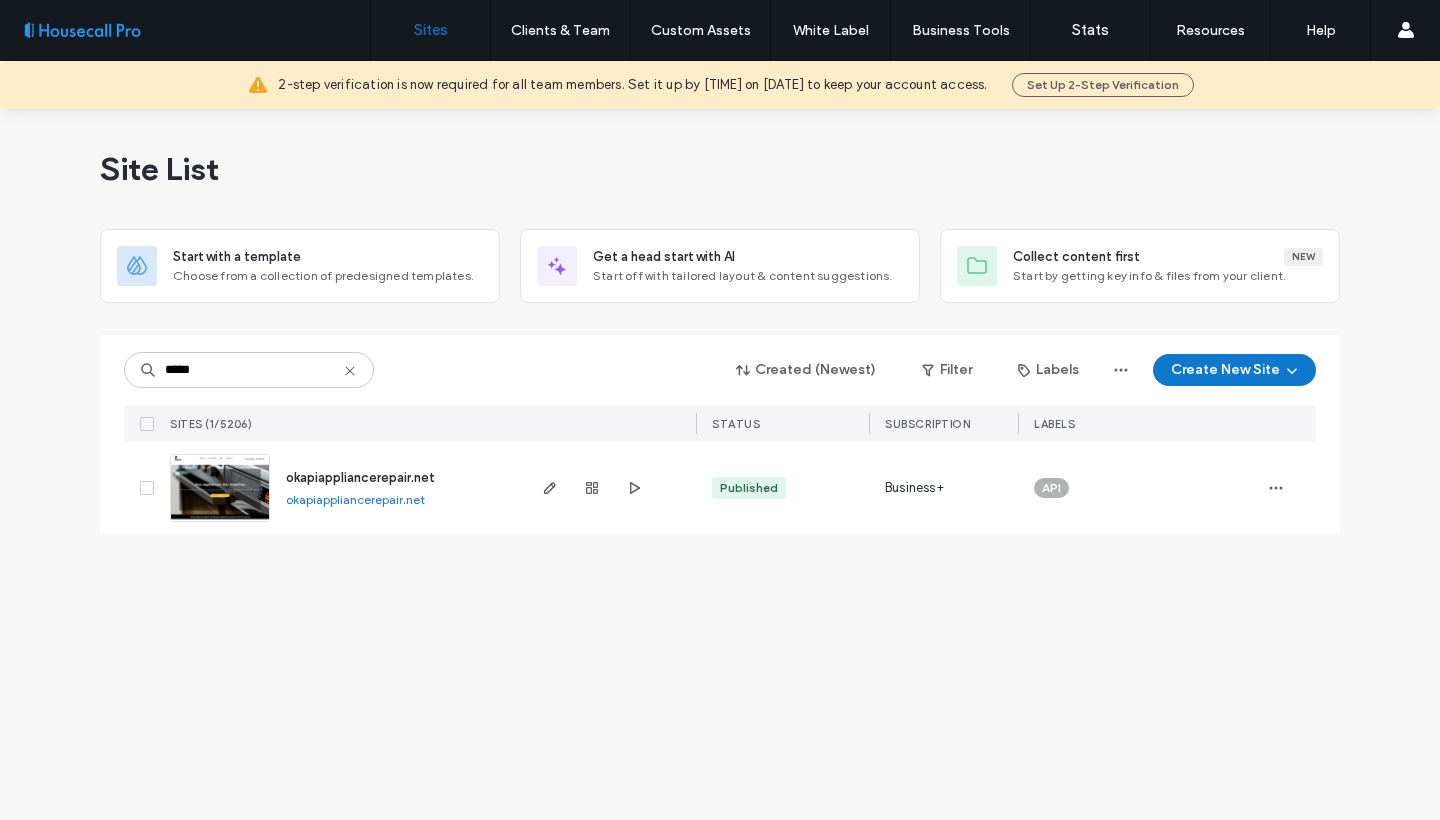 scroll, scrollTop: 0, scrollLeft: 0, axis: both 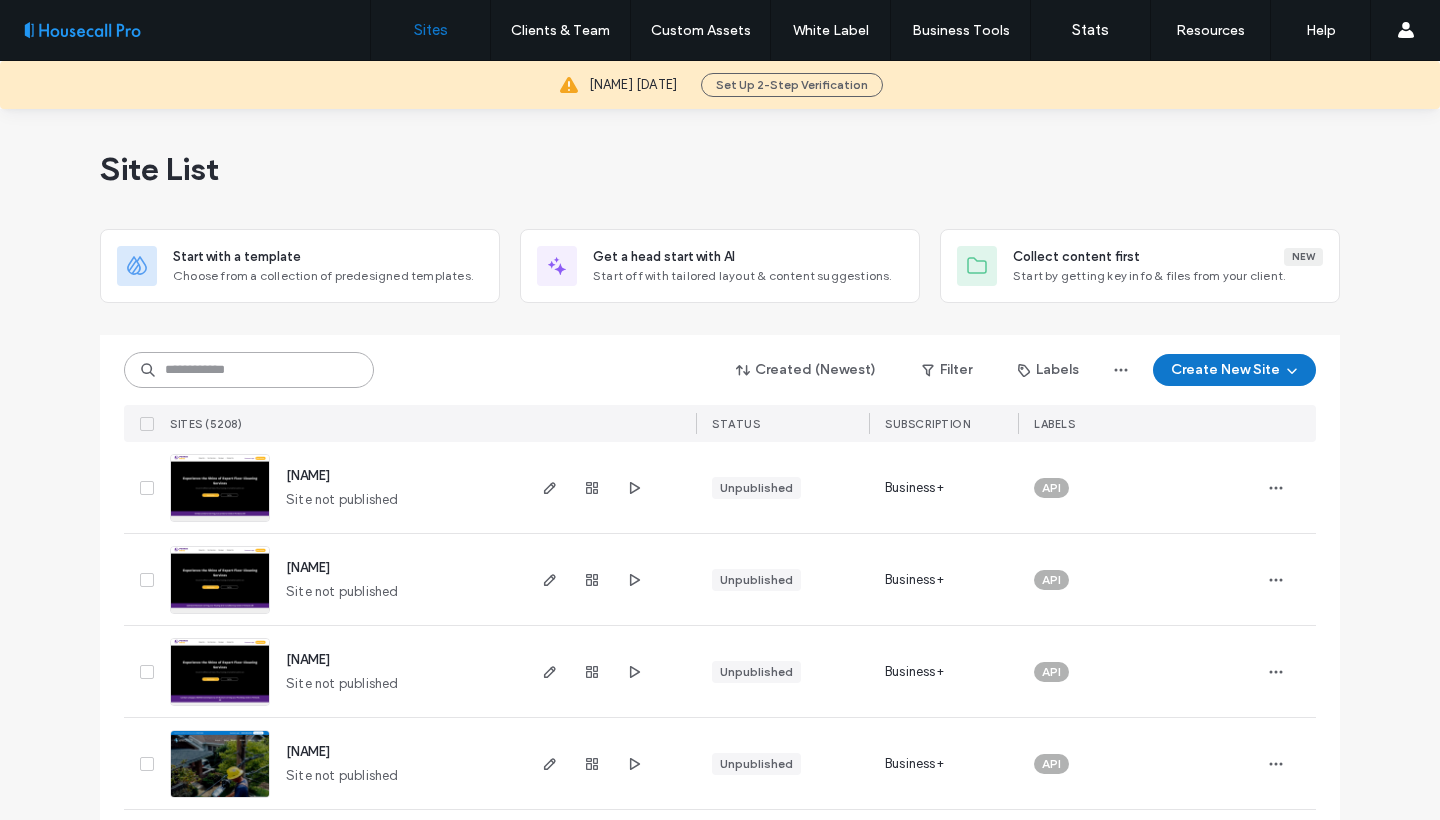 click at bounding box center (249, 370) 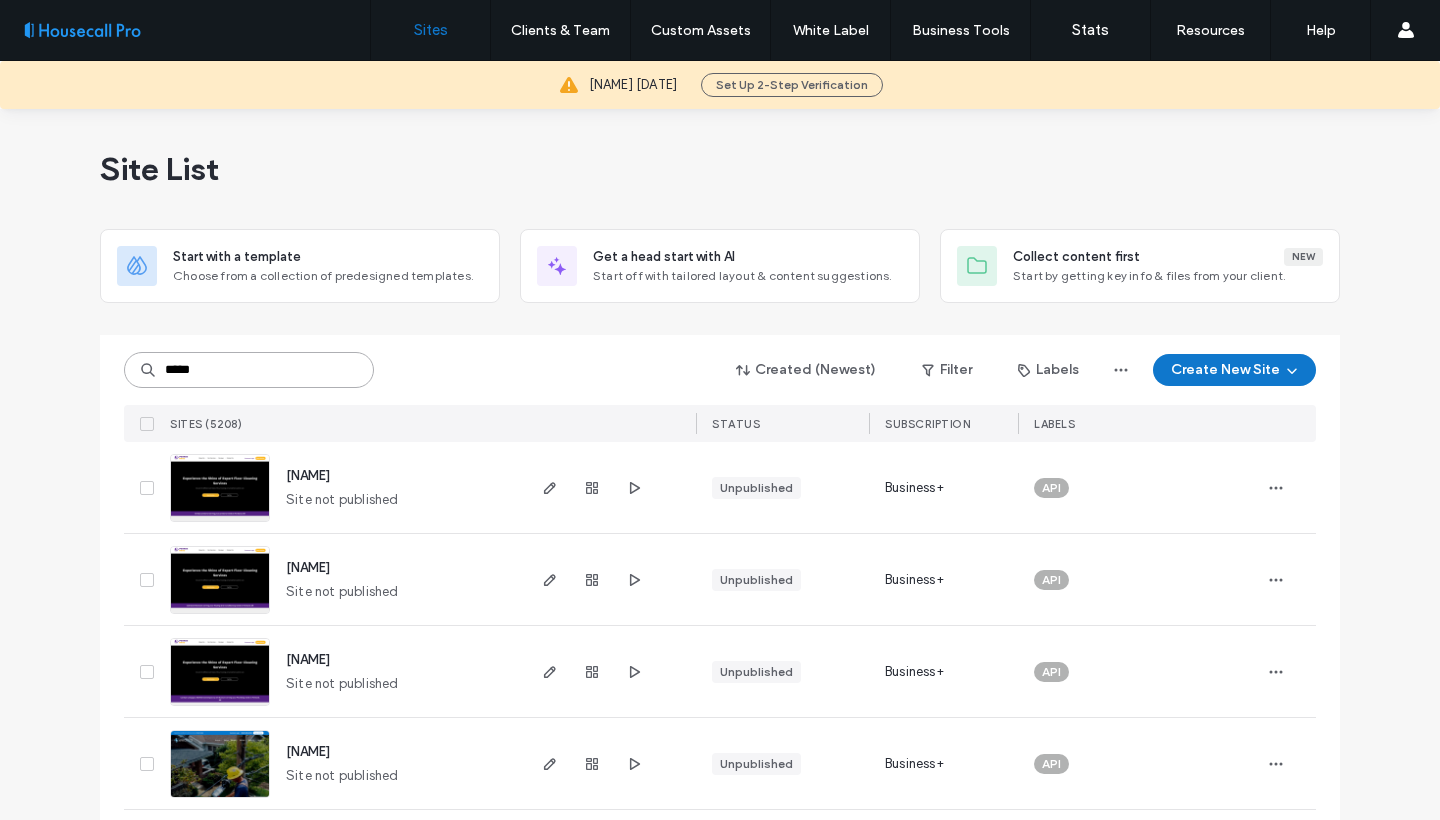 type on "*****" 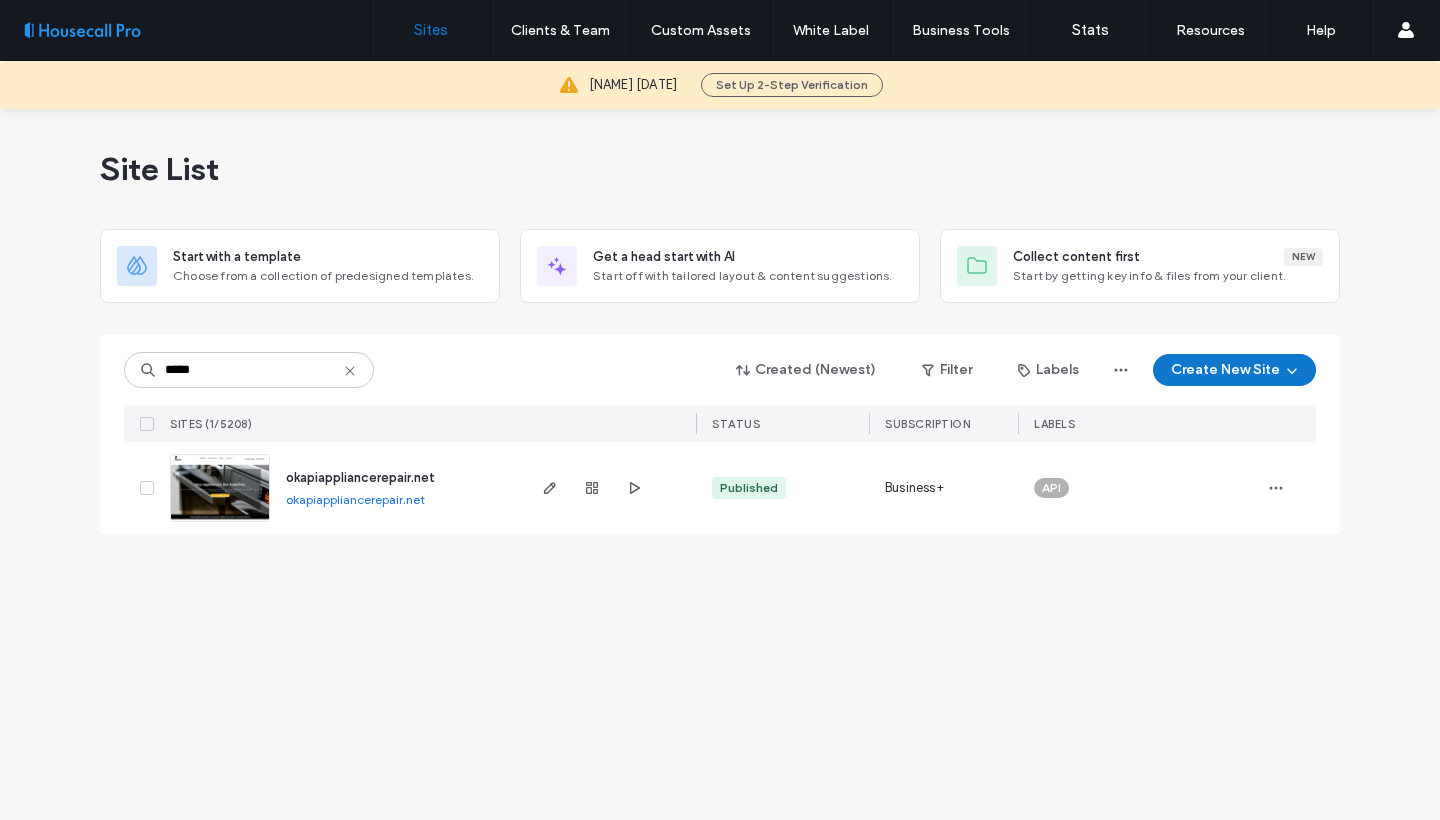 click on "okapiappliancerepair.net" at bounding box center [360, 477] 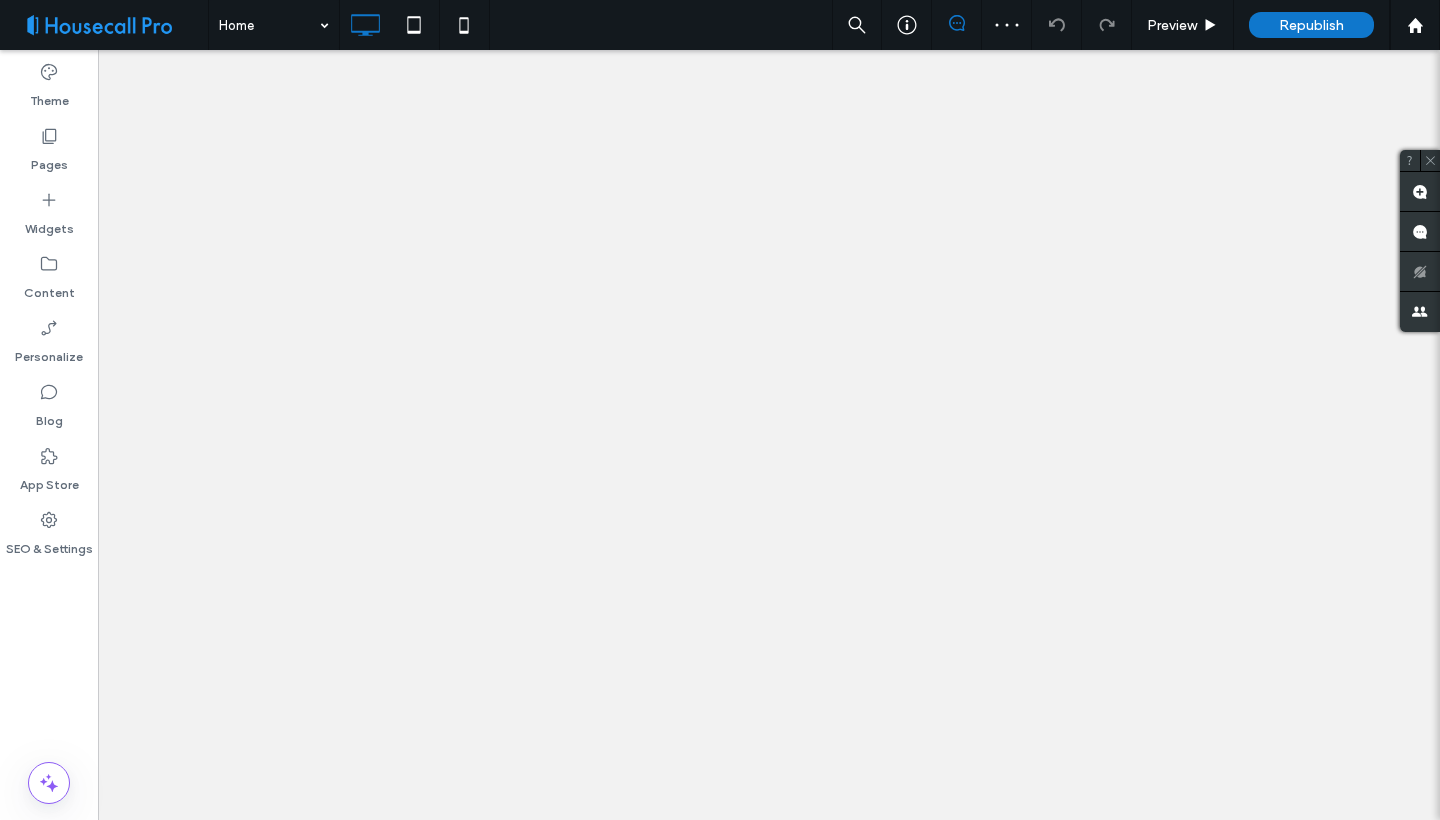 scroll, scrollTop: 0, scrollLeft: 0, axis: both 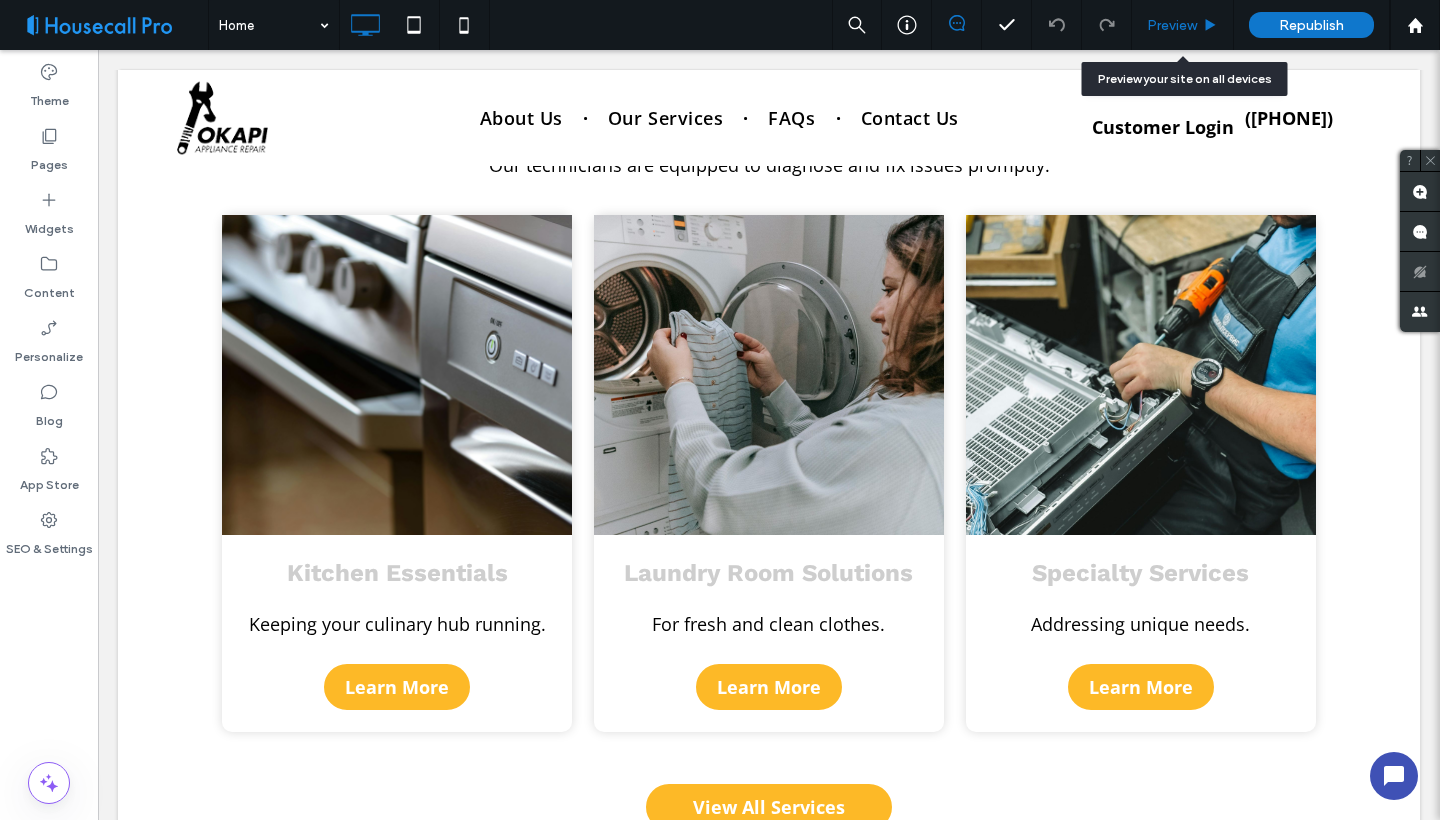 click on "Preview" at bounding box center (1183, 25) 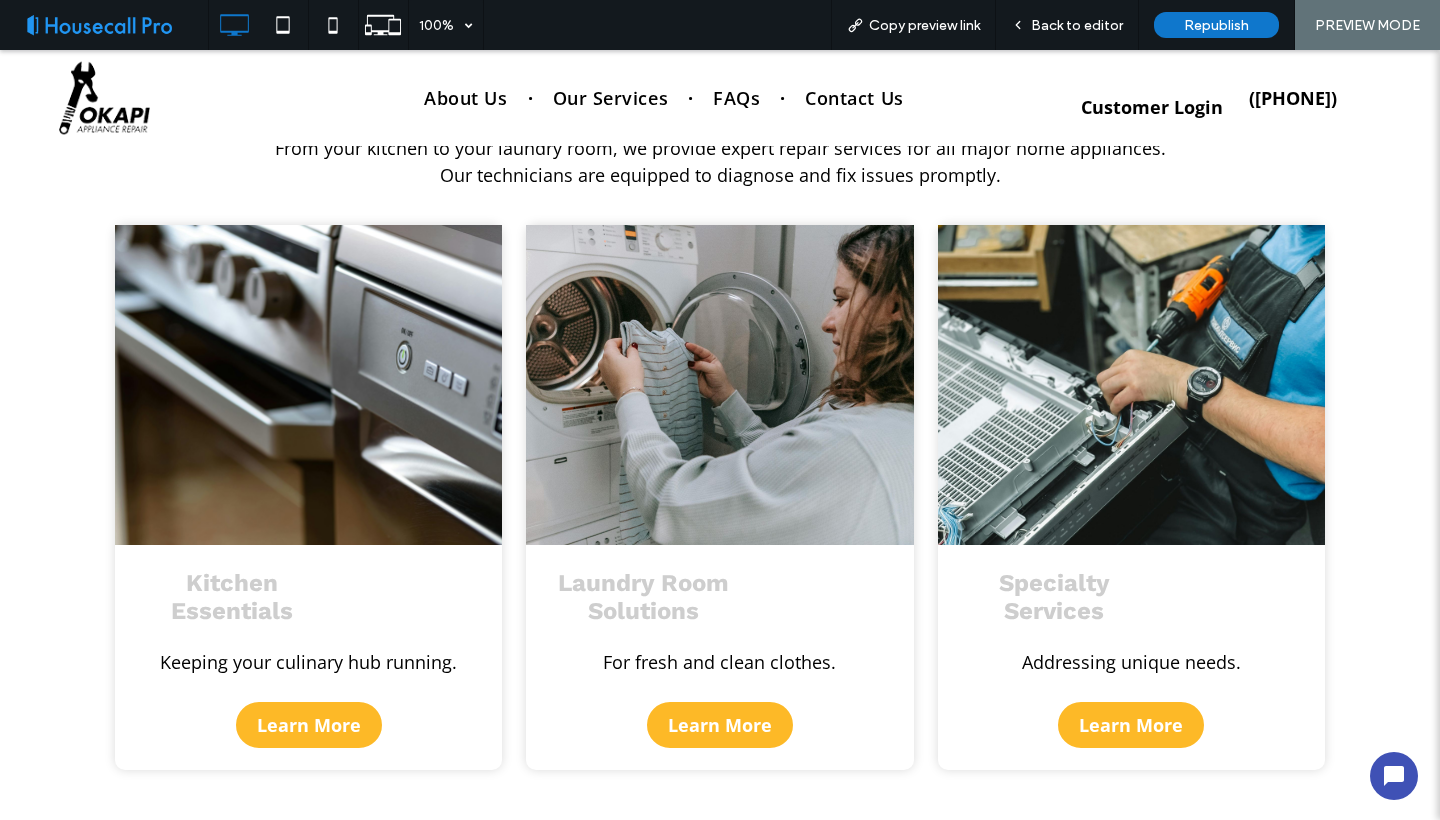 scroll, scrollTop: 0, scrollLeft: 0, axis: both 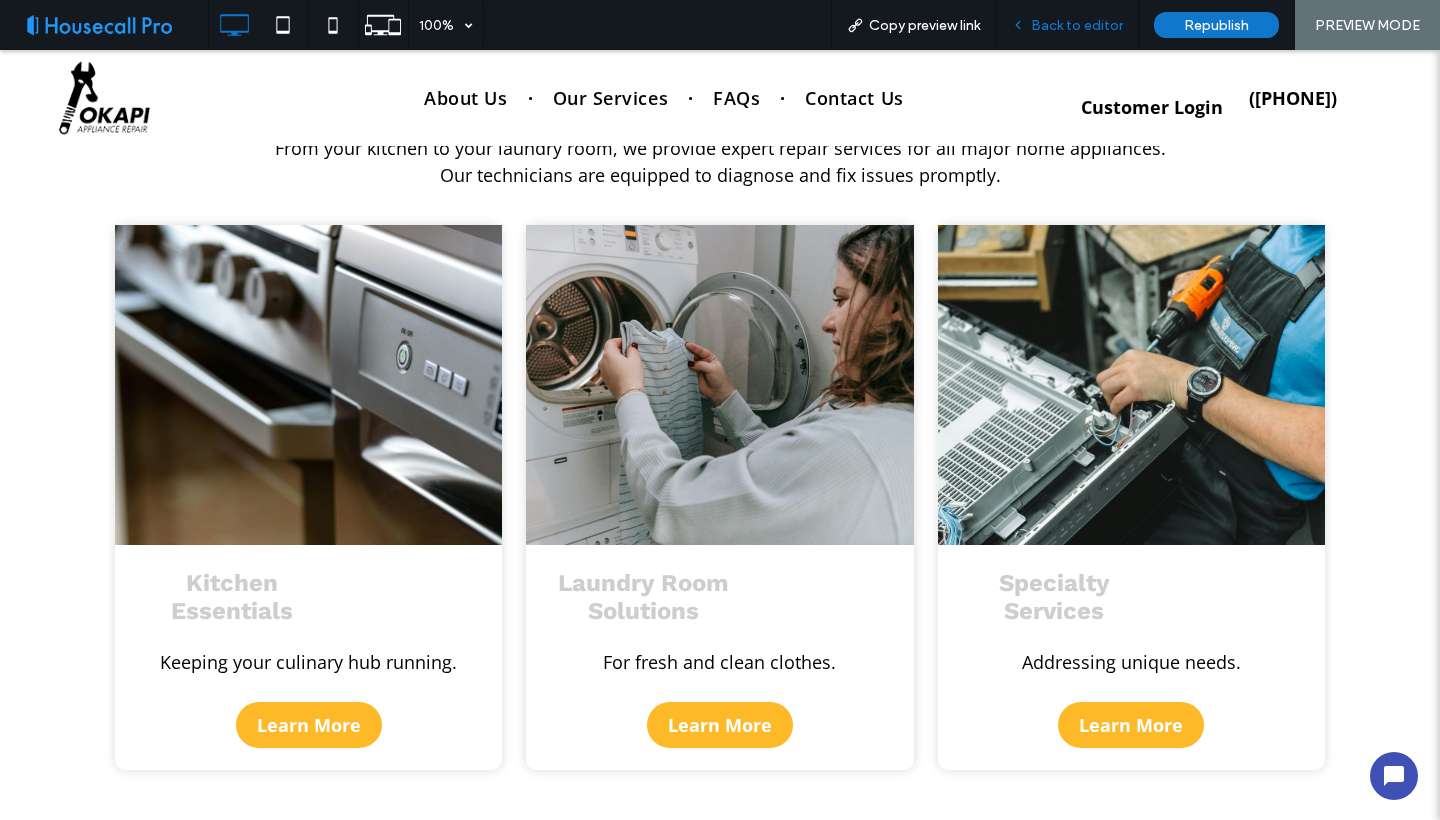 click on "Back to editor" at bounding box center [1077, 25] 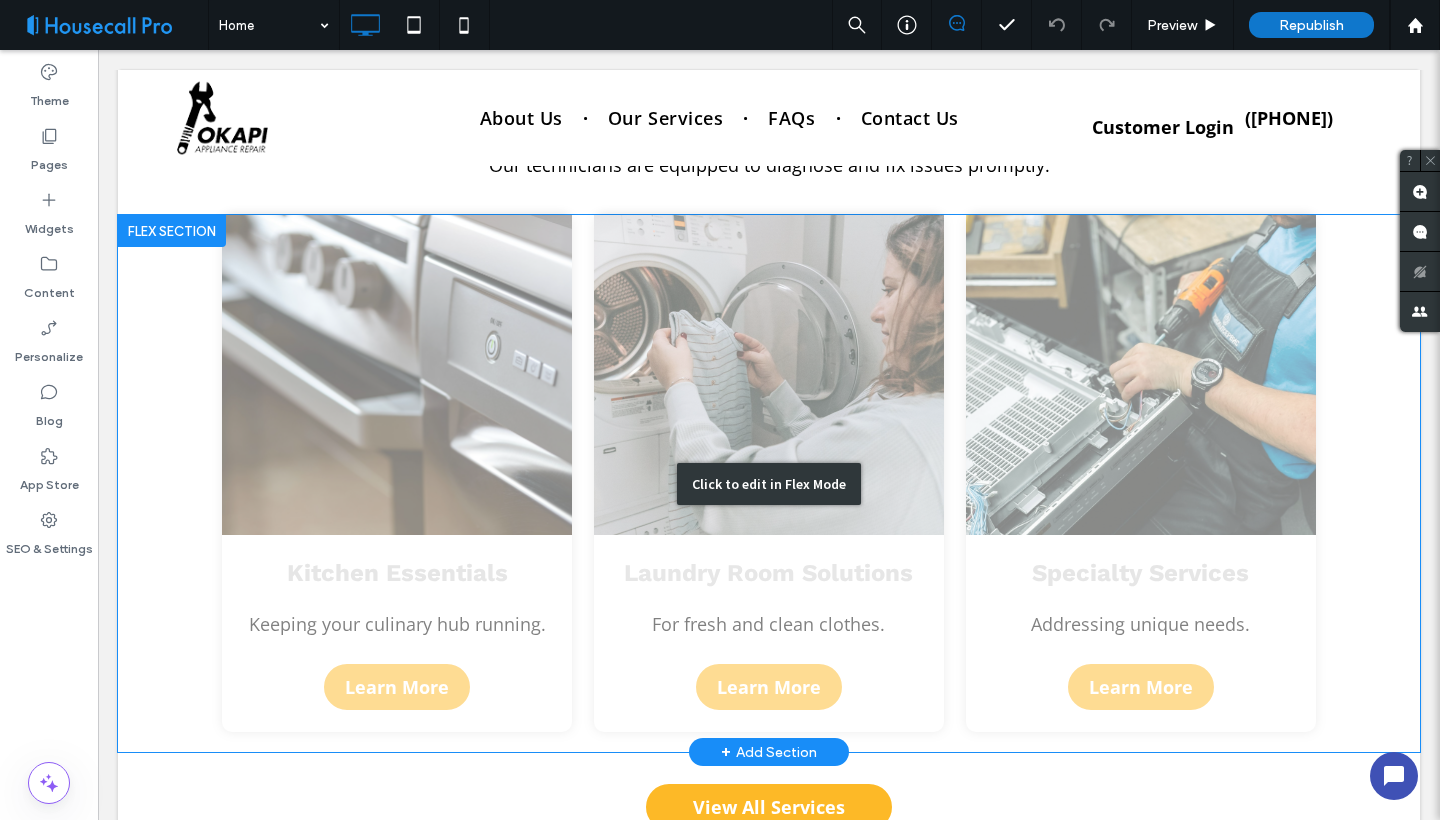 click on "Click to edit in Flex Mode" at bounding box center [769, 484] 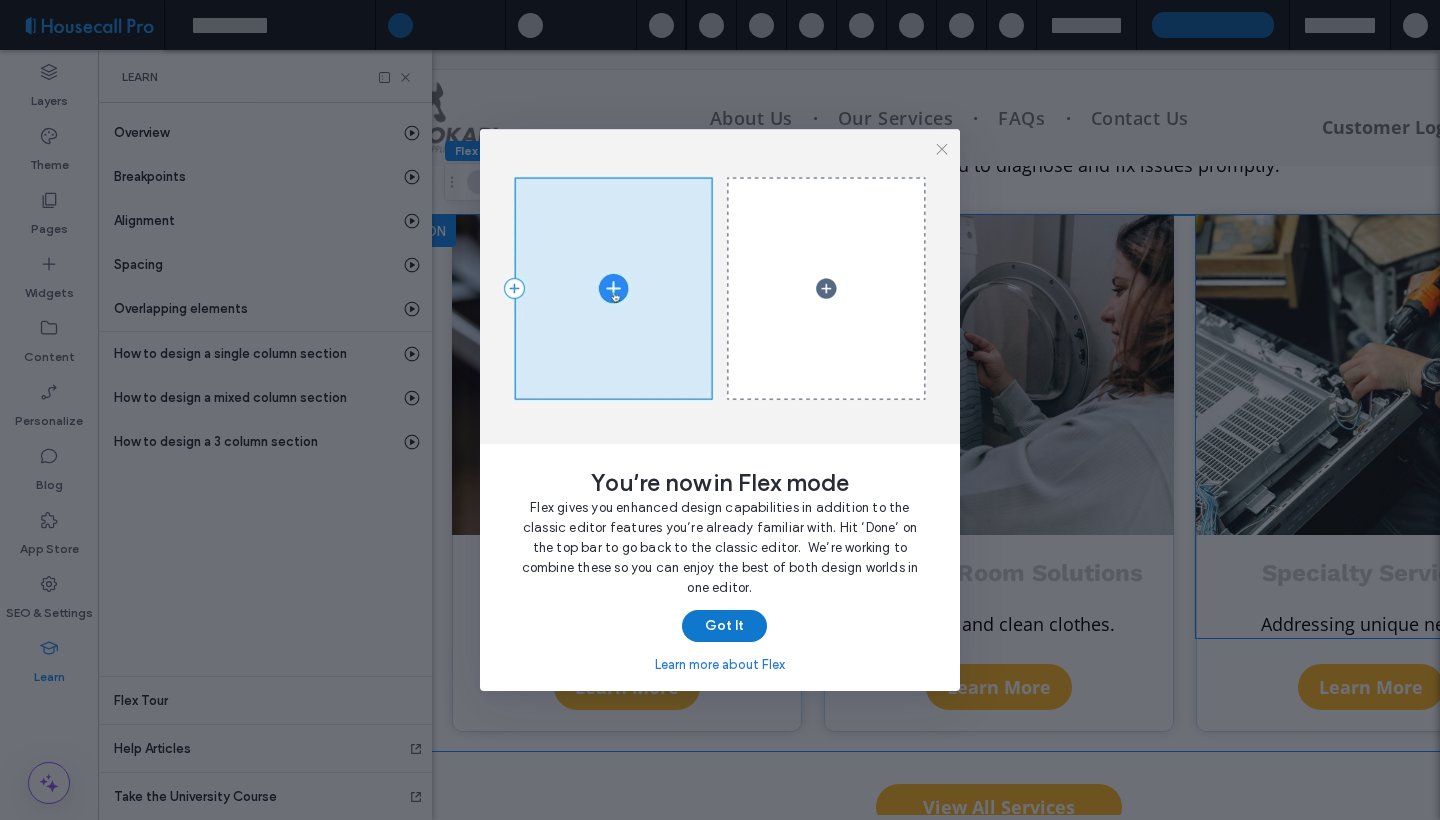 scroll, scrollTop: 0, scrollLeft: 528, axis: horizontal 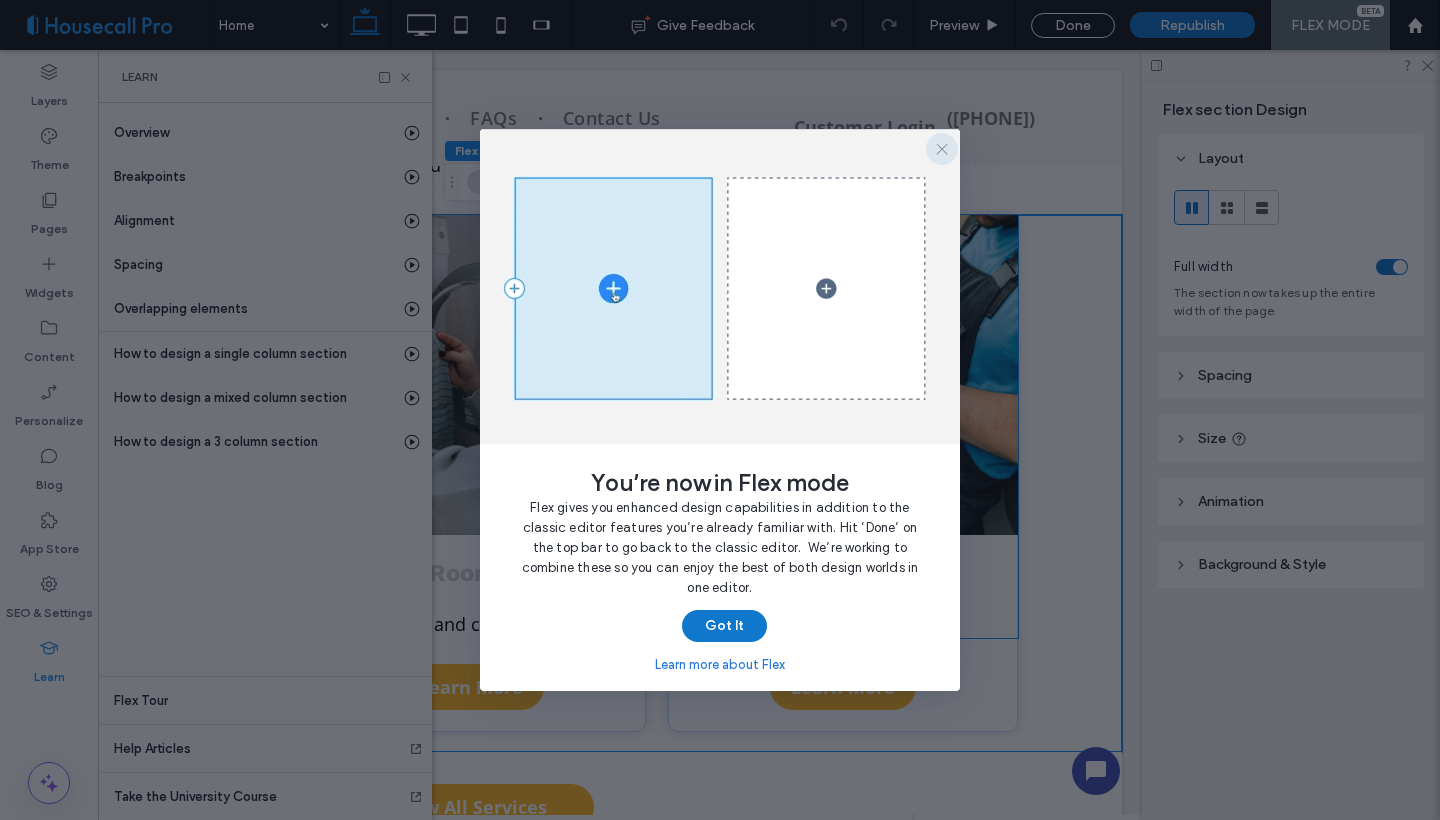 click 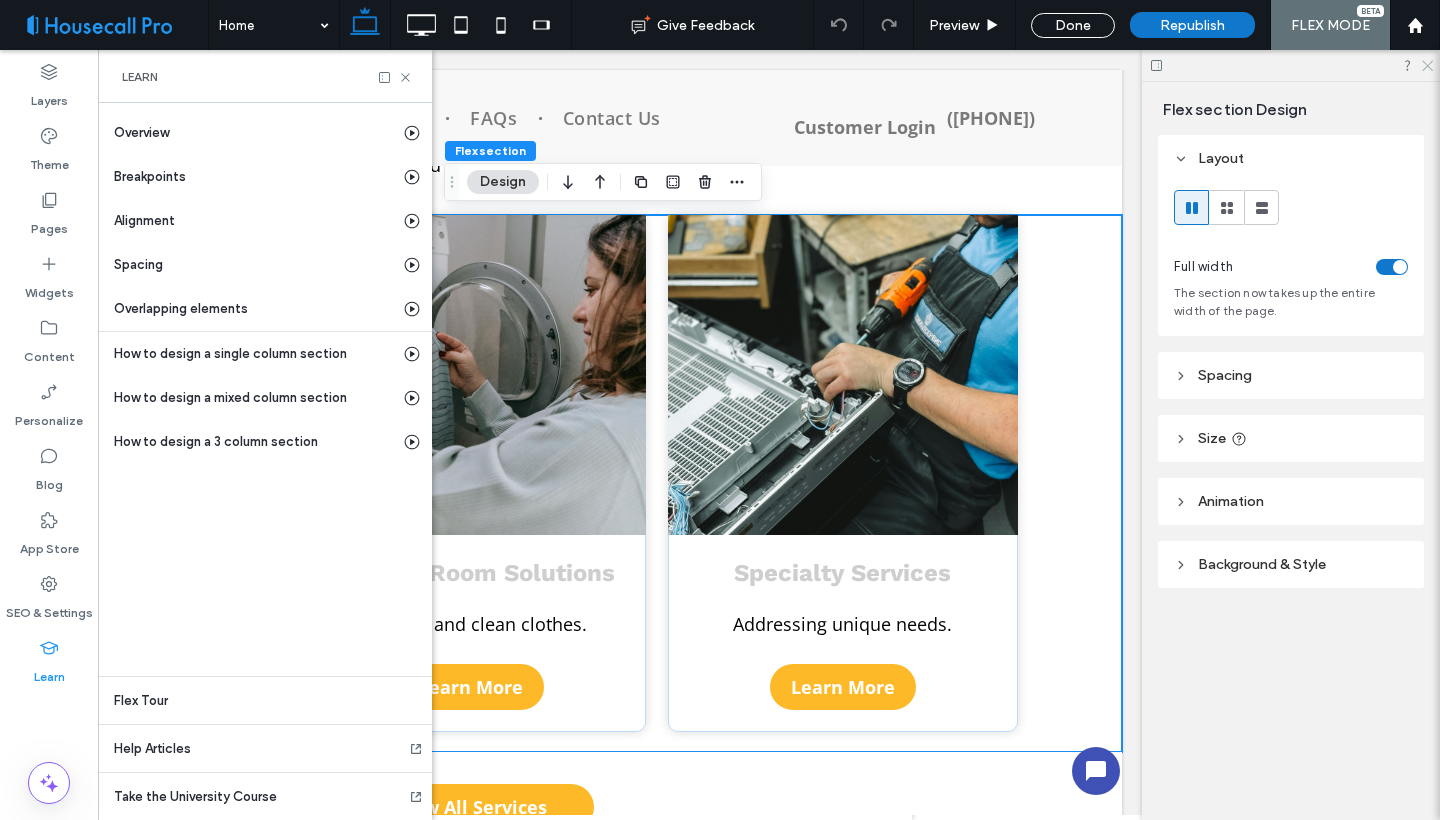 click 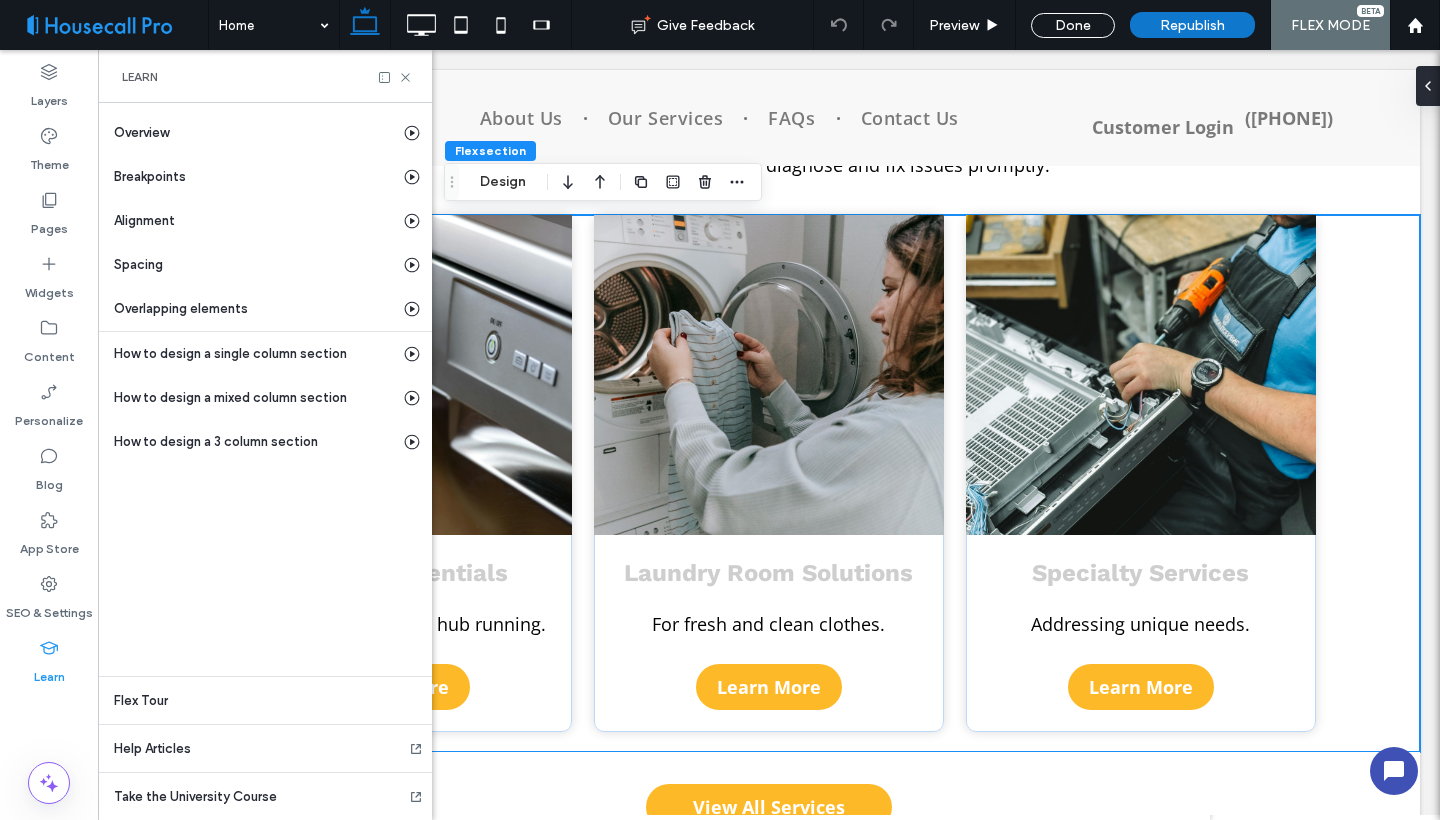 scroll, scrollTop: 0, scrollLeft: 230, axis: horizontal 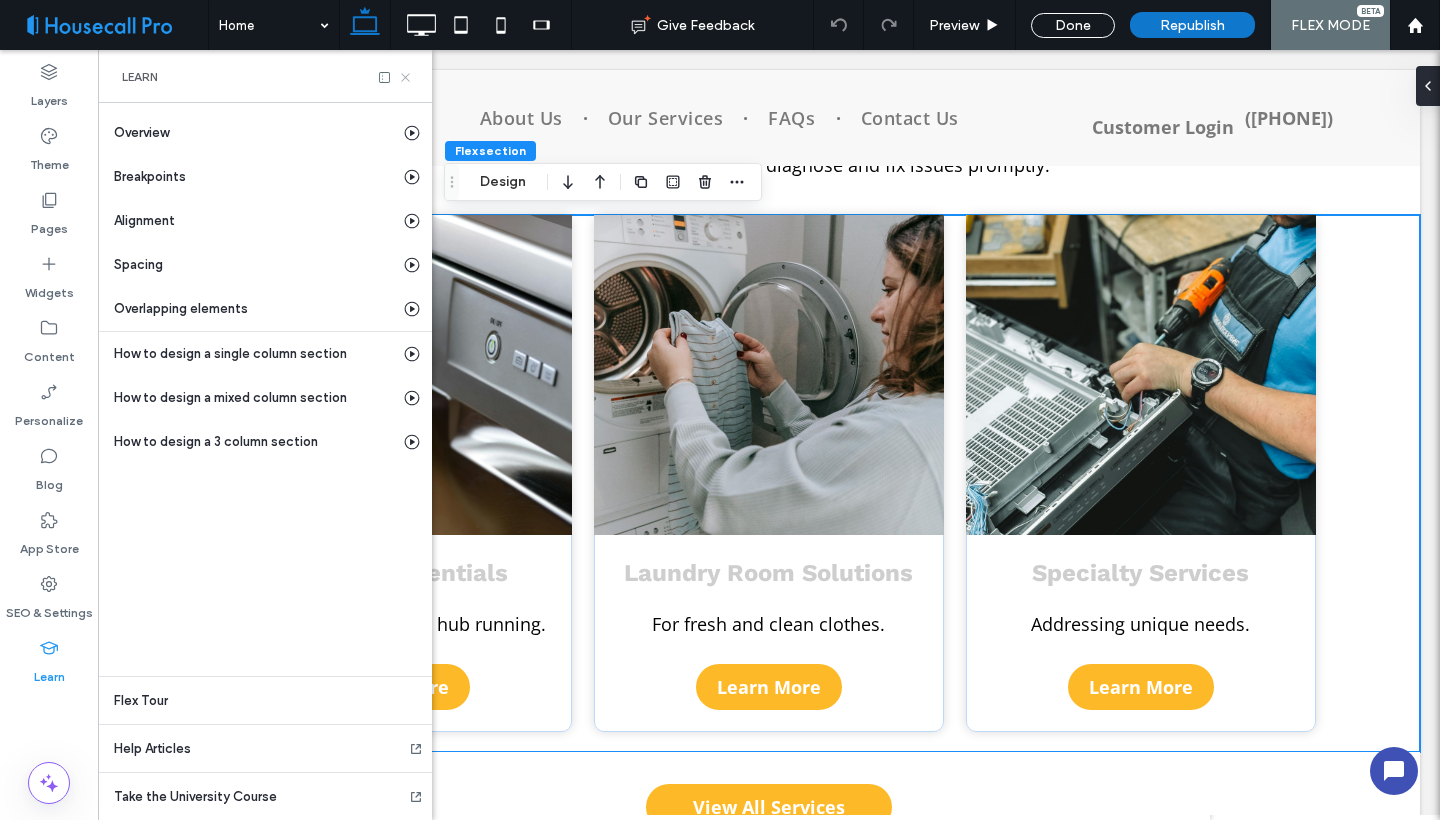 click 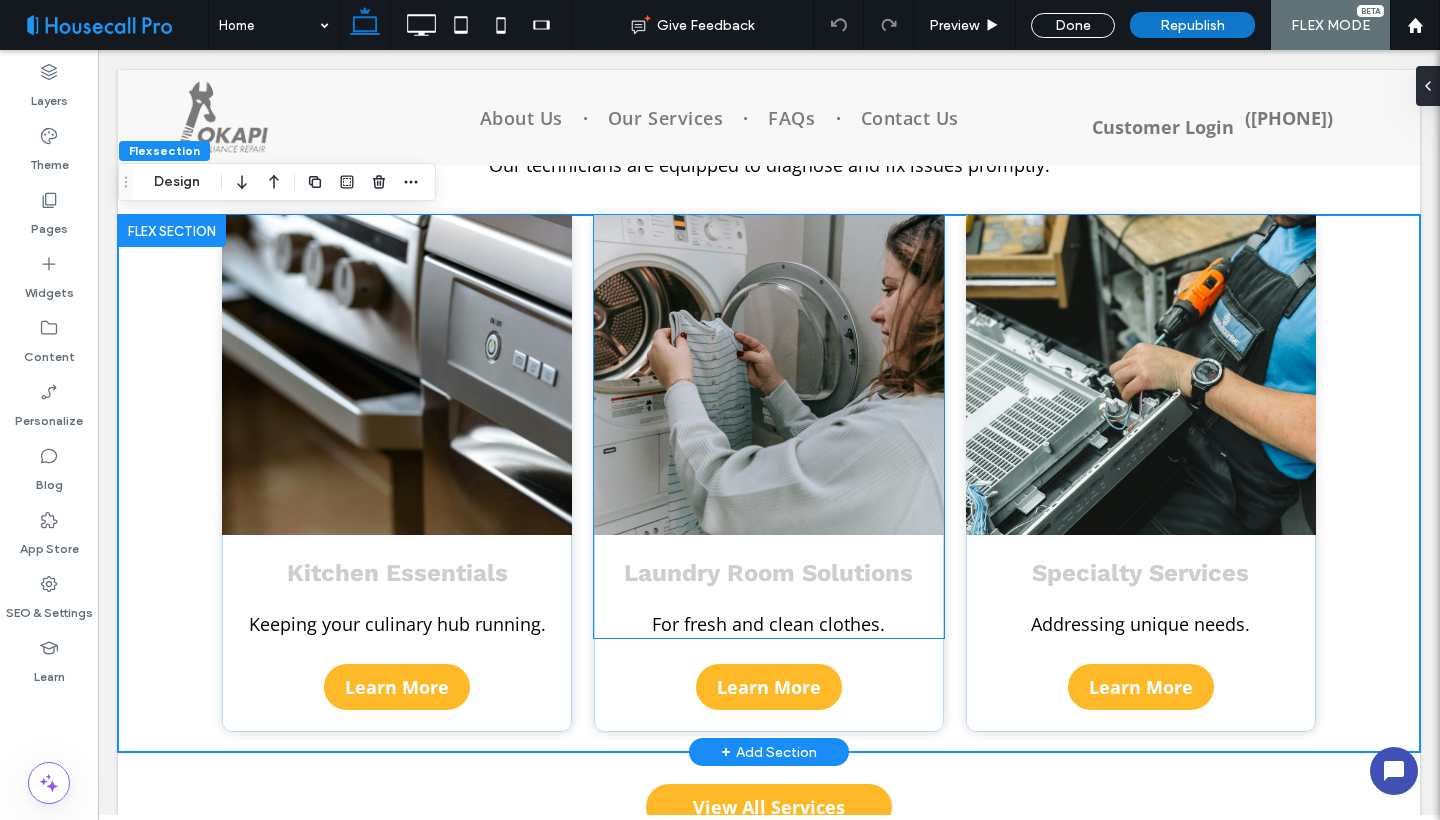click on "Laundry Room Solutions" at bounding box center (768, 573) 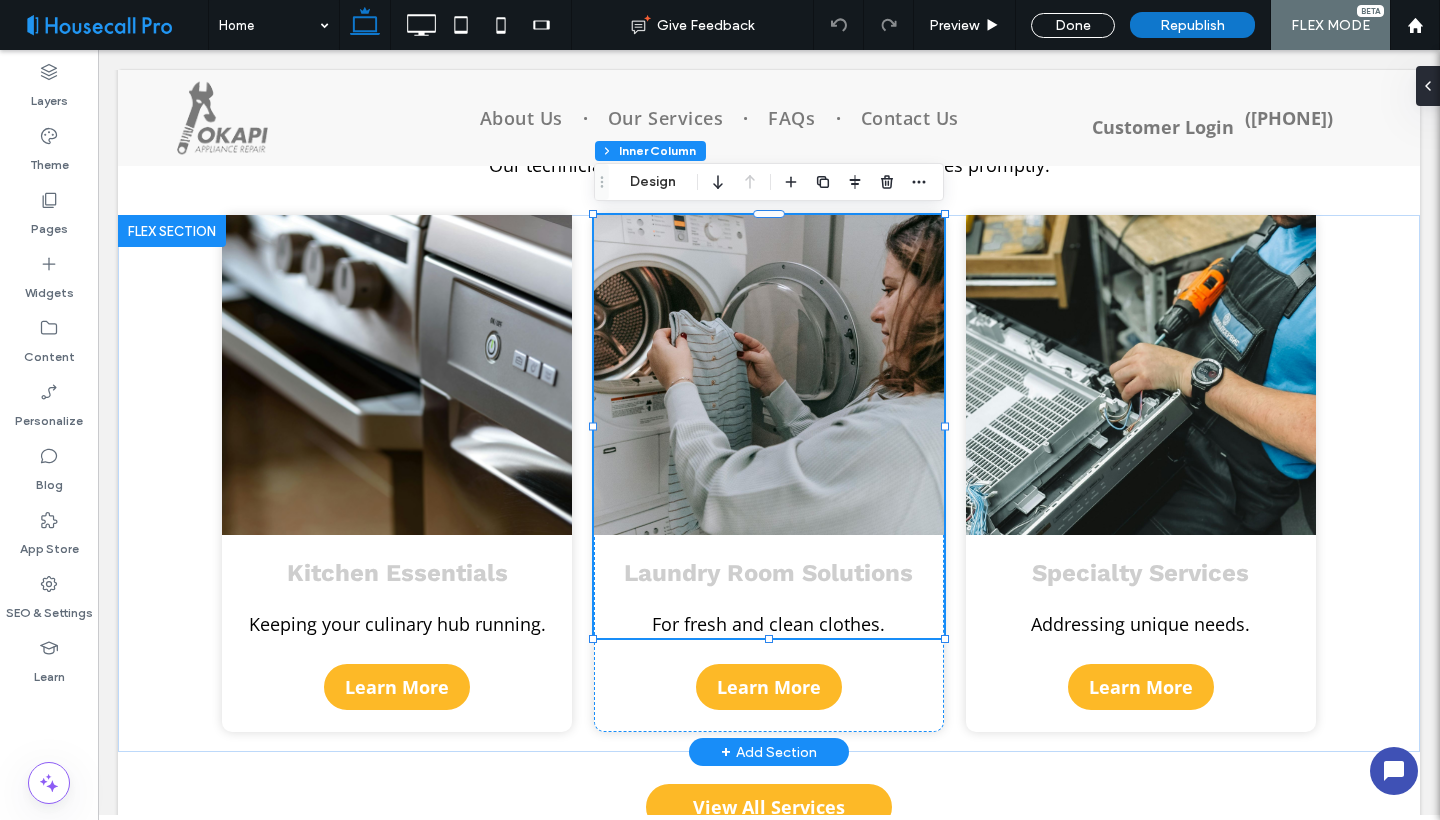 click on "Laundry Room Solutions" at bounding box center [768, 573] 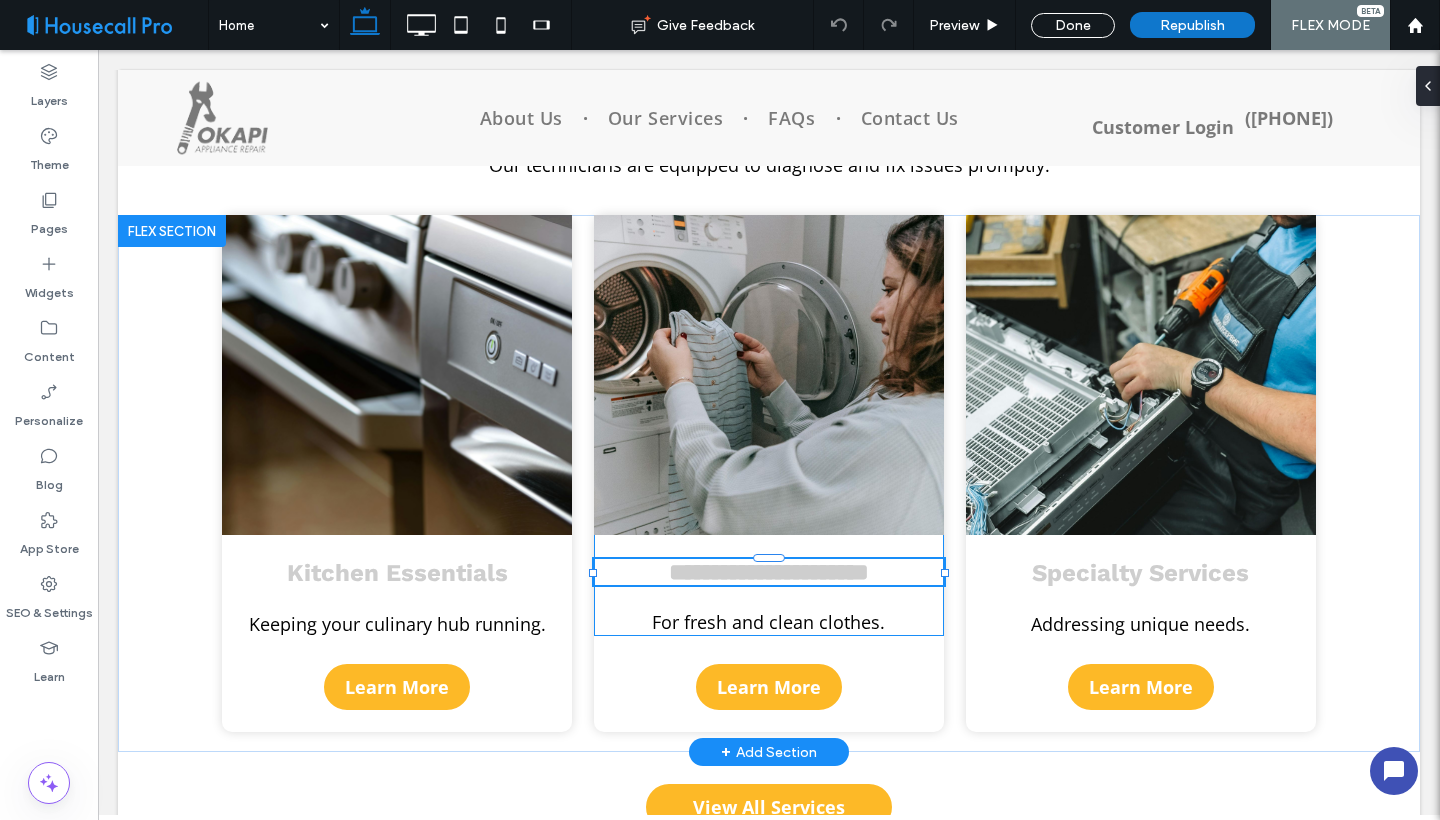 type on "*********" 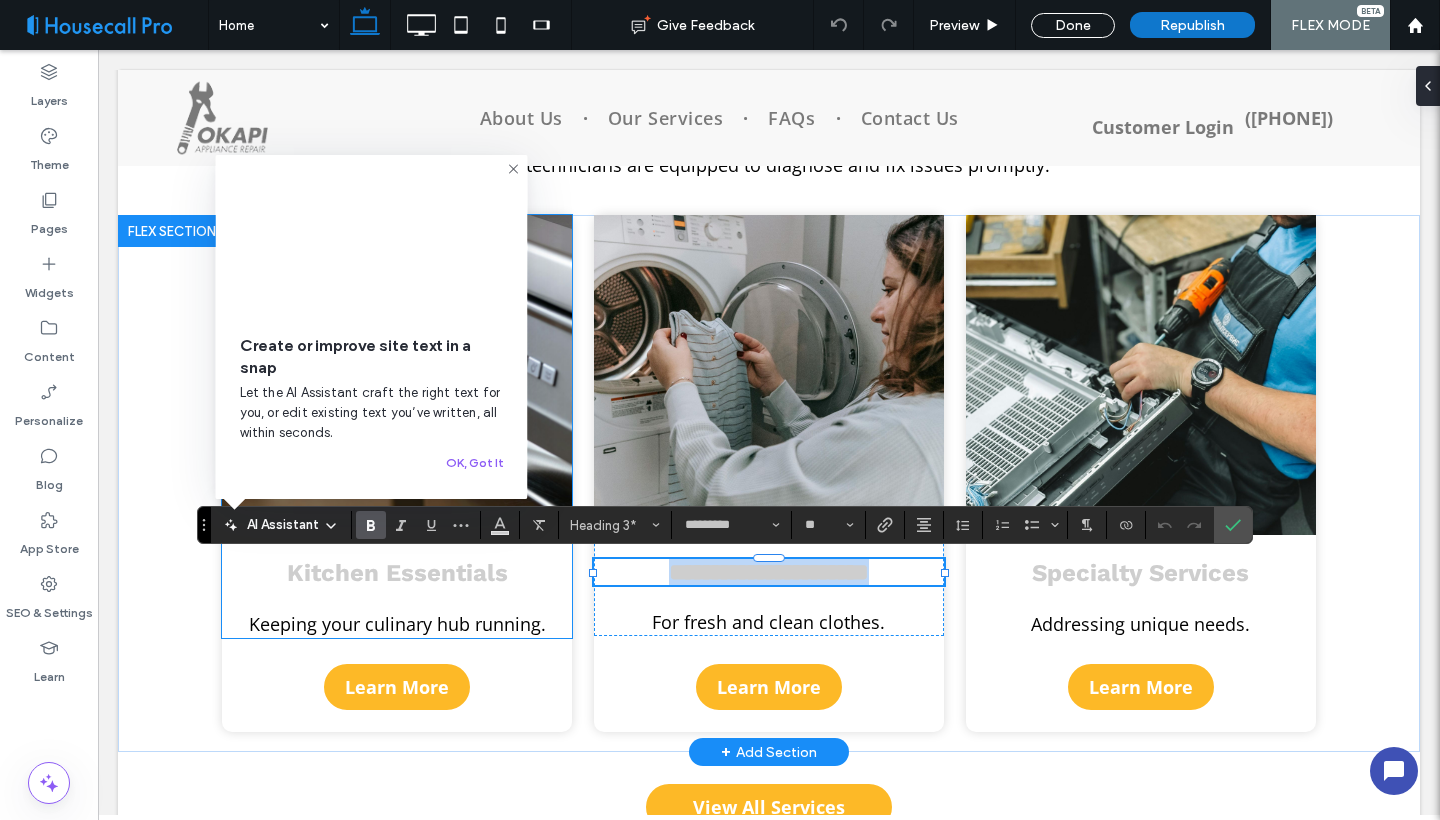 click on "Kitchen Essentials" at bounding box center (397, 573) 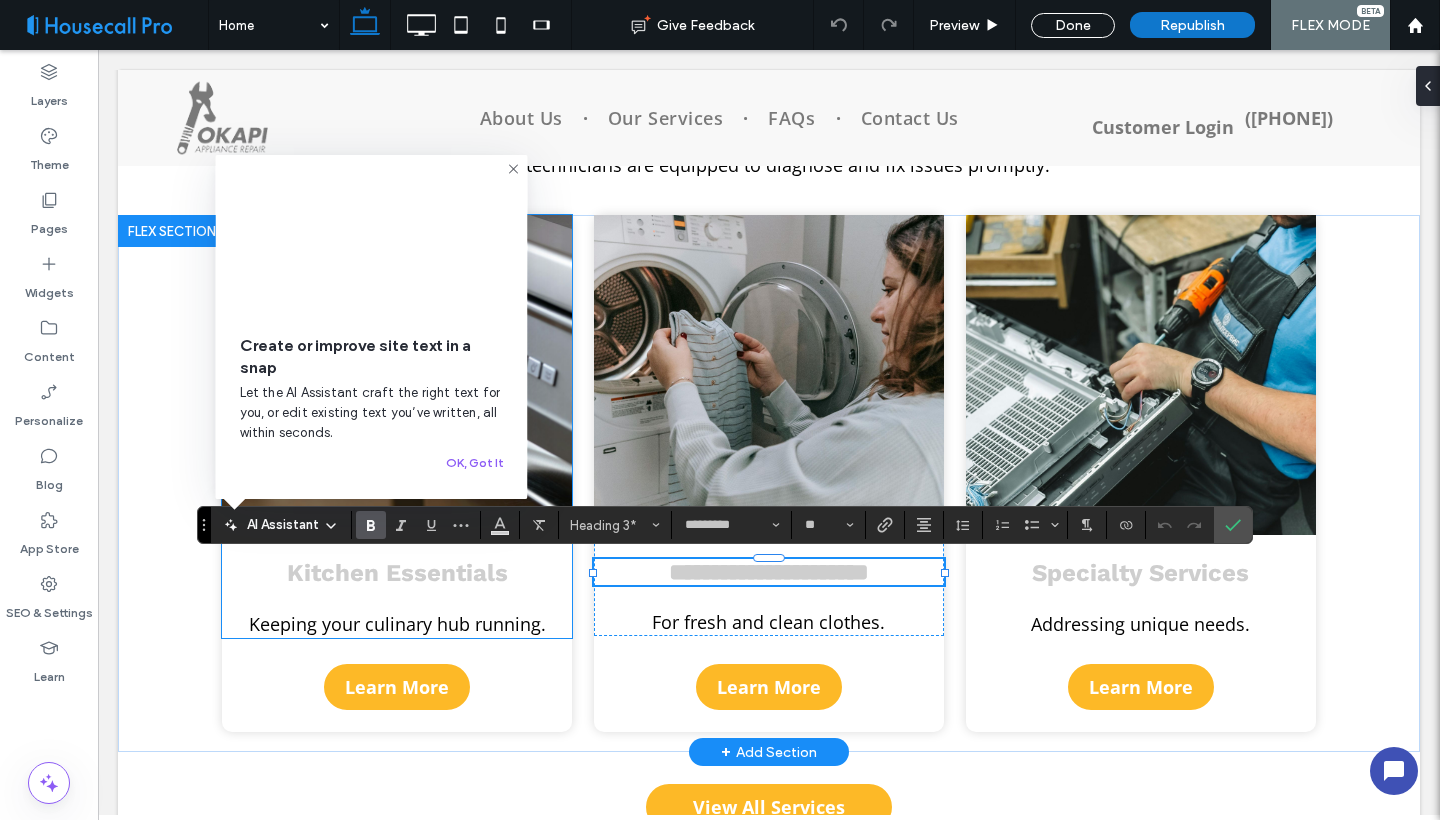 click on "Kitchen Essentials" at bounding box center (397, 573) 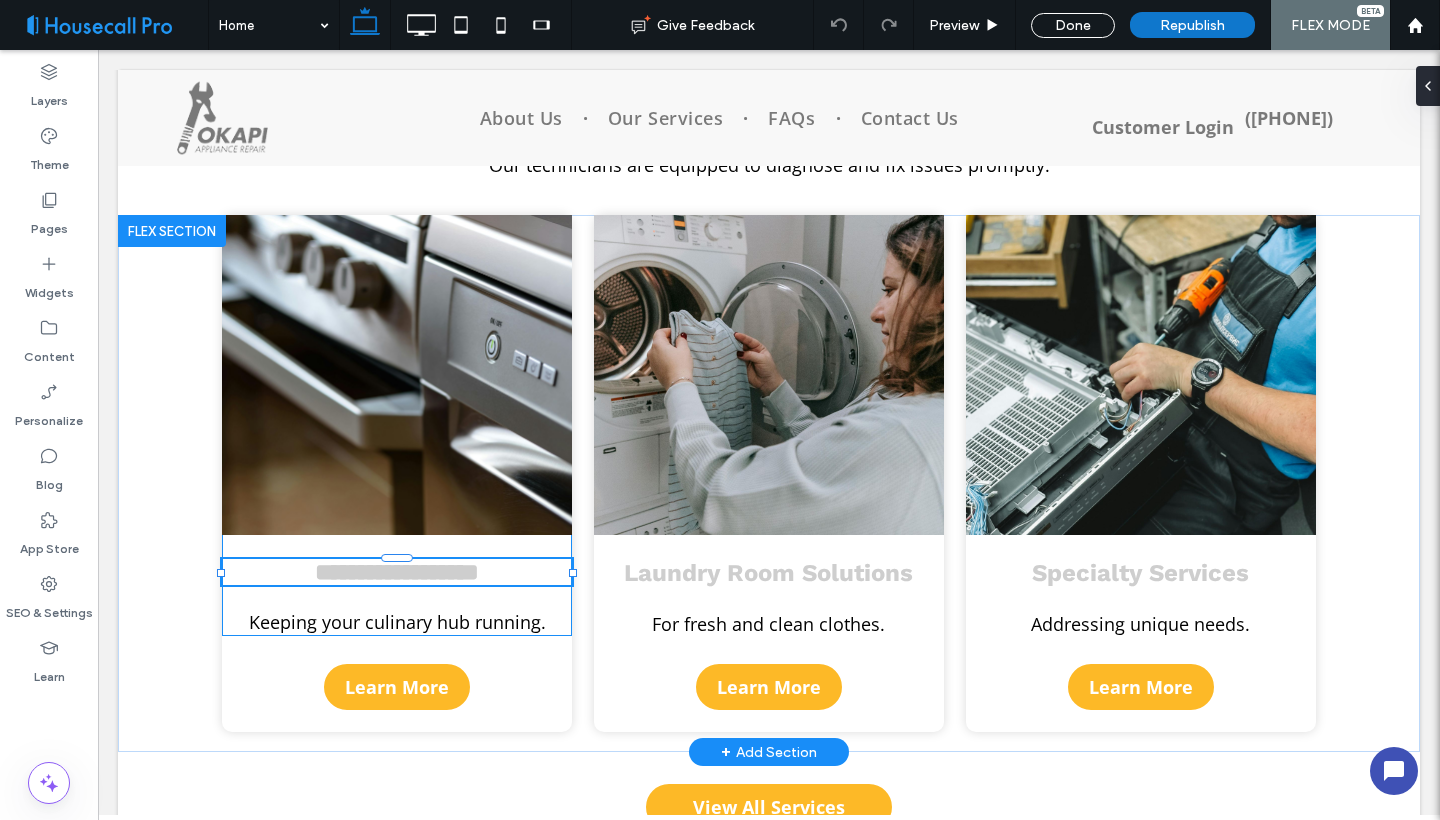 type on "*********" 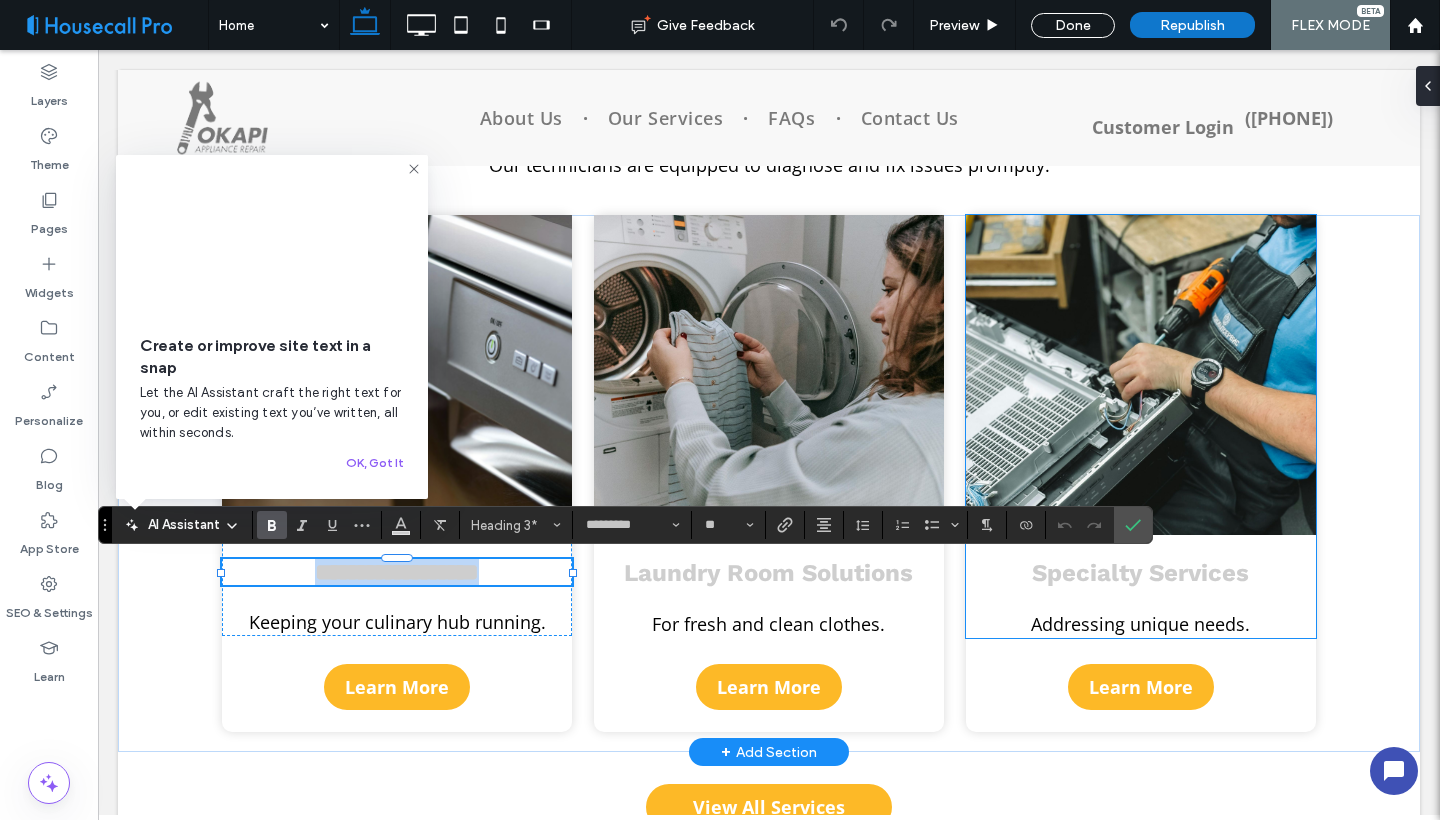 click on "Specialty Services" at bounding box center [1140, 573] 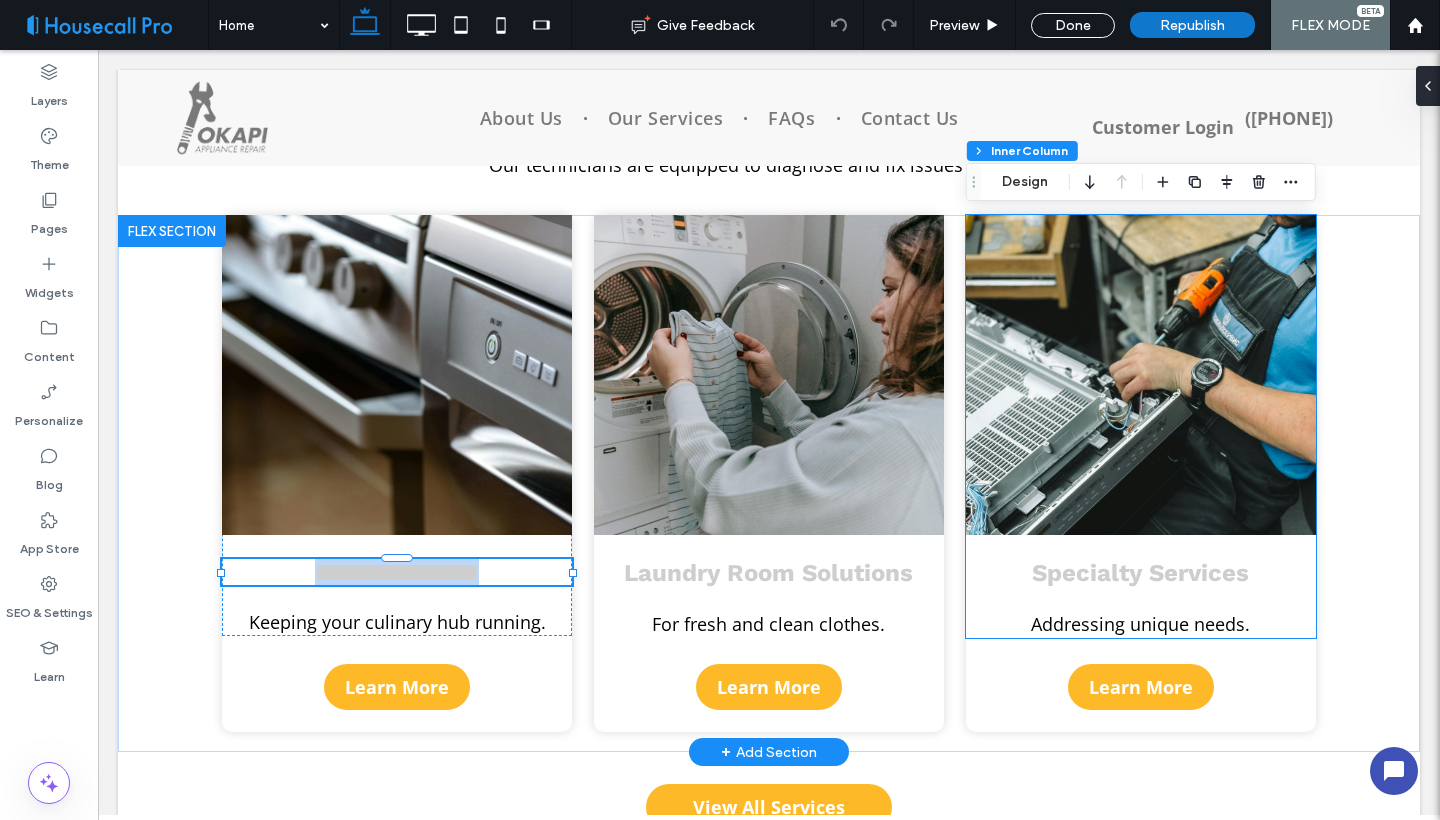 click on "Specialty Services" at bounding box center (1140, 573) 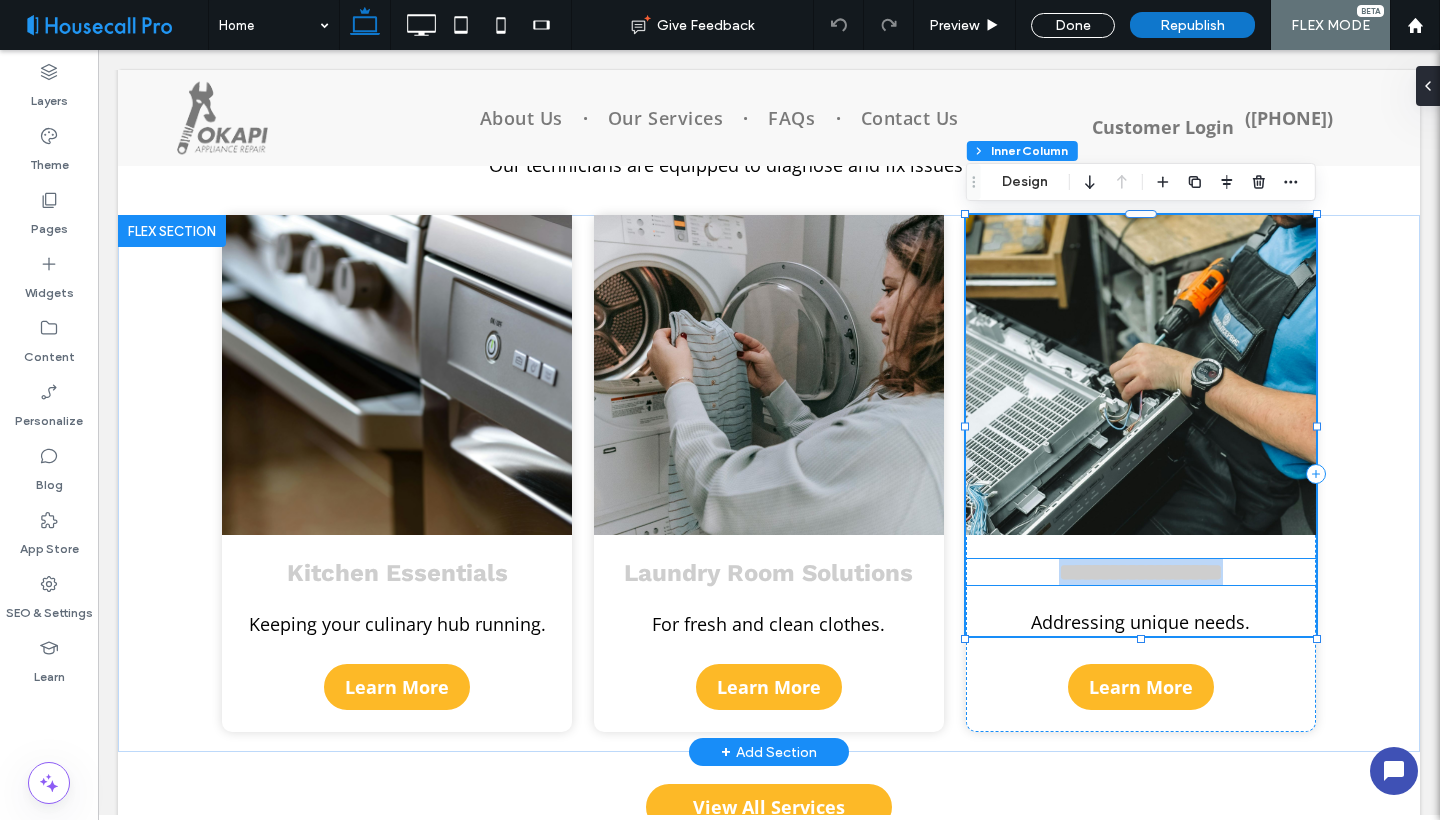 click on "**********" at bounding box center [1141, 572] 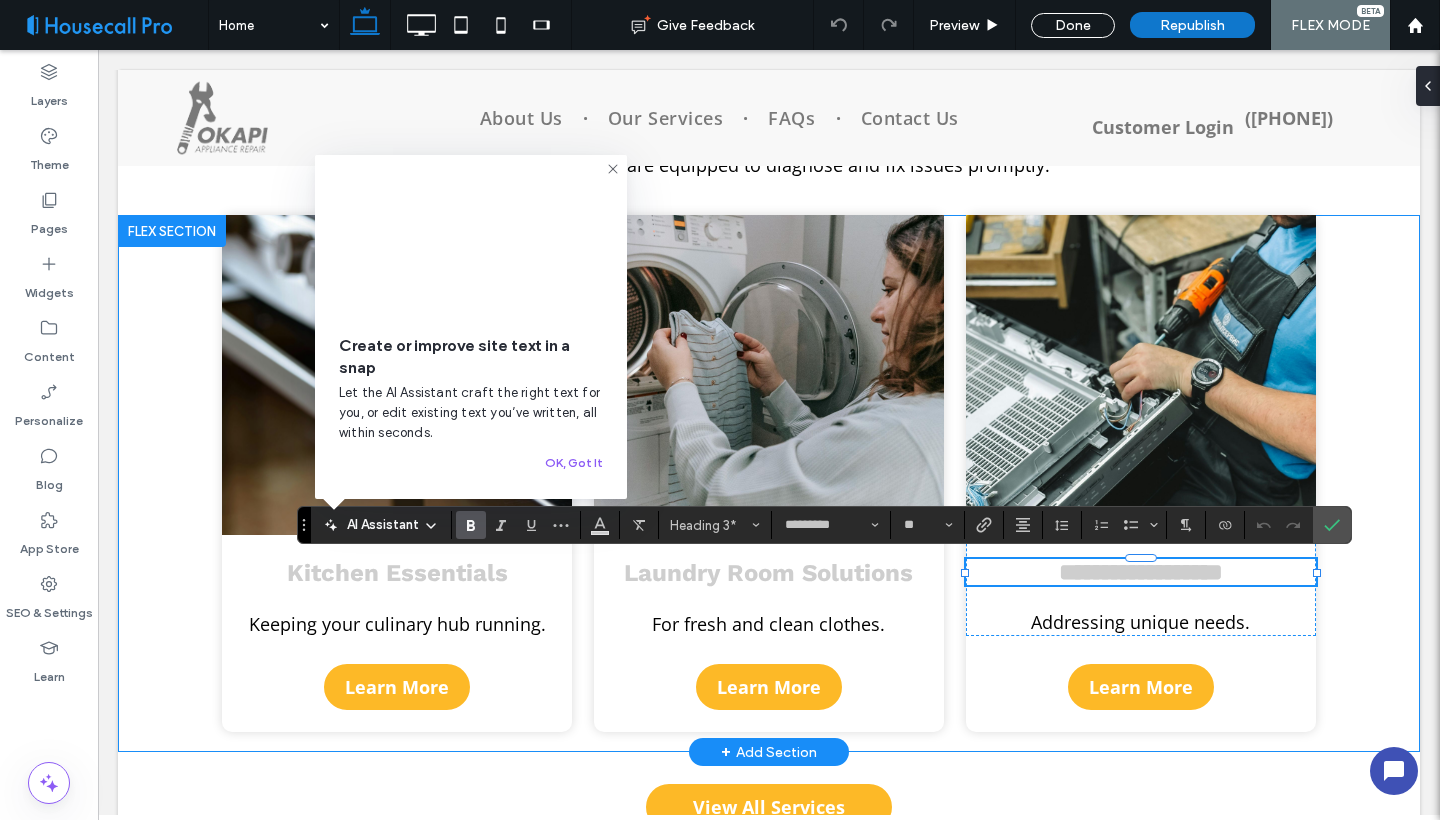 click on "**********" at bounding box center [769, 483] 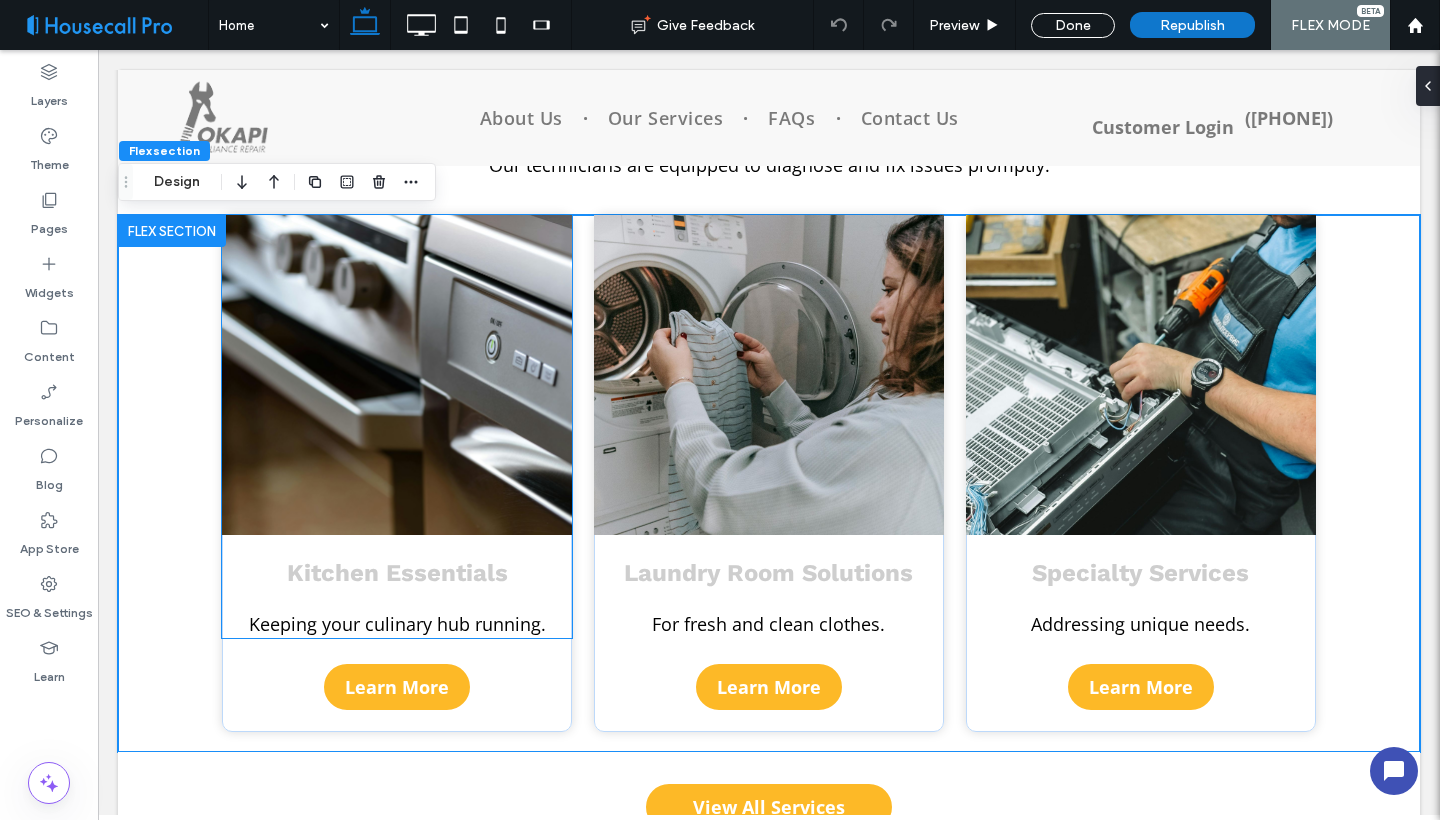 click at bounding box center [397, 375] 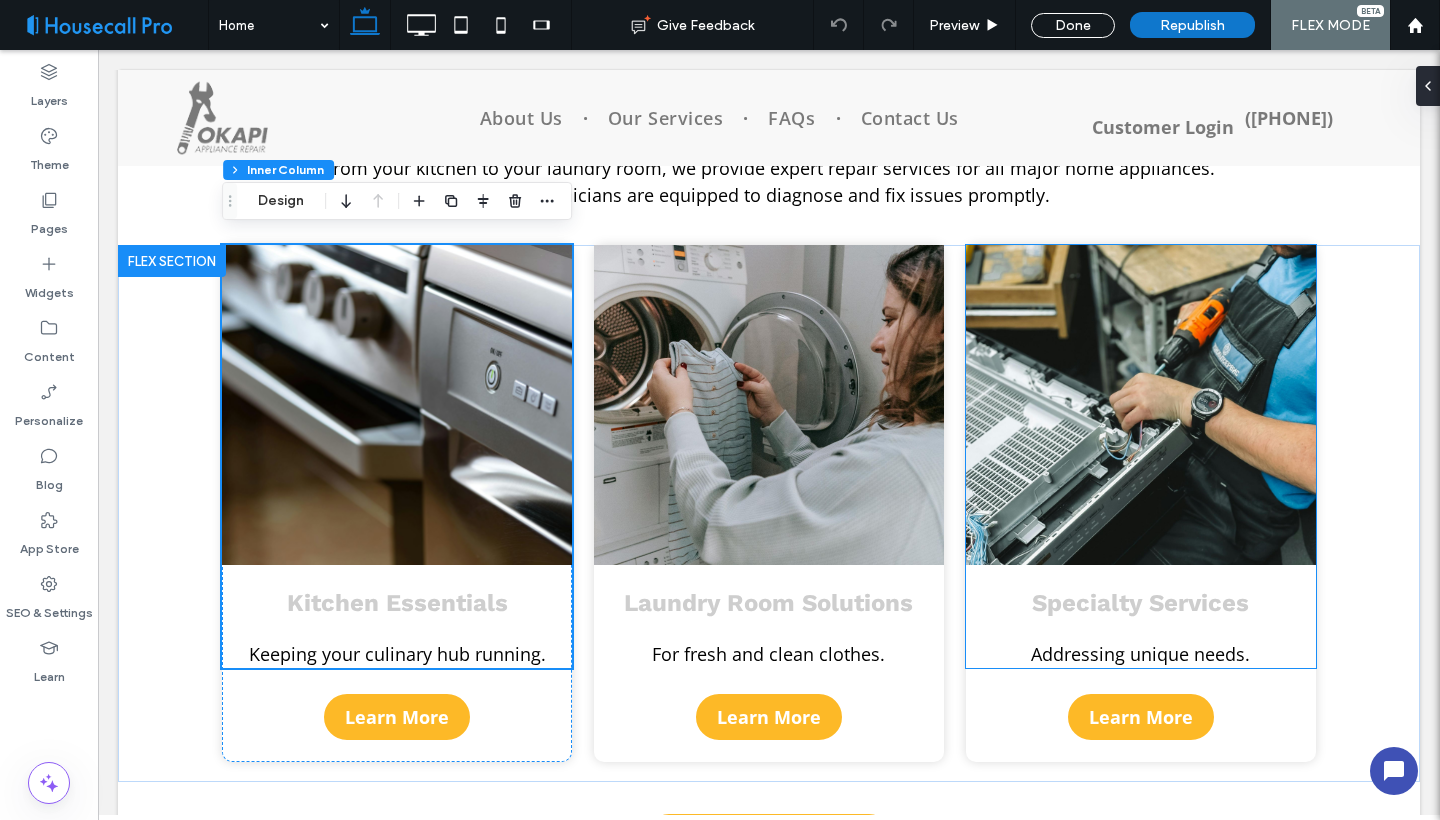 scroll, scrollTop: 987, scrollLeft: 0, axis: vertical 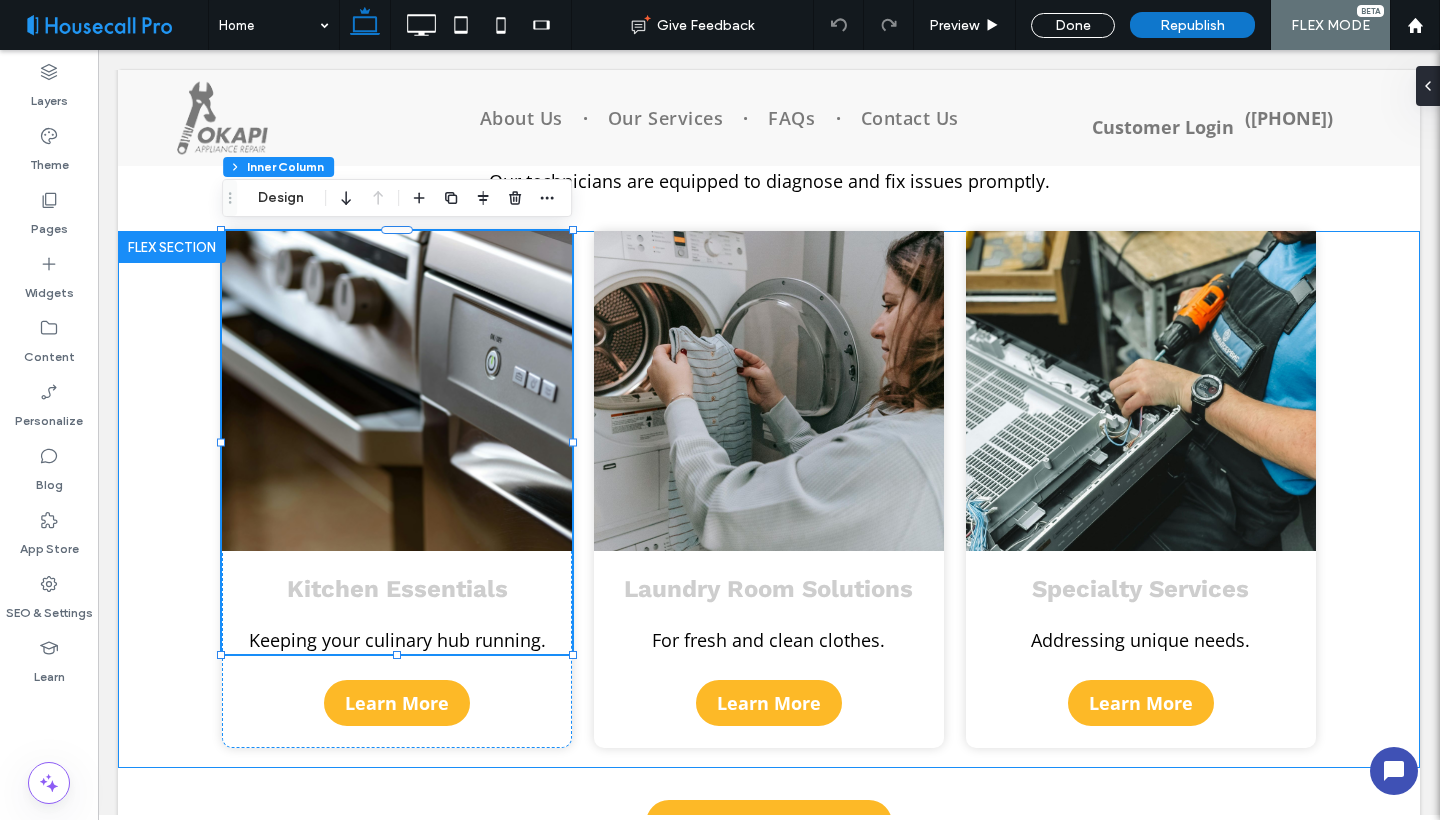 click on "Kitchen Essentials
Keeping your culinary hub running.
Learn More
Laundry Room Solutions
For fresh and clean clothes.
Learn More
Specialty Services
Addressing unique needs.
Learn More" at bounding box center [769, 499] 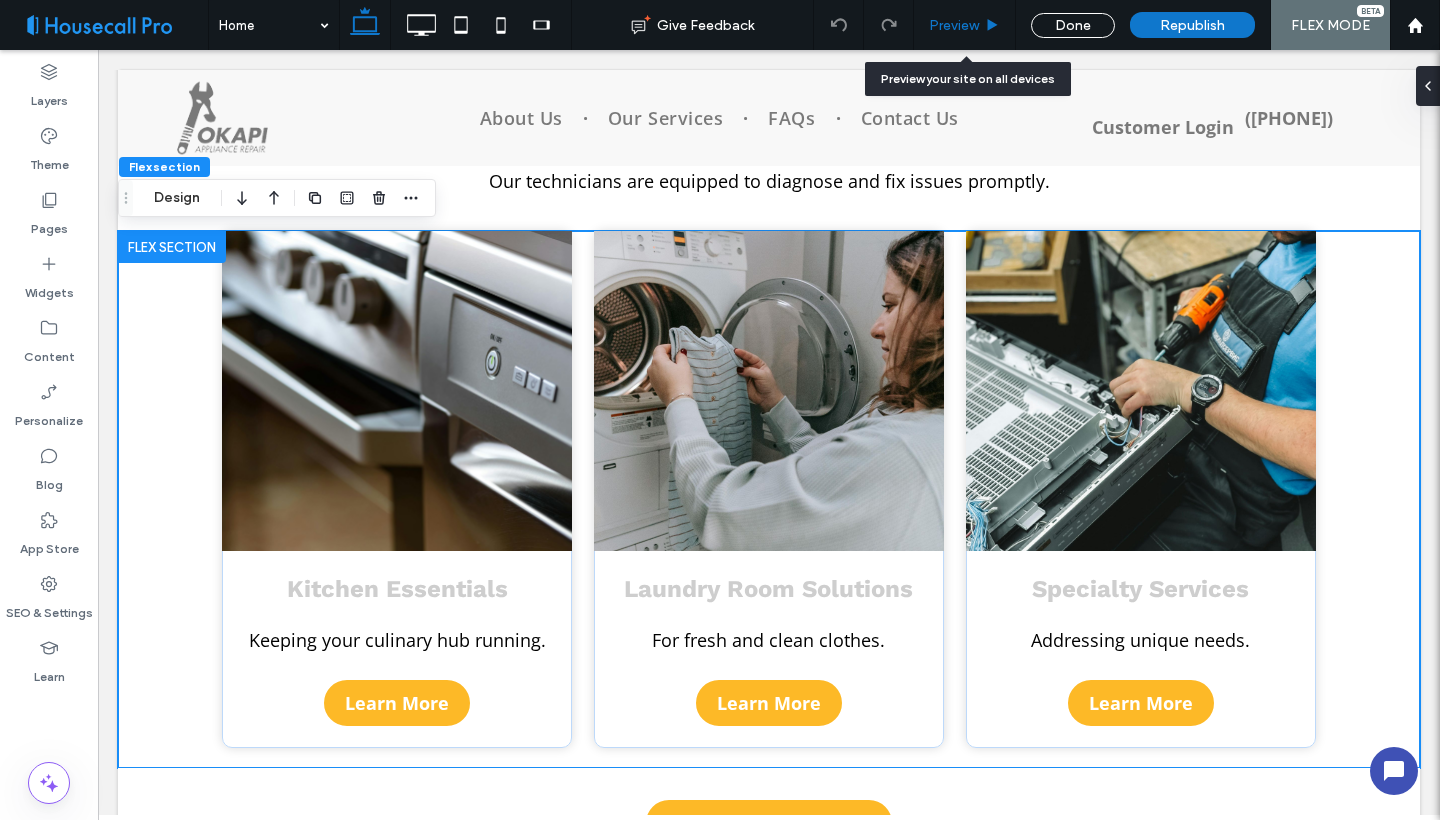 click on "Preview" at bounding box center (954, 25) 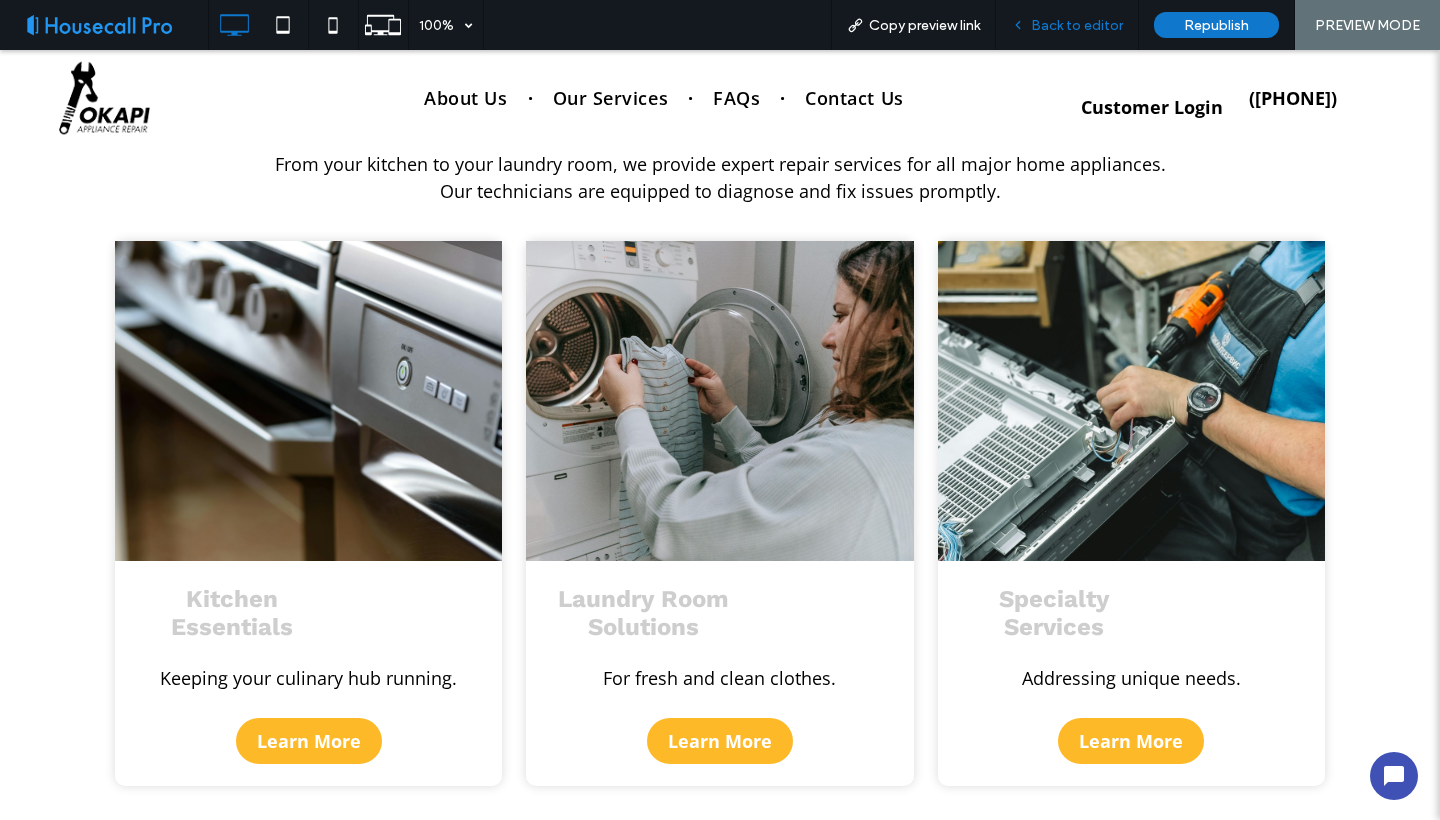 click on "Back to editor" at bounding box center [1077, 25] 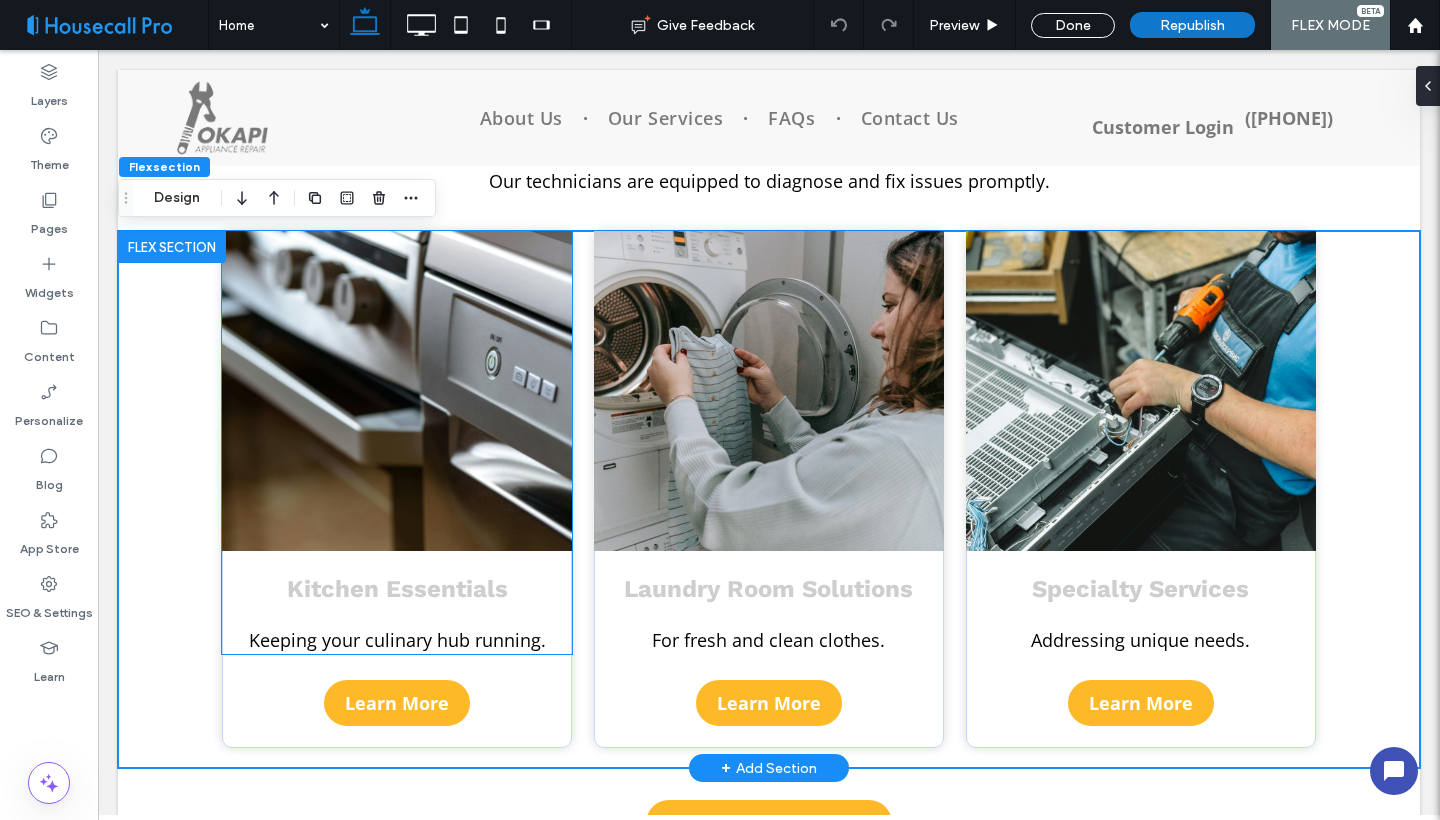 click at bounding box center (397, 391) 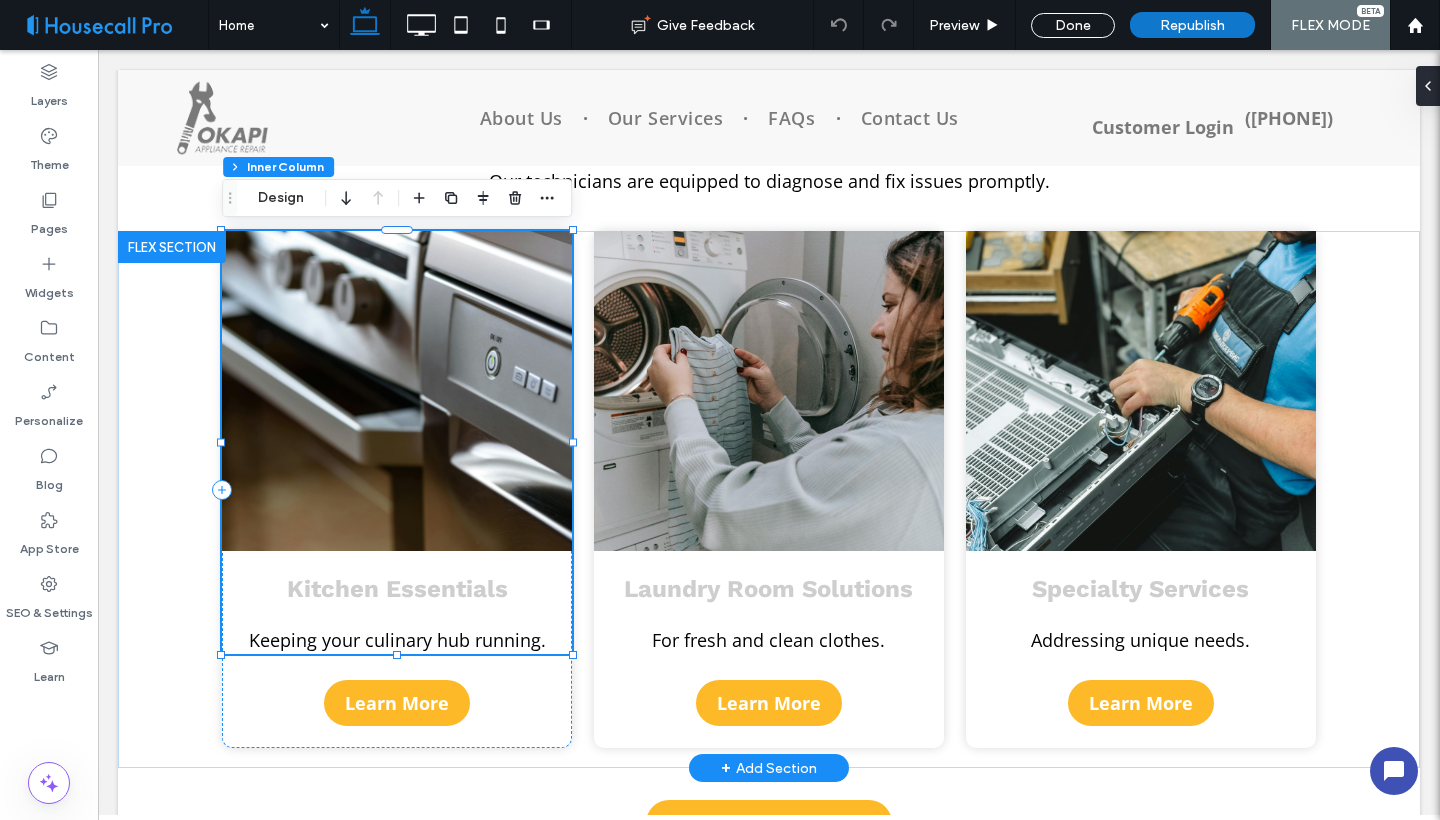 click at bounding box center [397, 391] 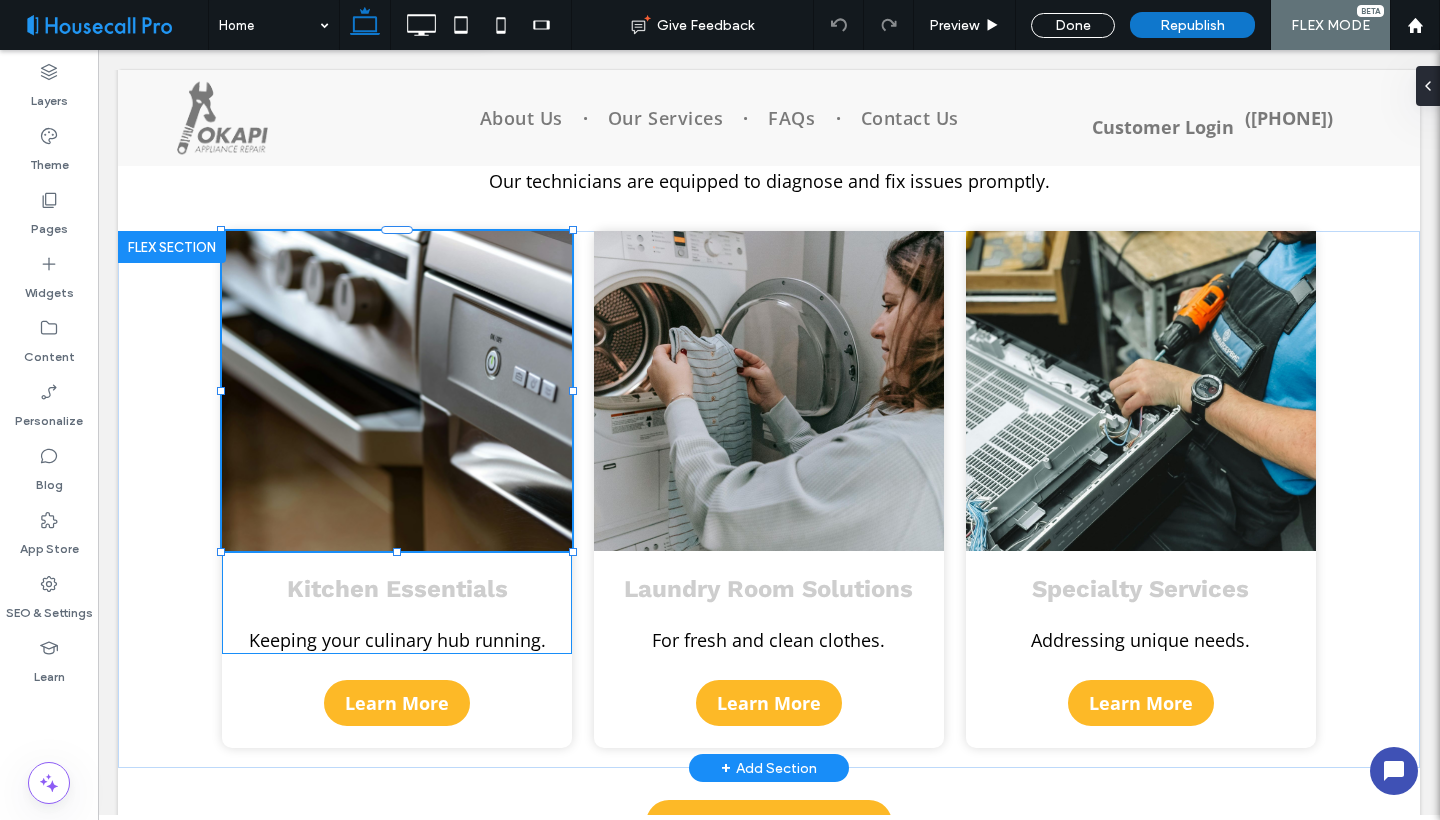 click at bounding box center (397, 391) 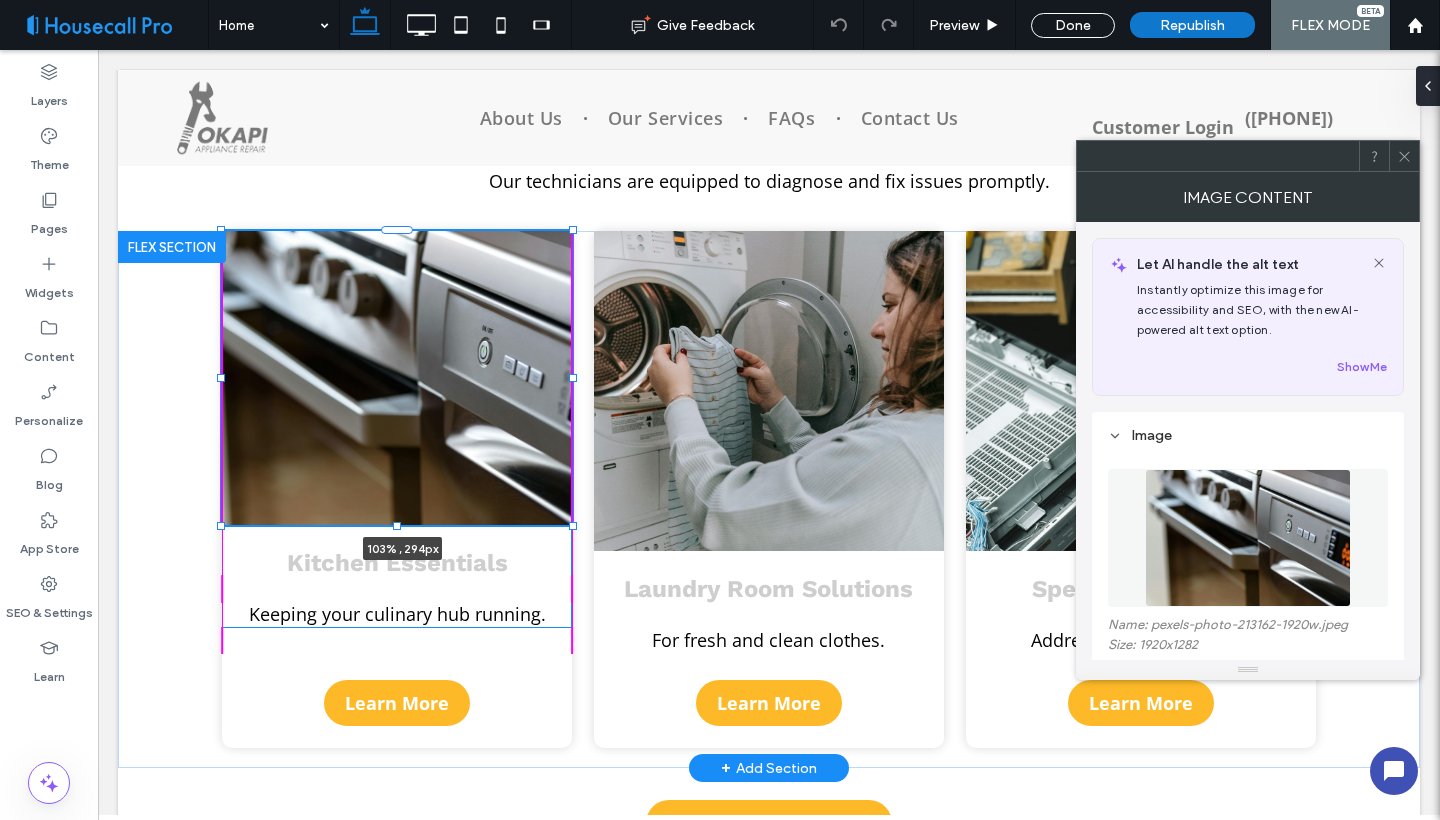 drag, startPoint x: 571, startPoint y: 549, endPoint x: 584, endPoint y: 536, distance: 18.384777 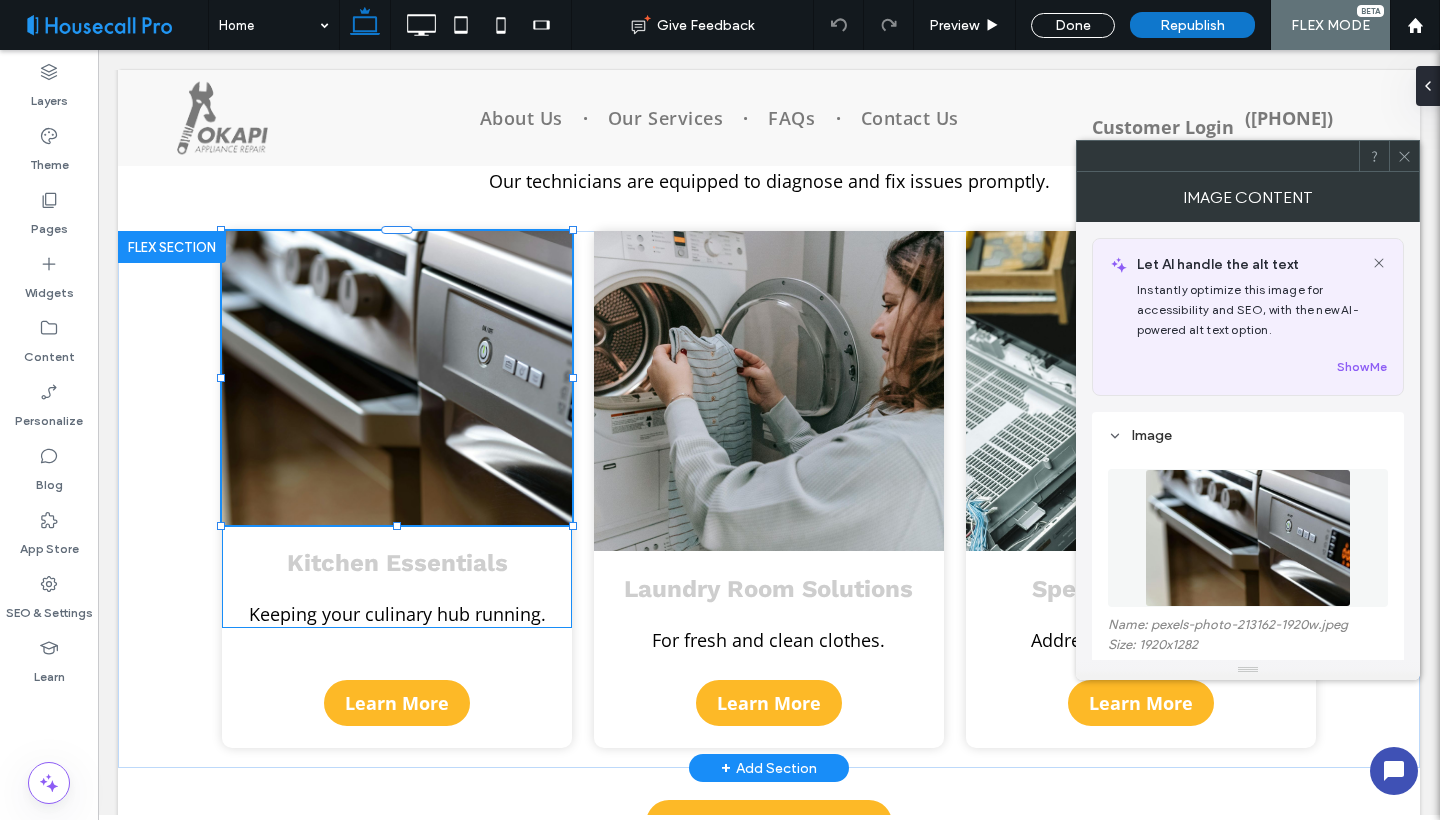 type on "***" 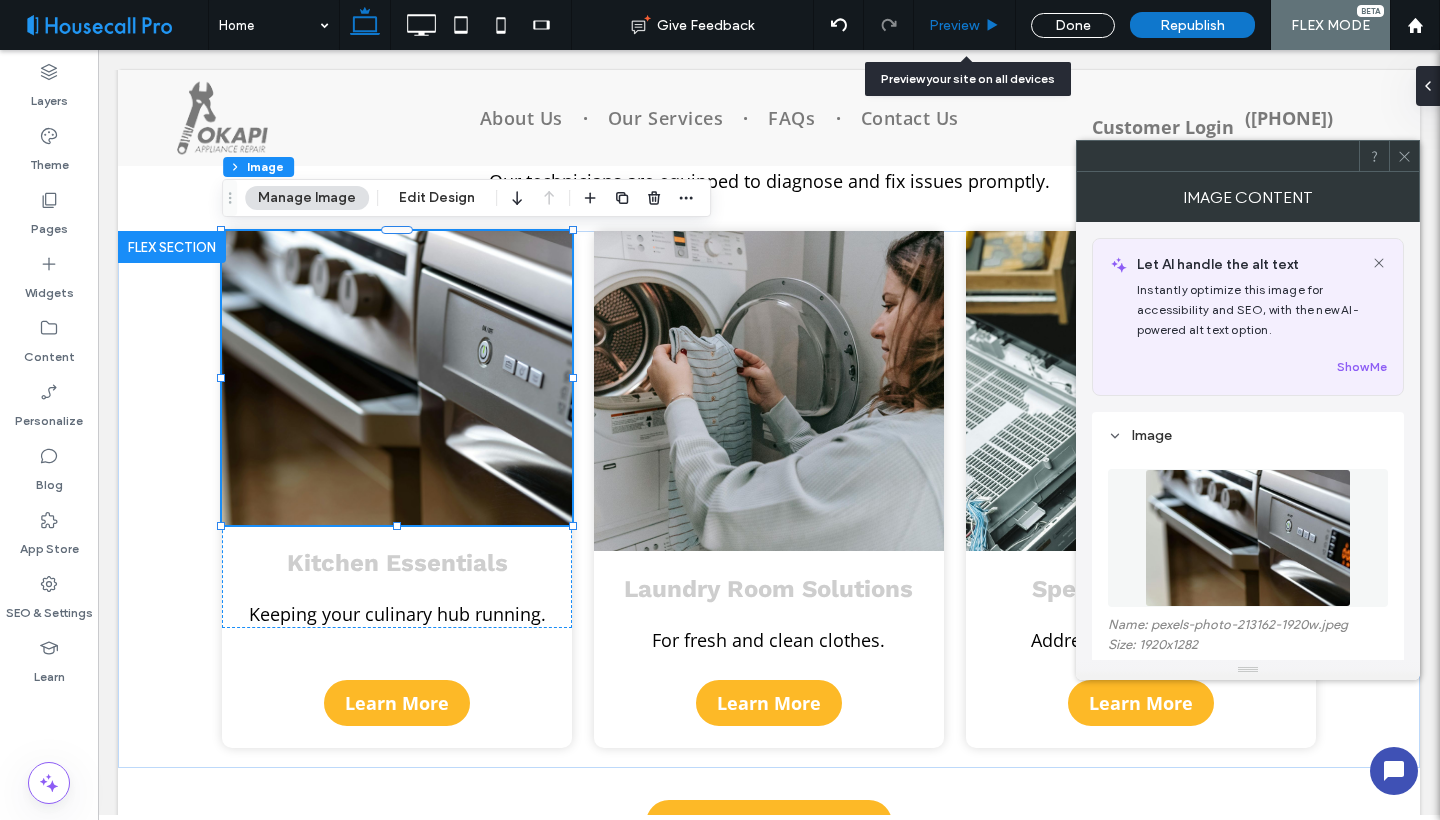 click on "Preview" at bounding box center [954, 25] 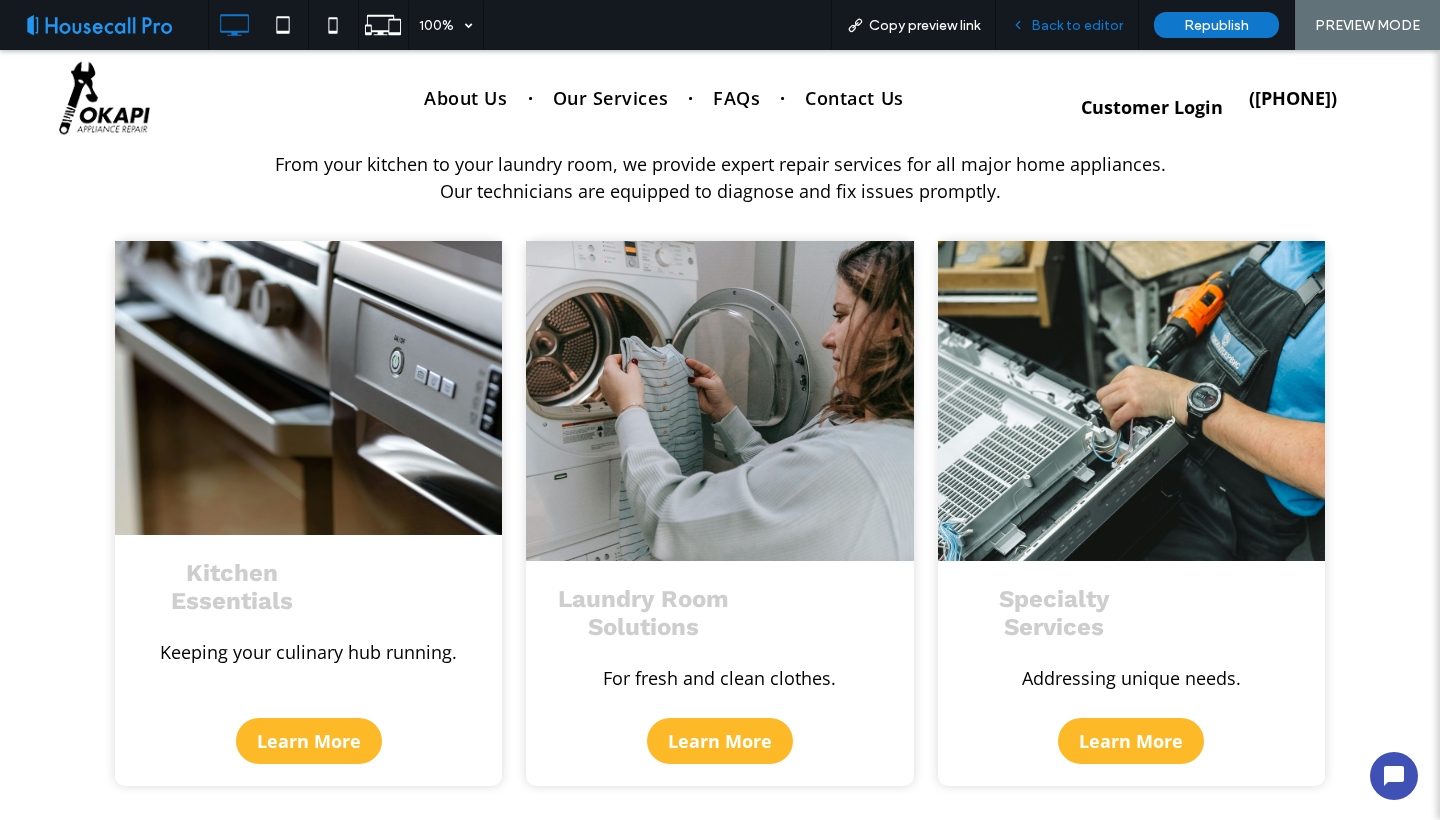 click on "Back to editor" at bounding box center [1077, 25] 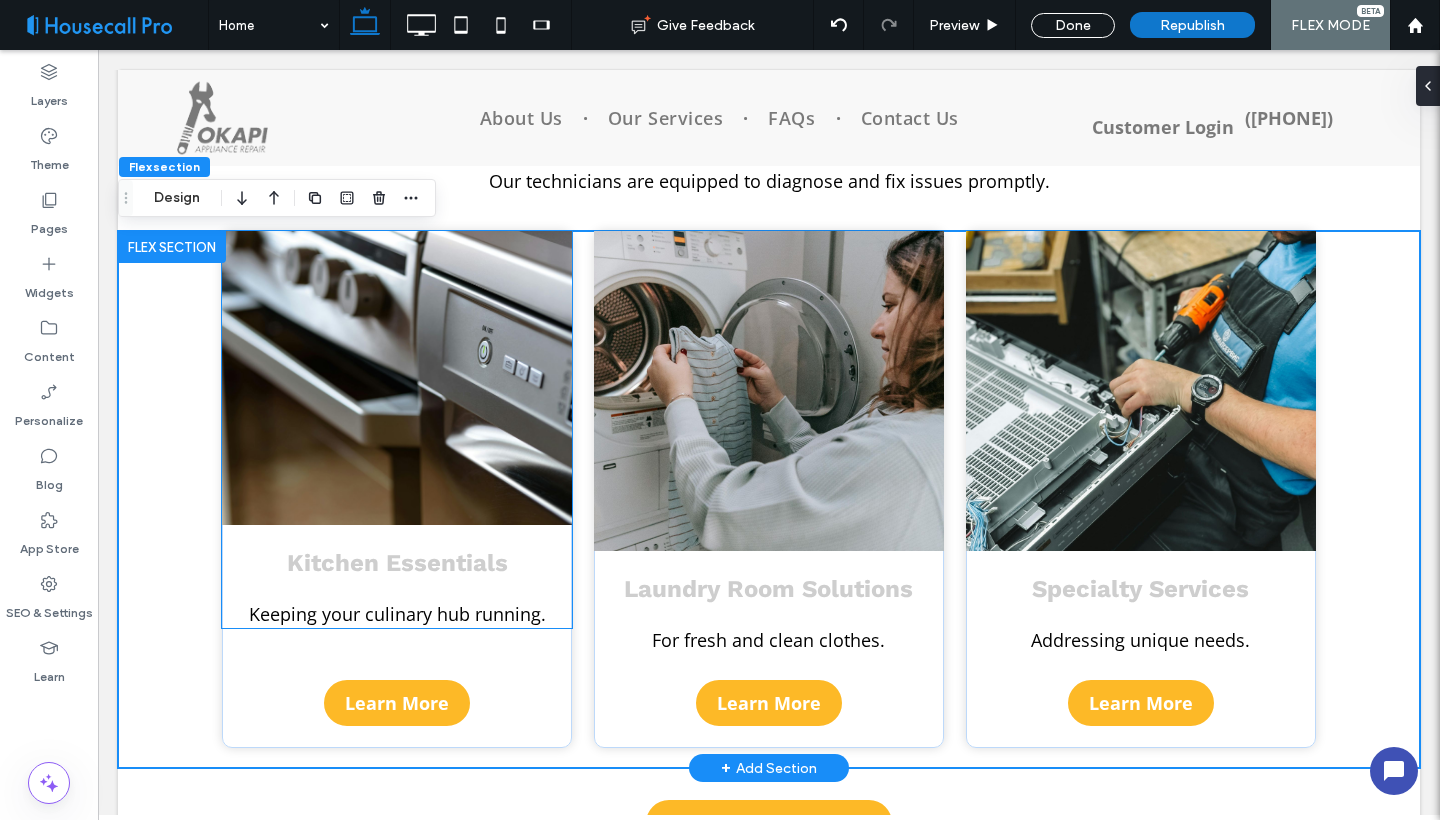 click at bounding box center (397, 378) 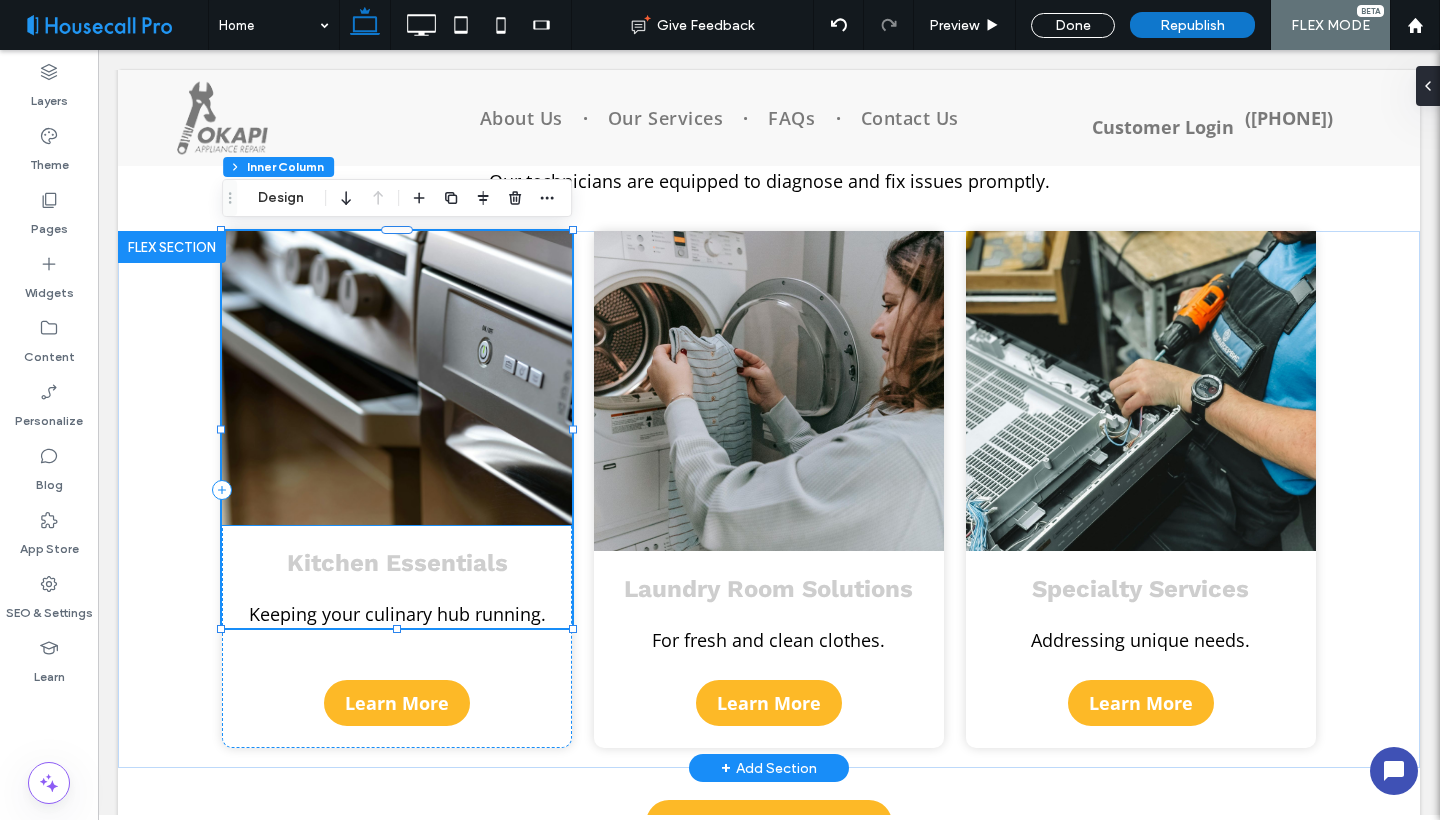 click at bounding box center (397, 378) 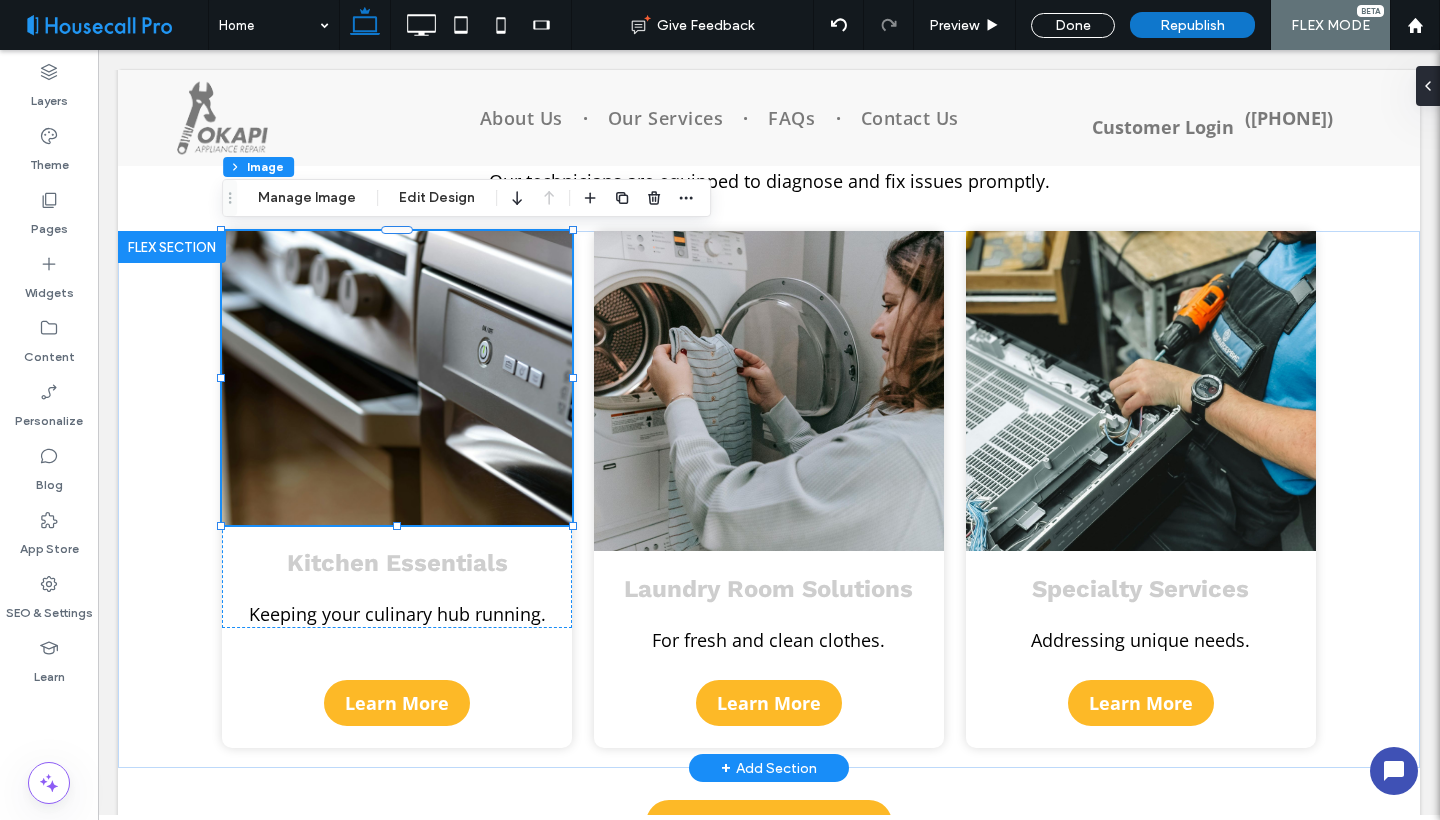 click at bounding box center (397, 378) 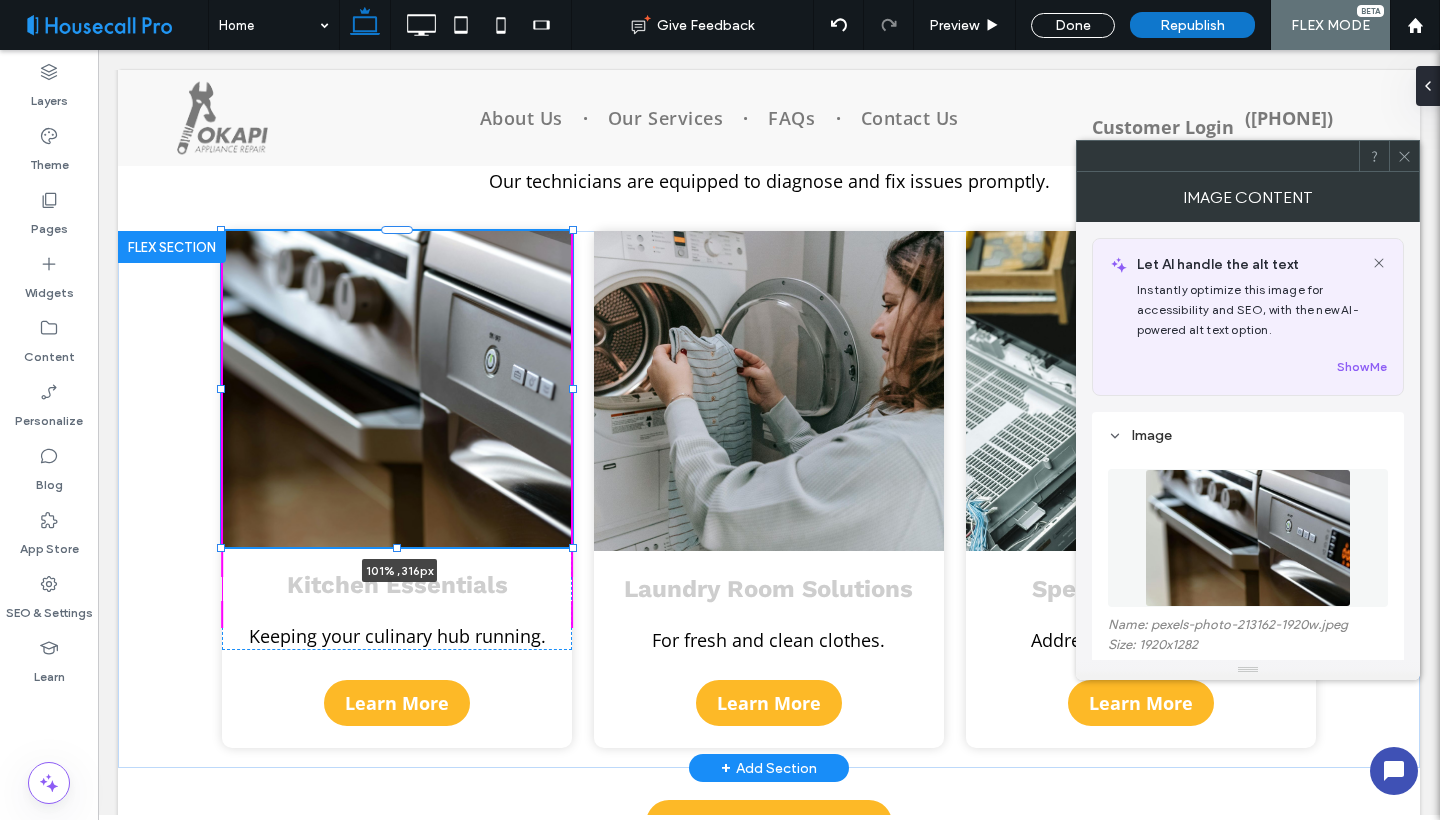 drag, startPoint x: 575, startPoint y: 529, endPoint x: 580, endPoint y: 544, distance: 15.811388 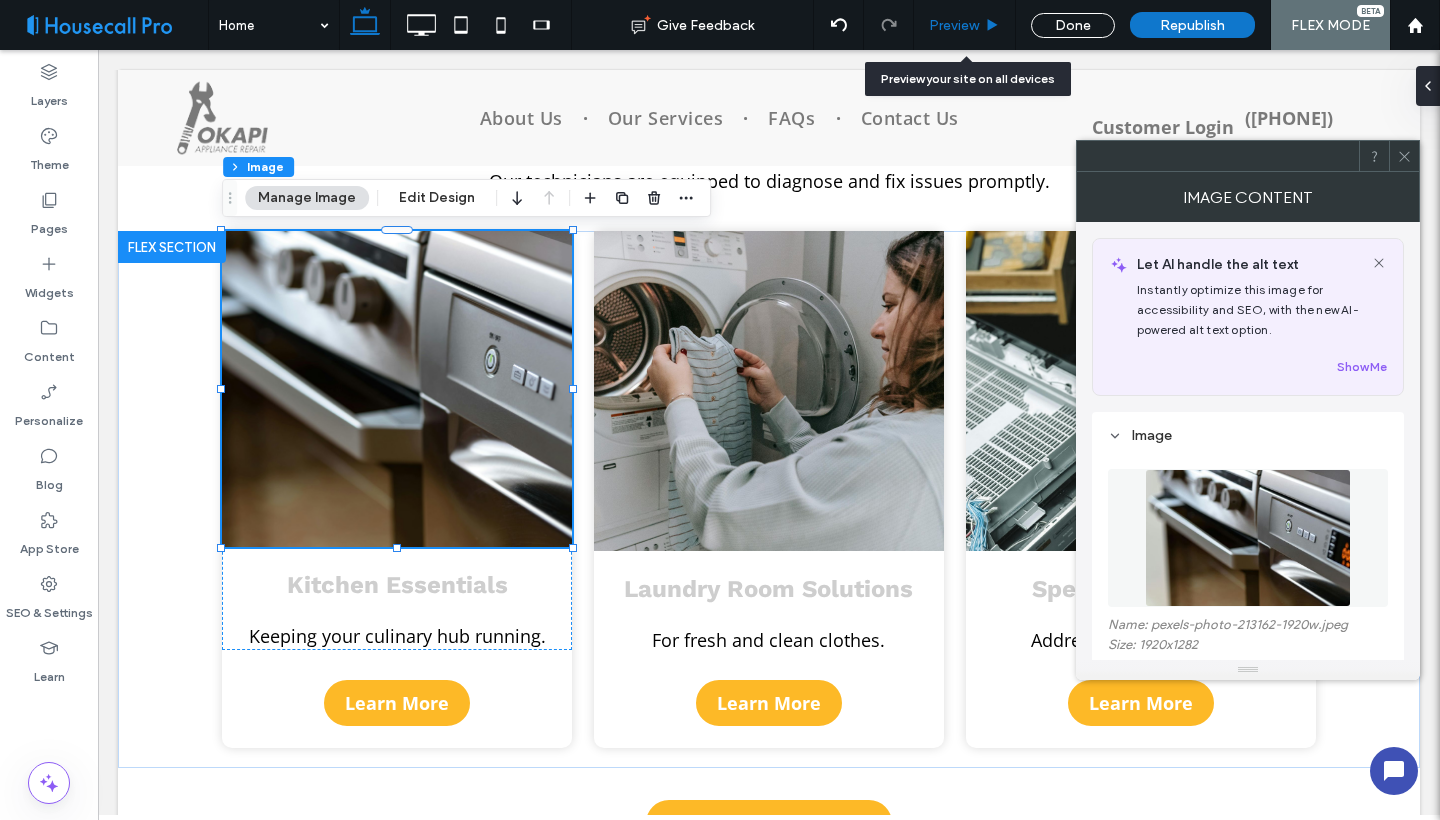 click on "Preview" at bounding box center [954, 25] 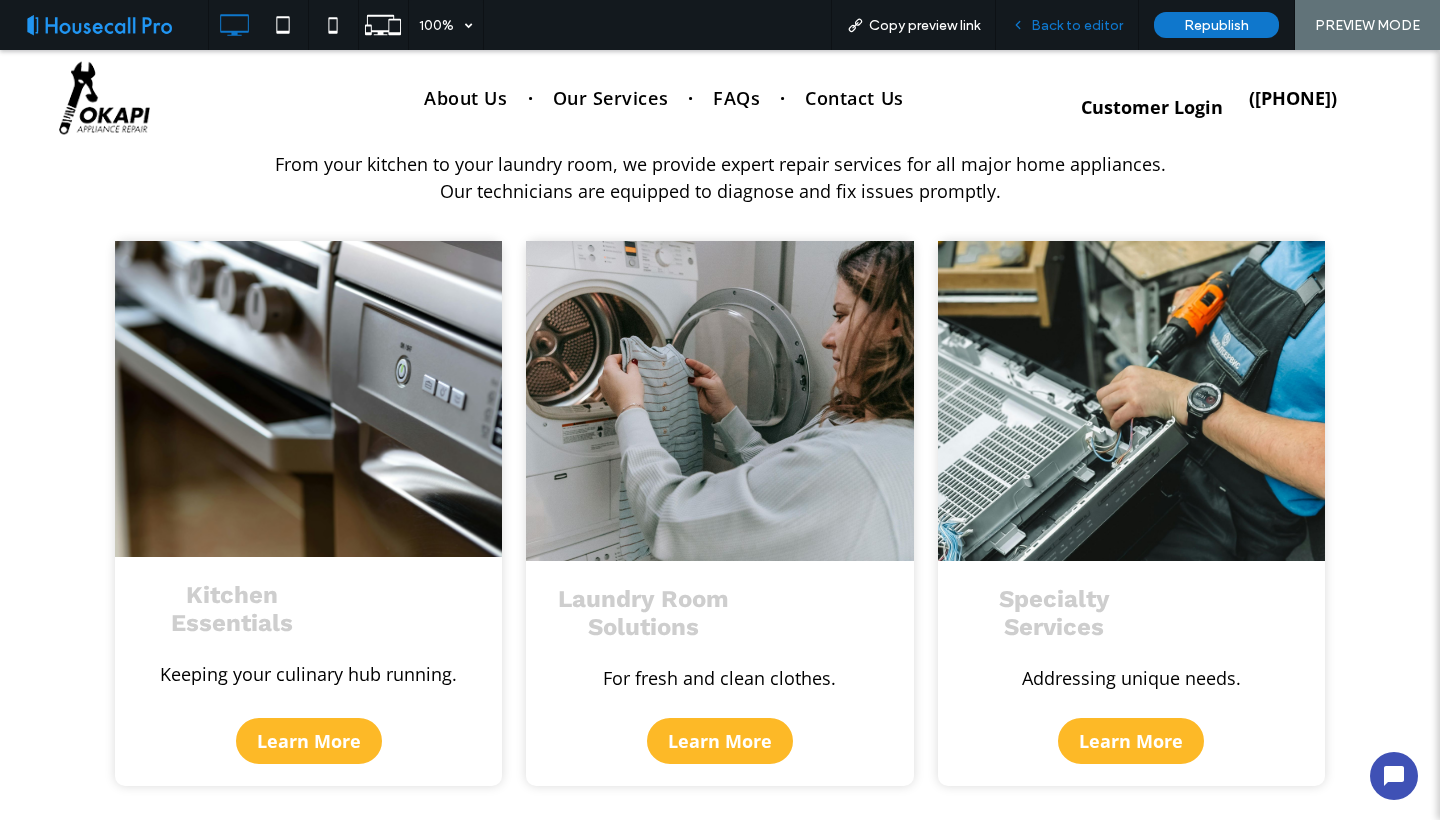 click on "Back to editor" at bounding box center (1077, 25) 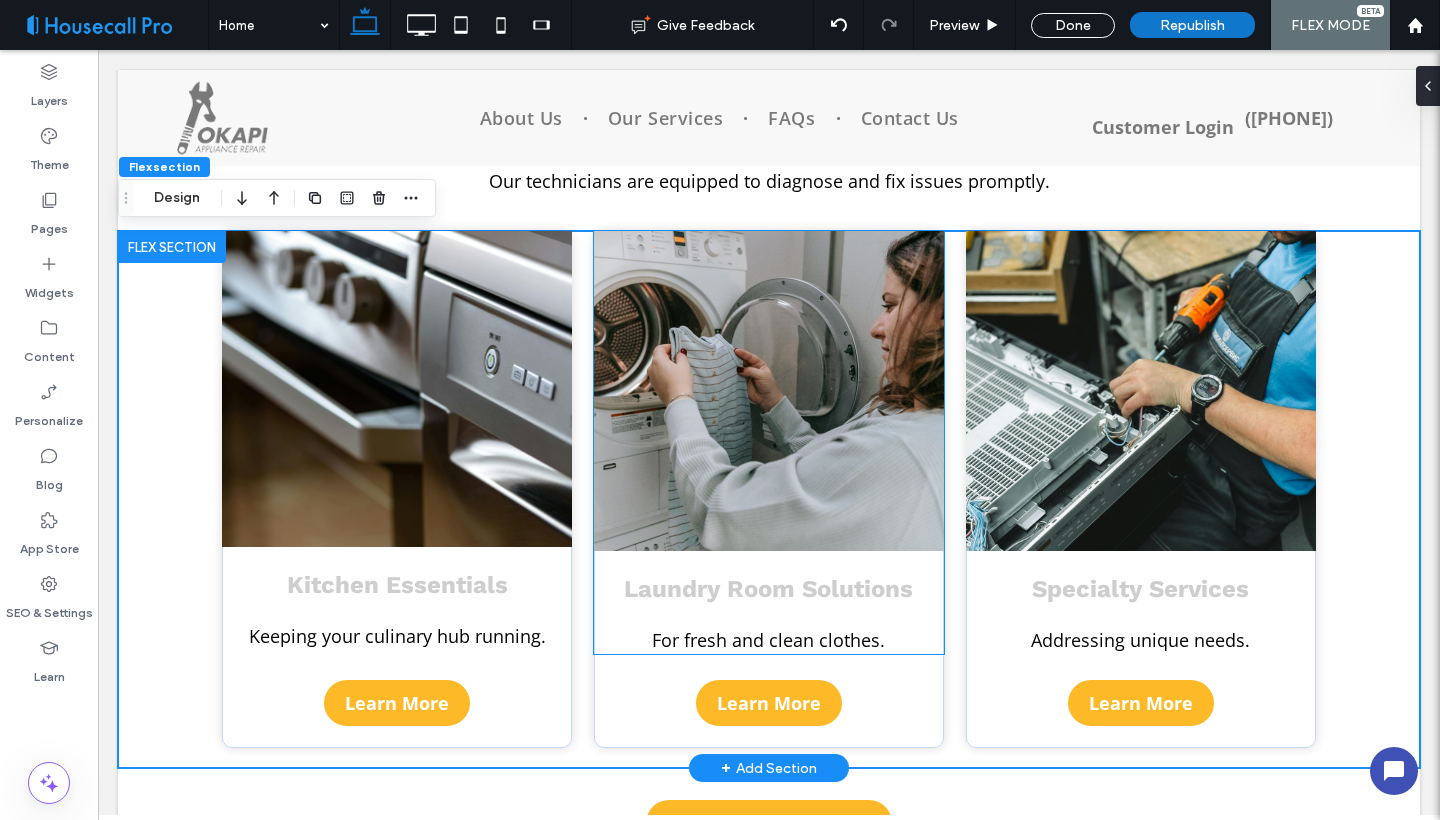 click on "Laundry Room Solutions" at bounding box center [768, 589] 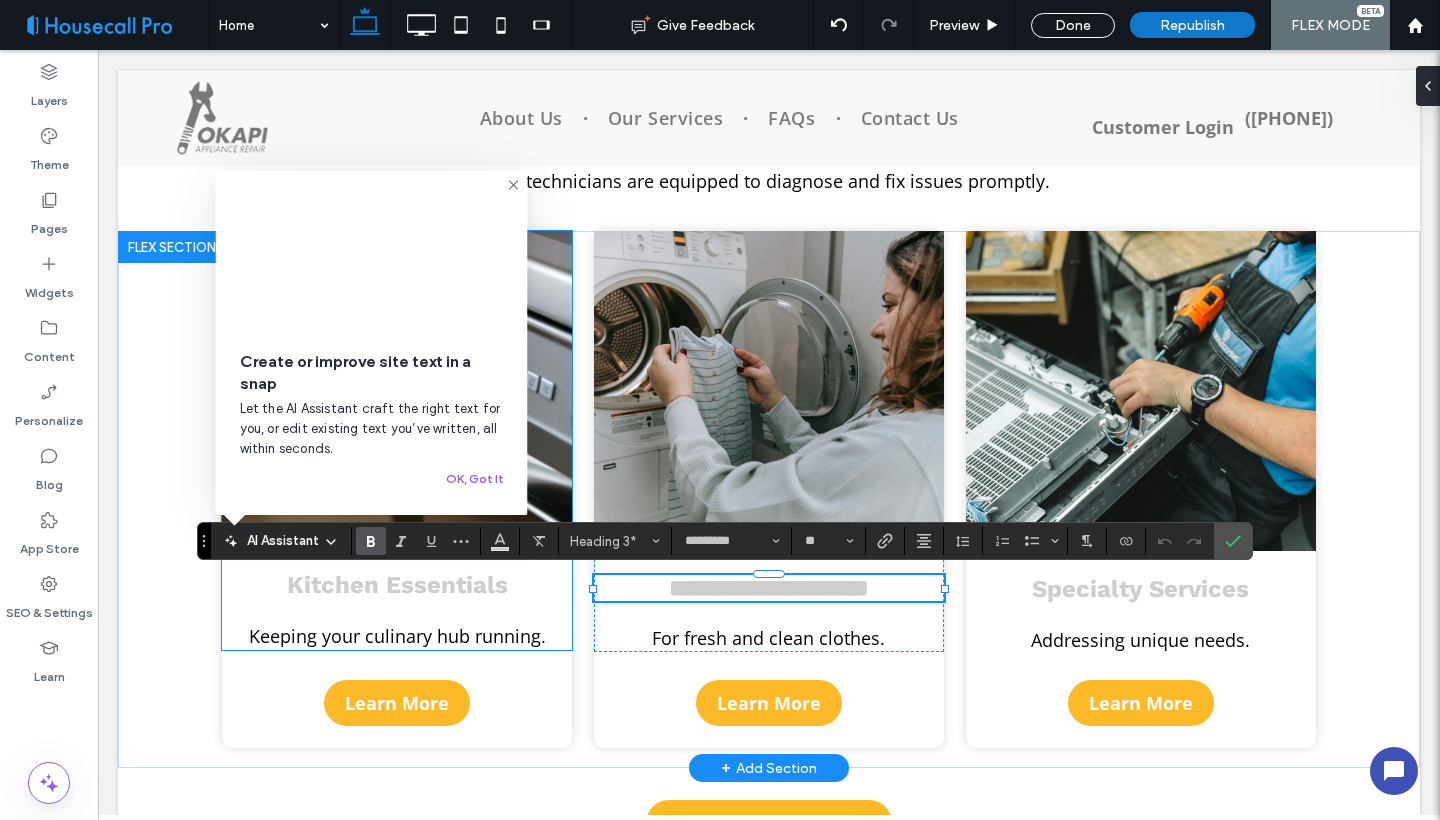 click on "Kitchen Essentials" at bounding box center (397, 585) 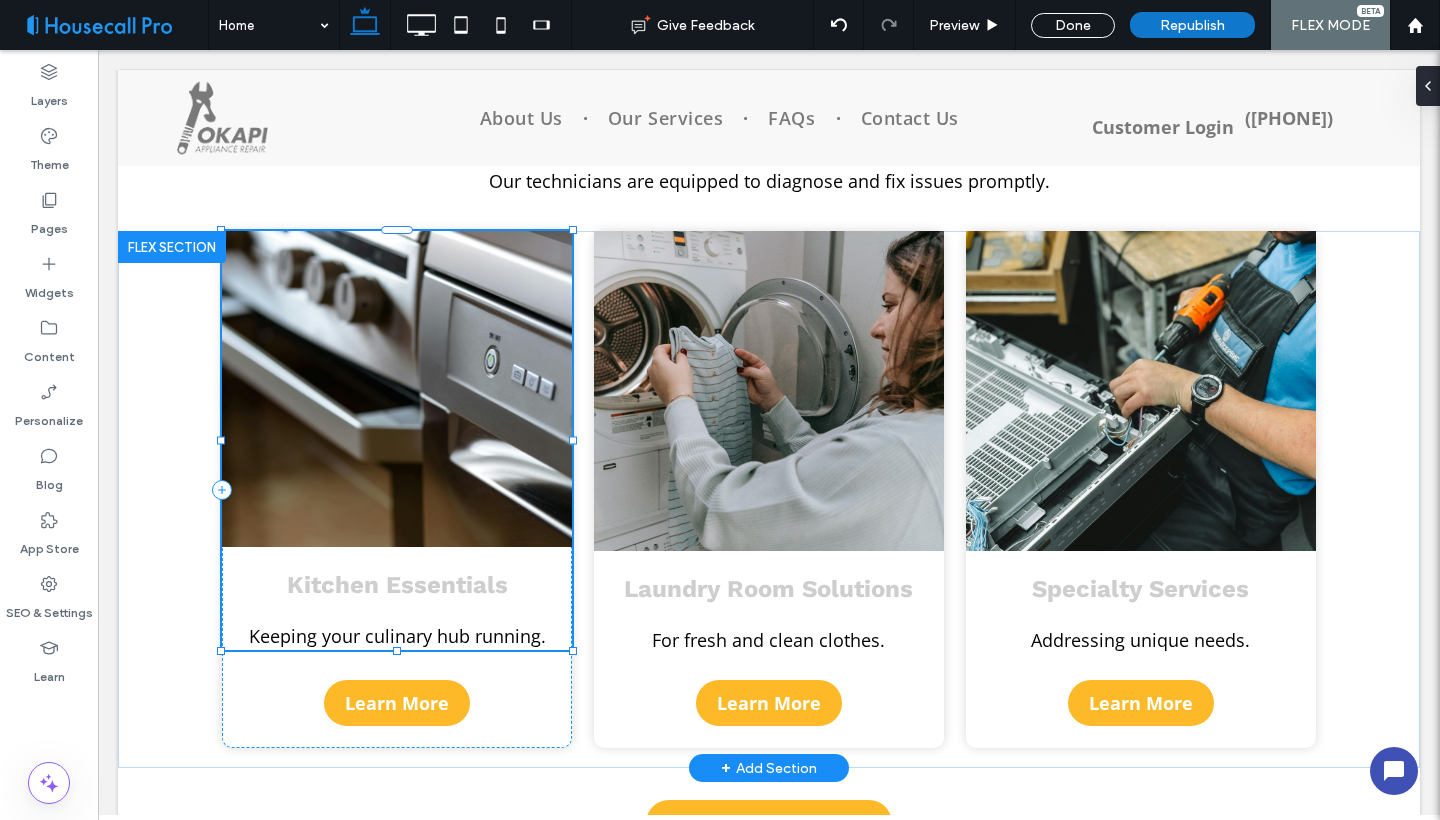 click on "Kitchen Essentials" at bounding box center (397, 585) 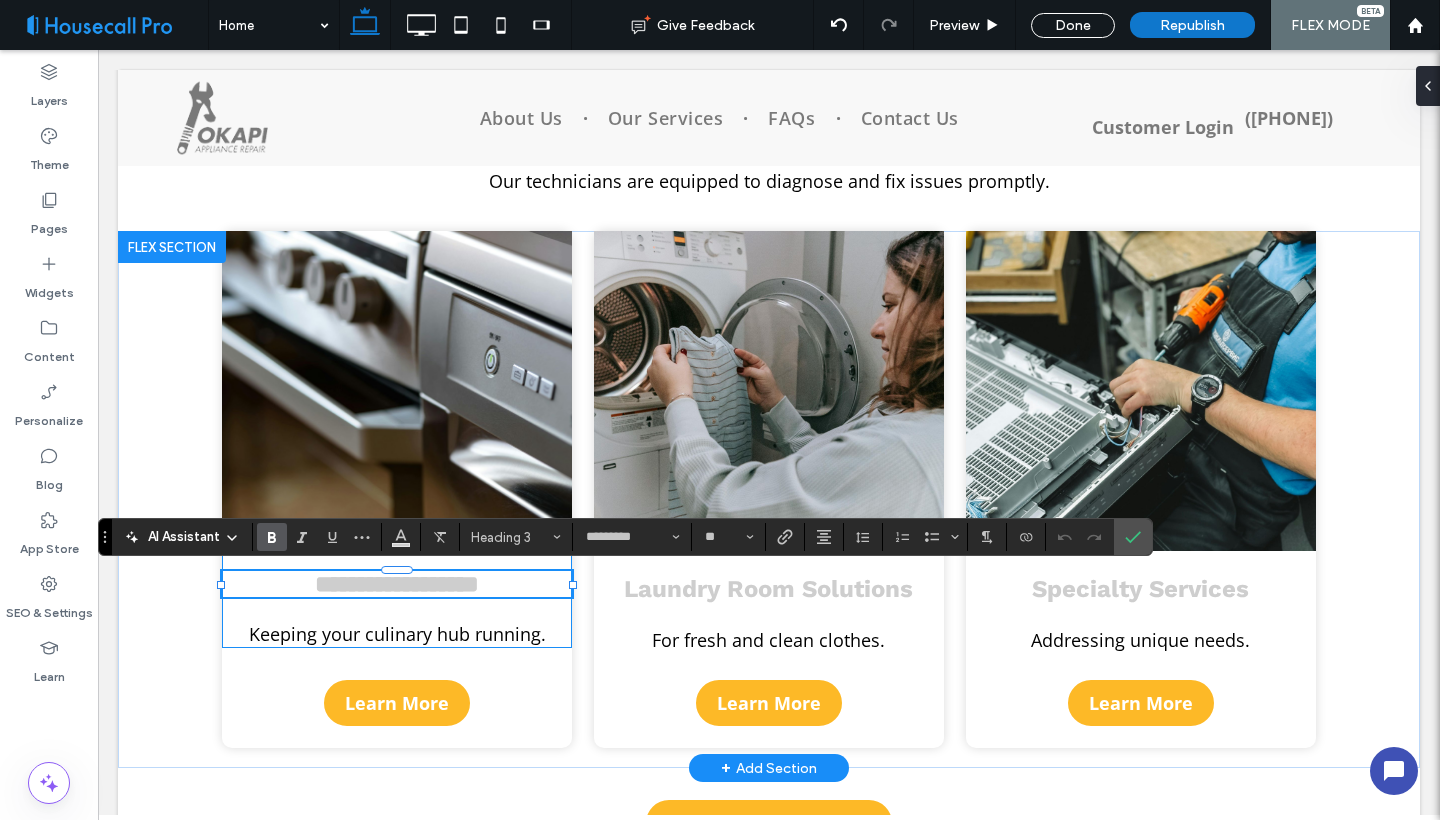 click on "**********" at bounding box center (397, 584) 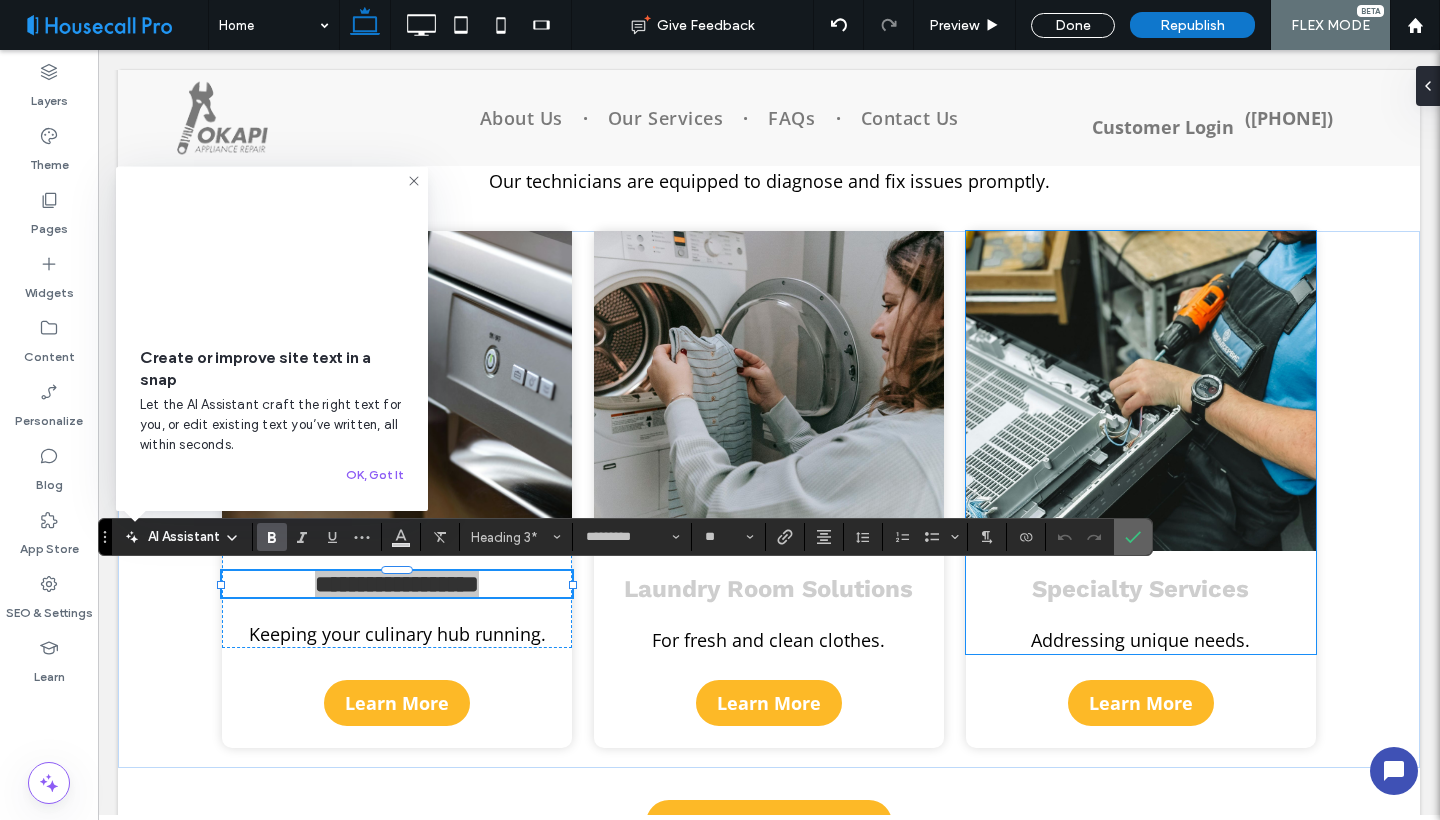 click 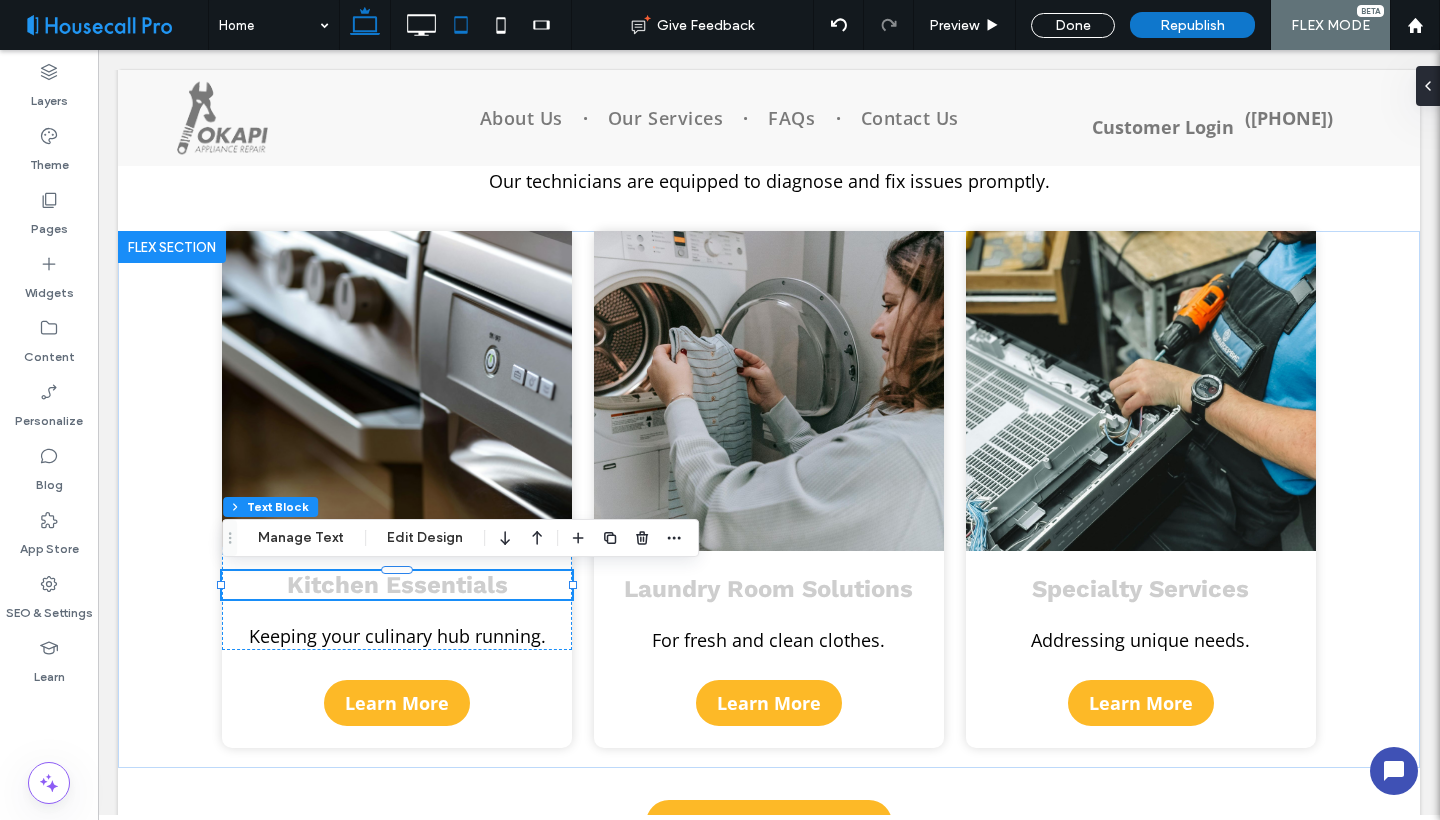 click 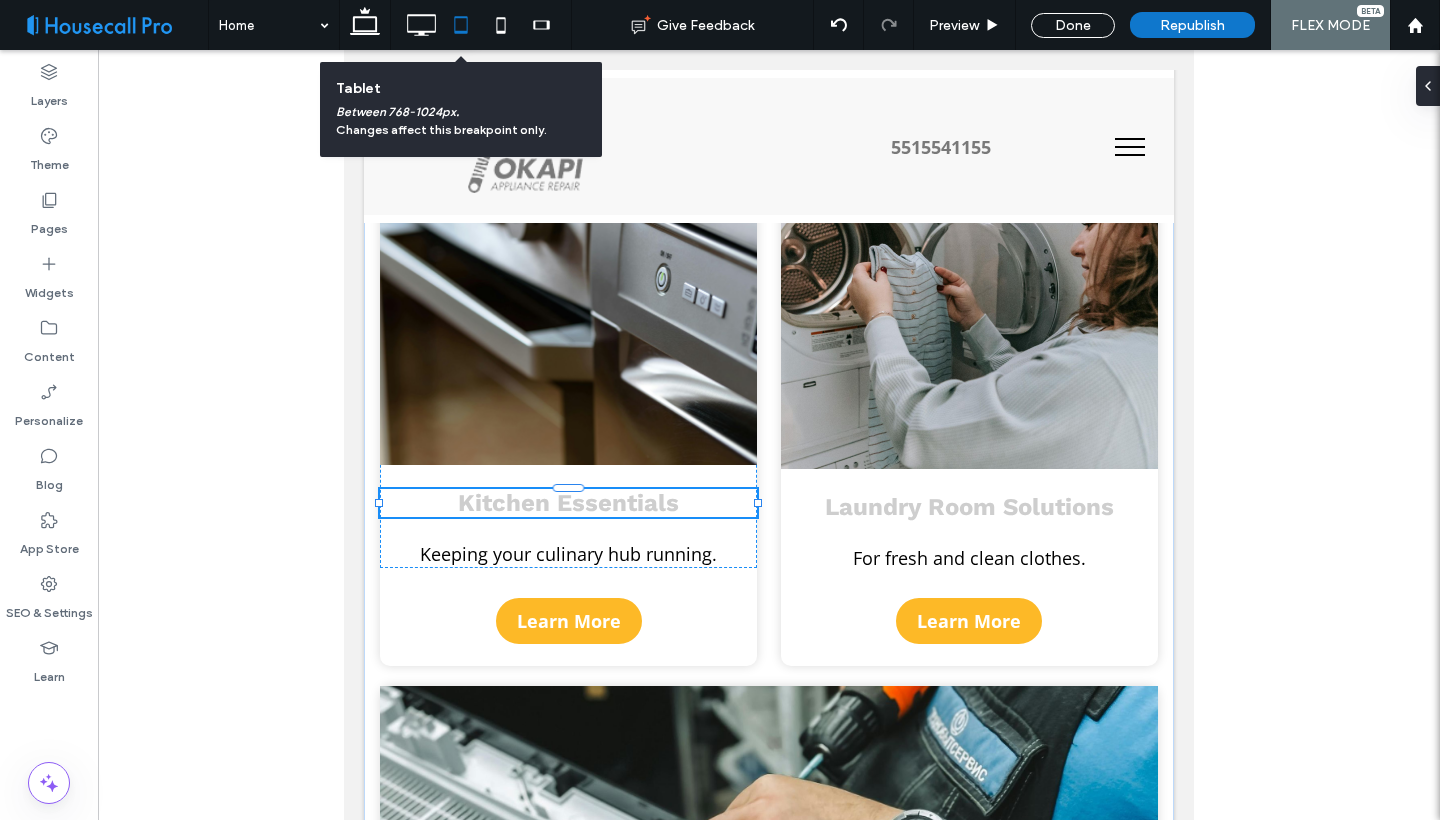 scroll, scrollTop: 99, scrollLeft: 0, axis: vertical 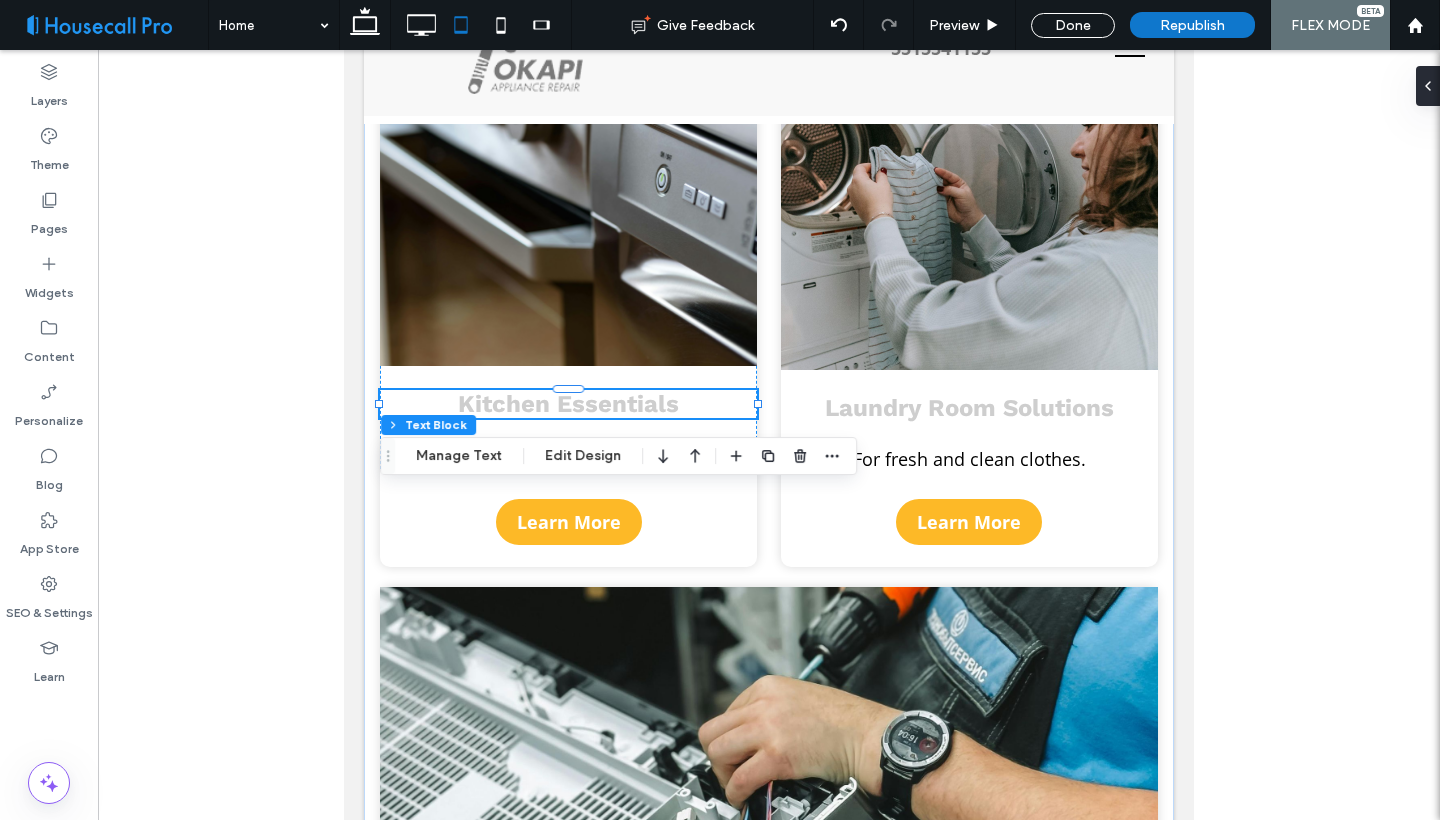 click at bounding box center [769, 588] 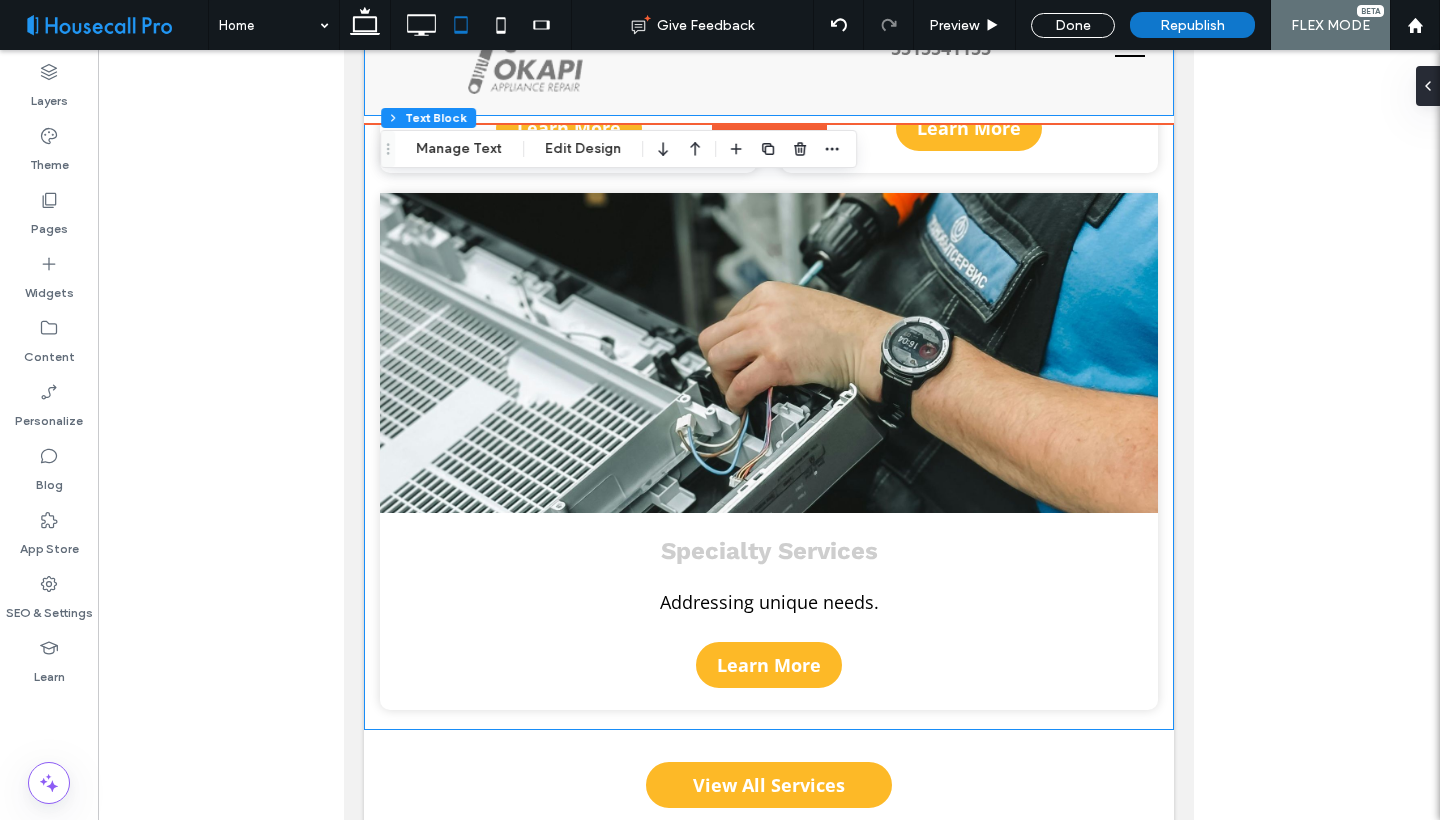 scroll, scrollTop: 1365, scrollLeft: 0, axis: vertical 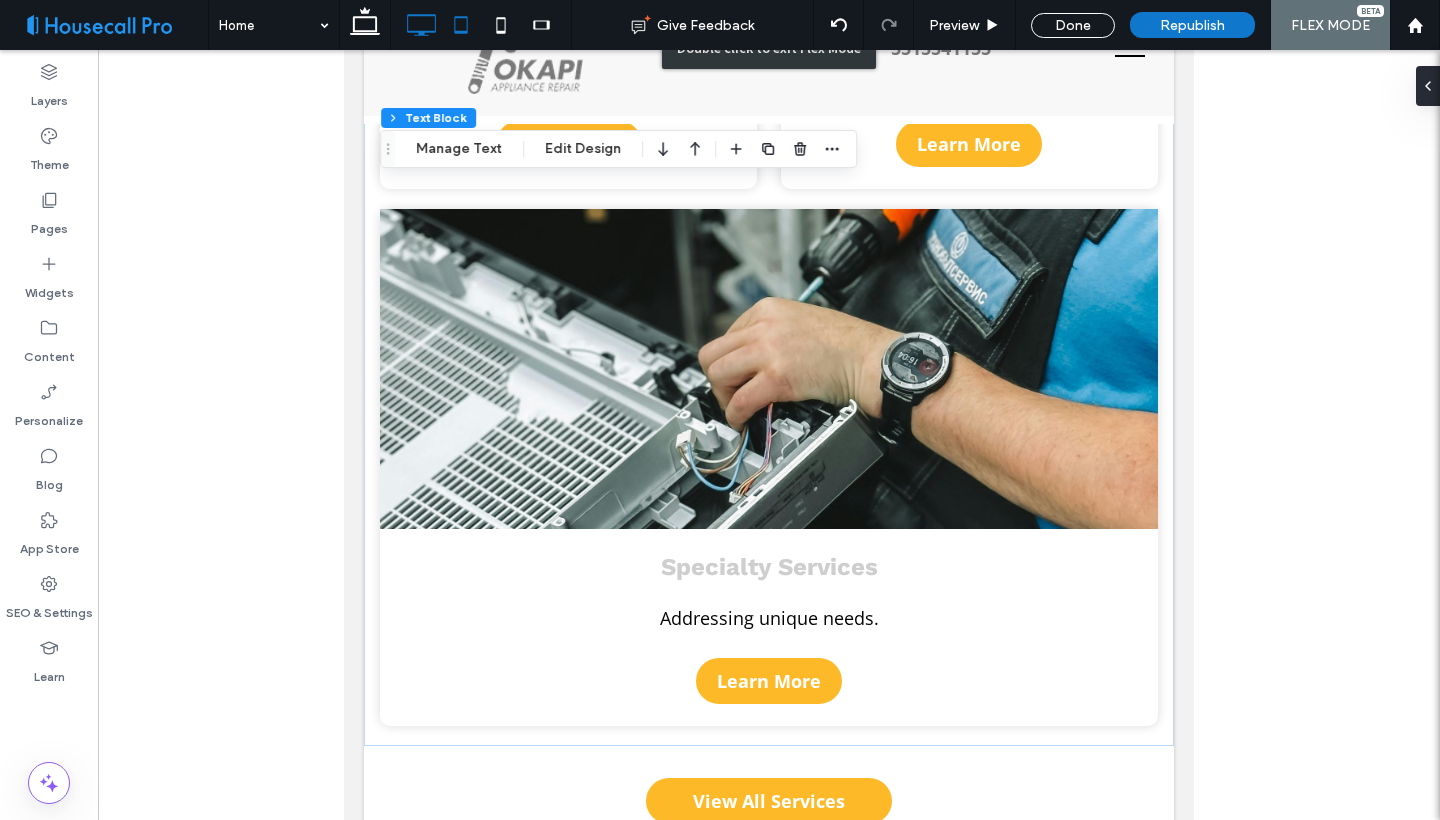 click 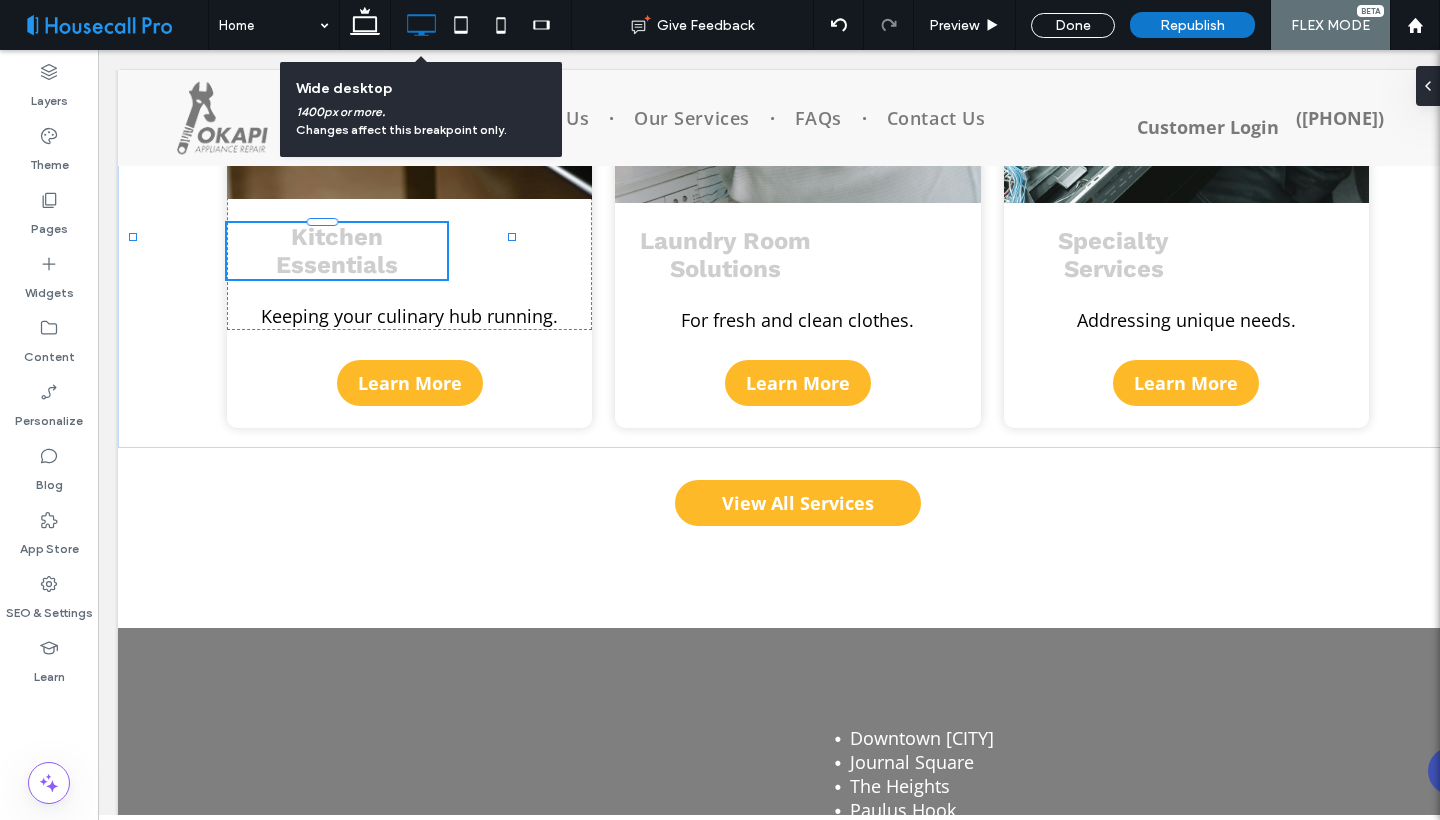 type on "**" 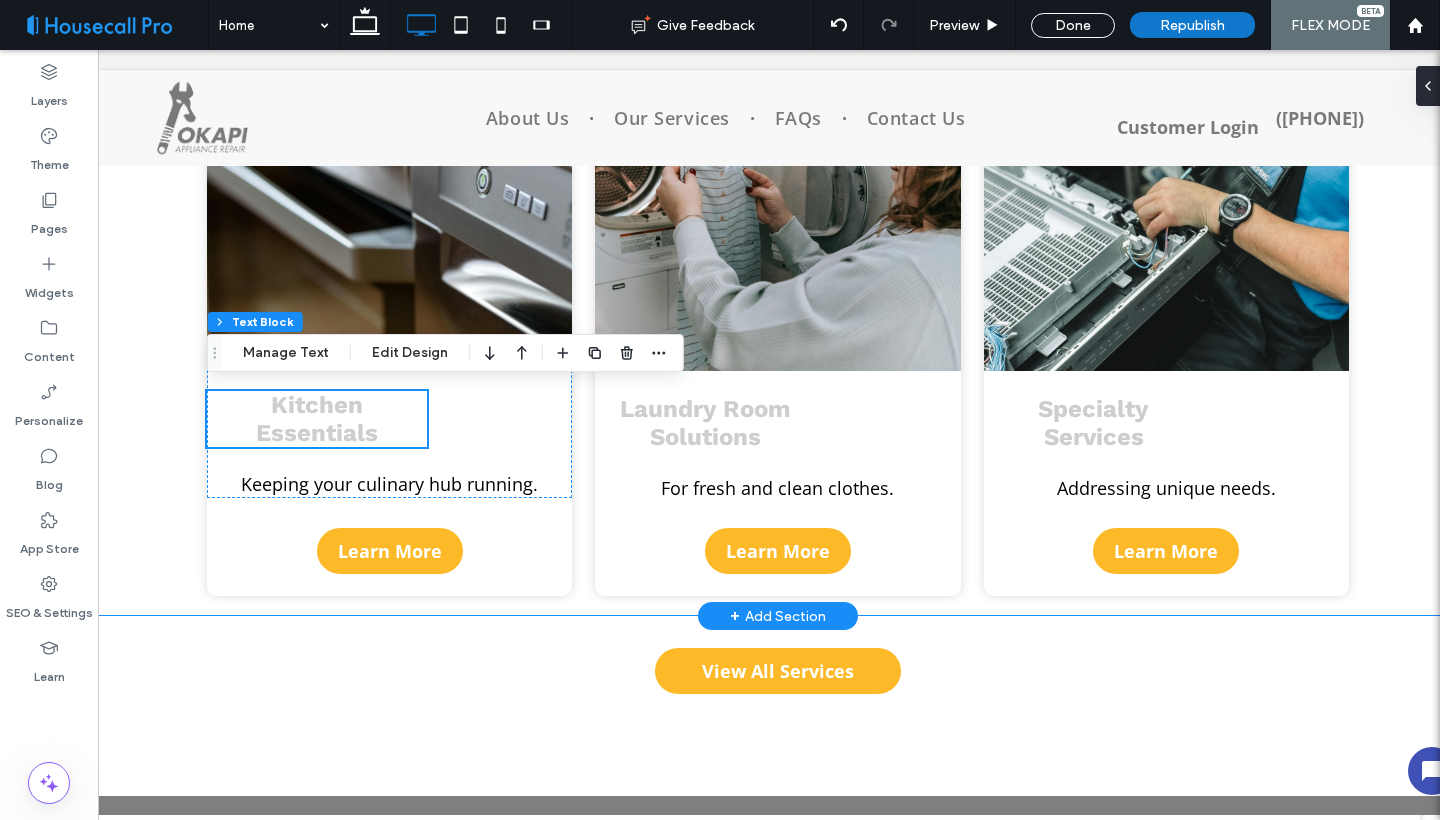 scroll, scrollTop: 1198, scrollLeft: 0, axis: vertical 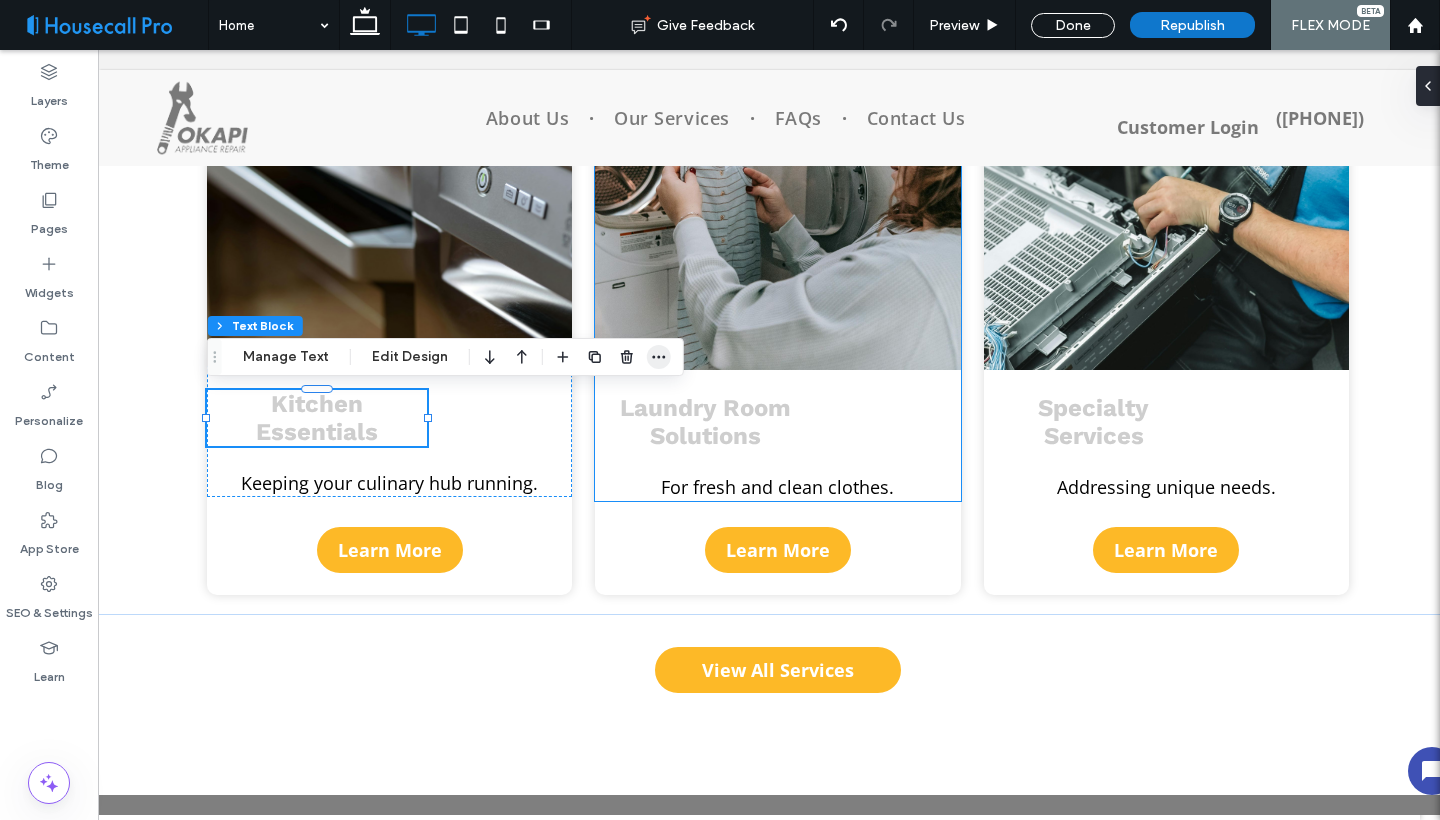 click 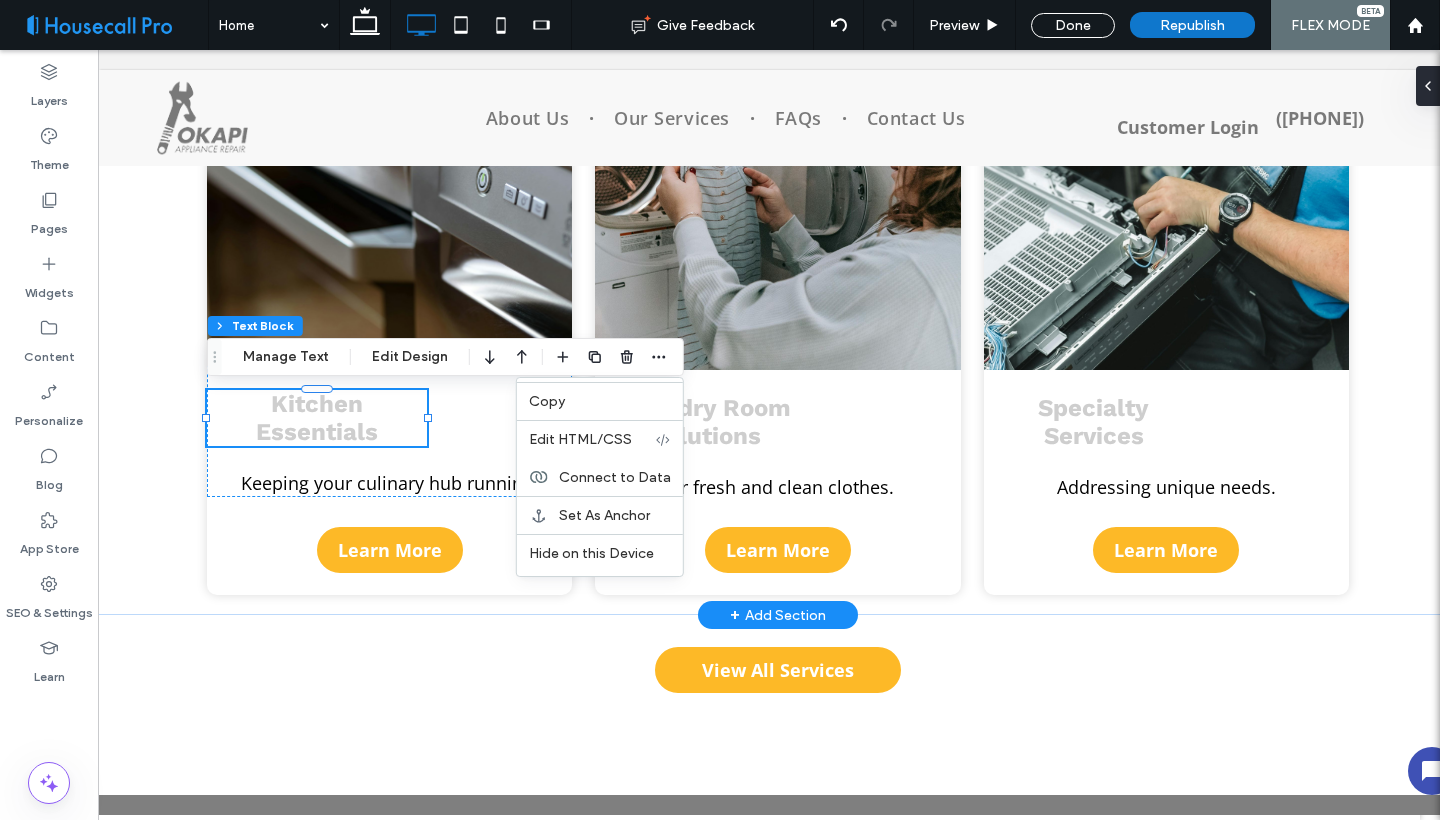 click on "Kitchen Essentials" at bounding box center [317, 418] 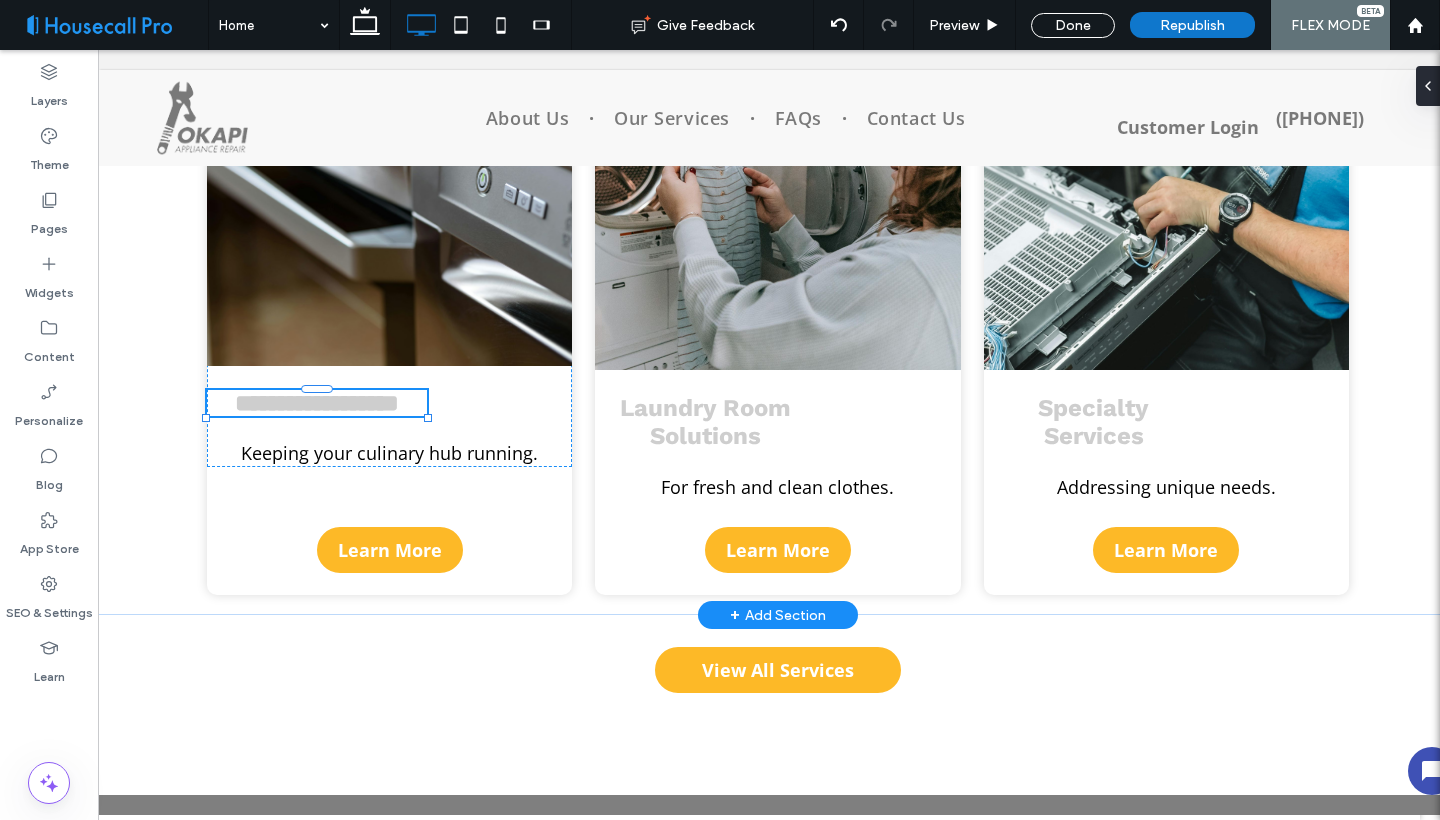 type on "*********" 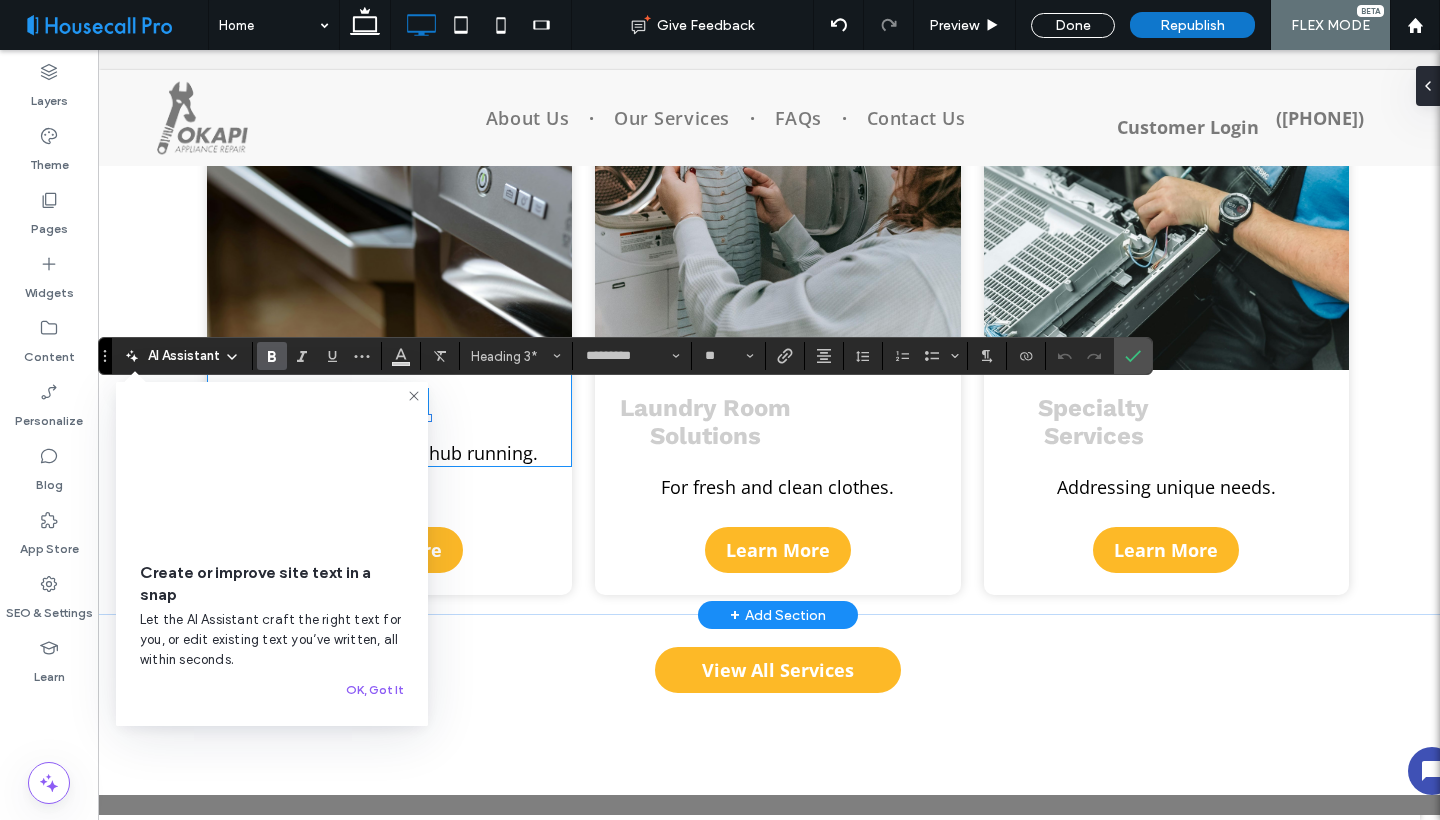 click on "**********" at bounding box center [390, 258] 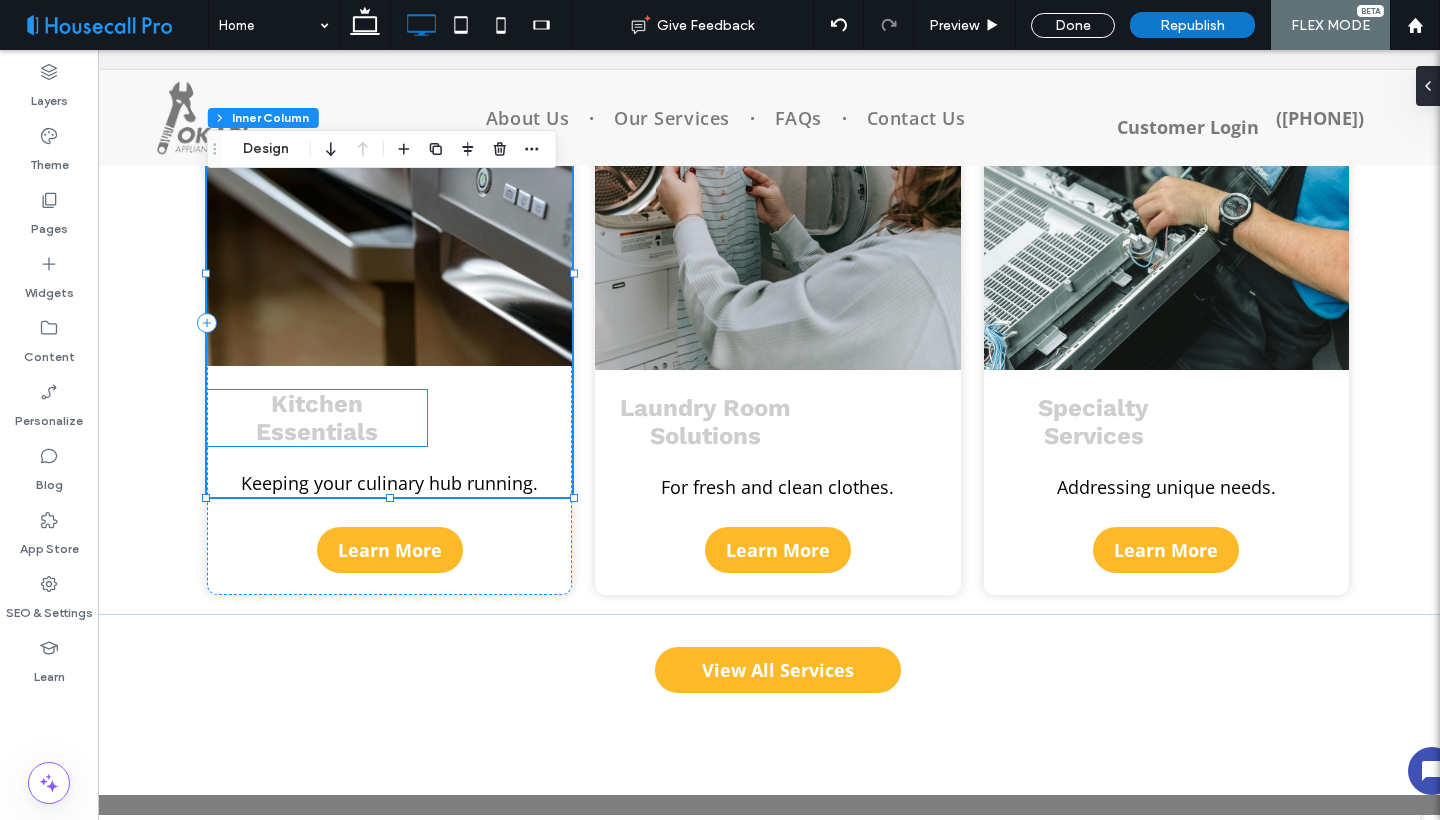 click on "Kitchen Essentials" at bounding box center (317, 418) 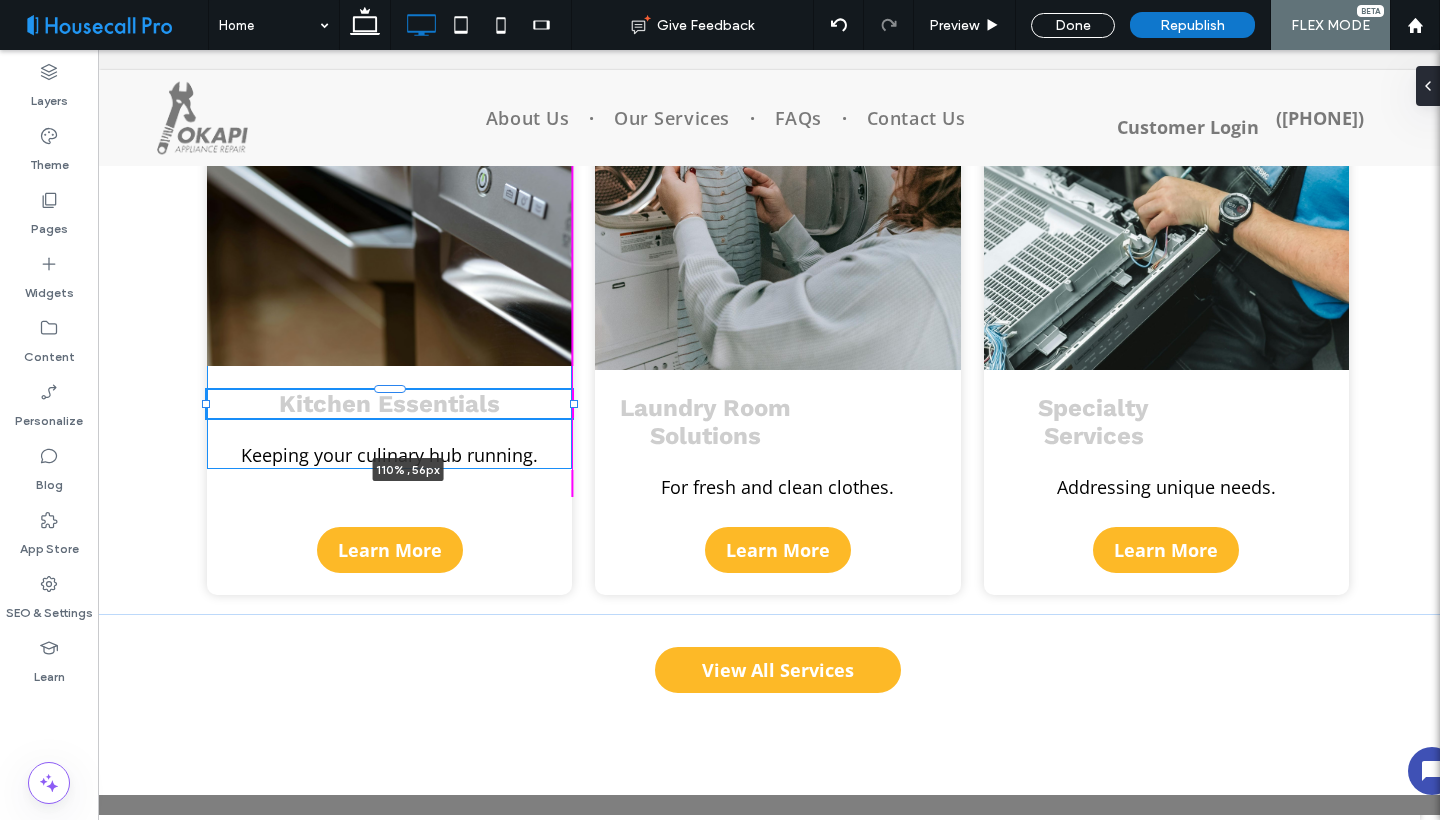 drag, startPoint x: 429, startPoint y: 418, endPoint x: 613, endPoint y: 432, distance: 184.53185 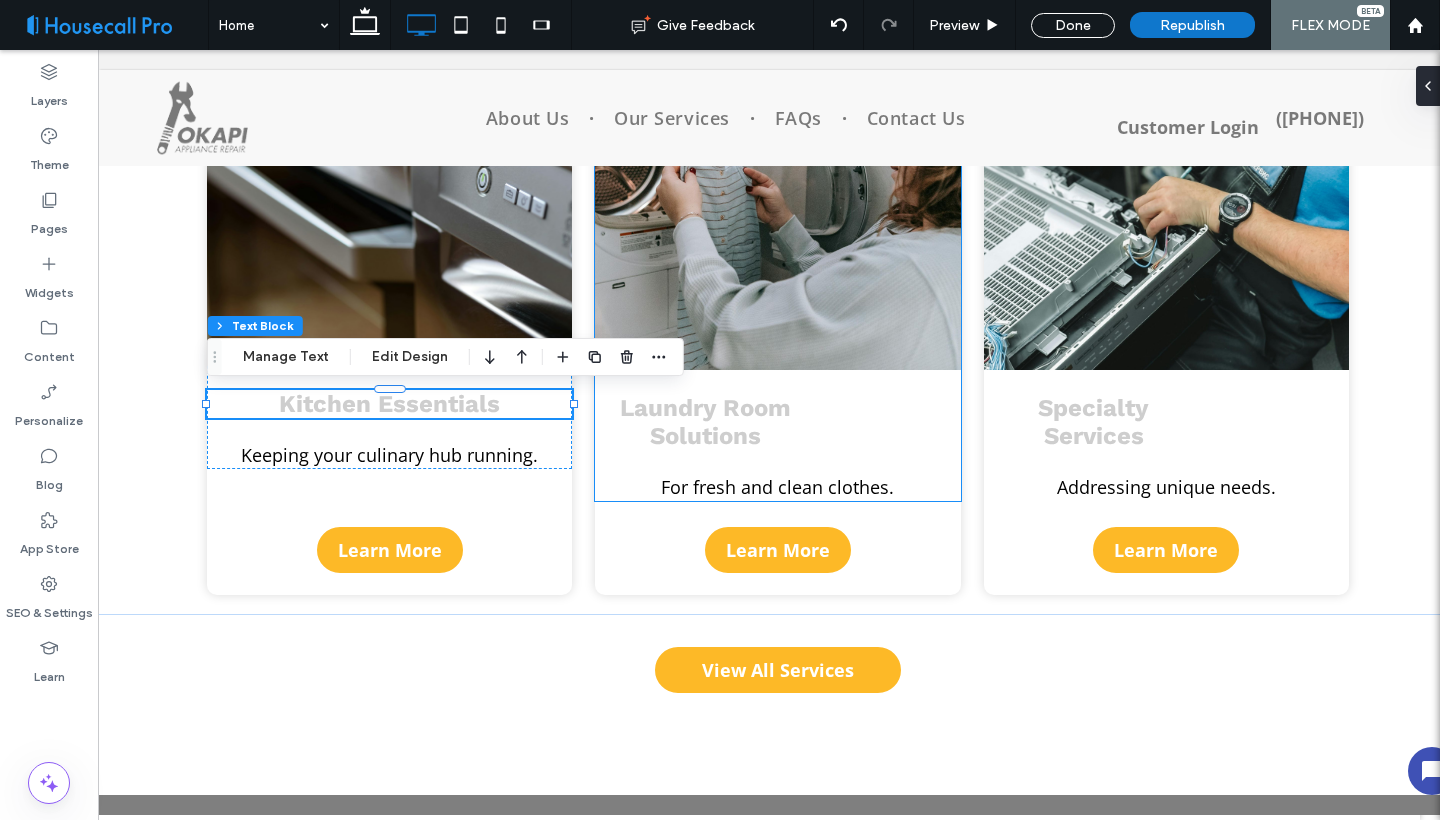 click on "Laundry Room Solutions" at bounding box center [705, 422] 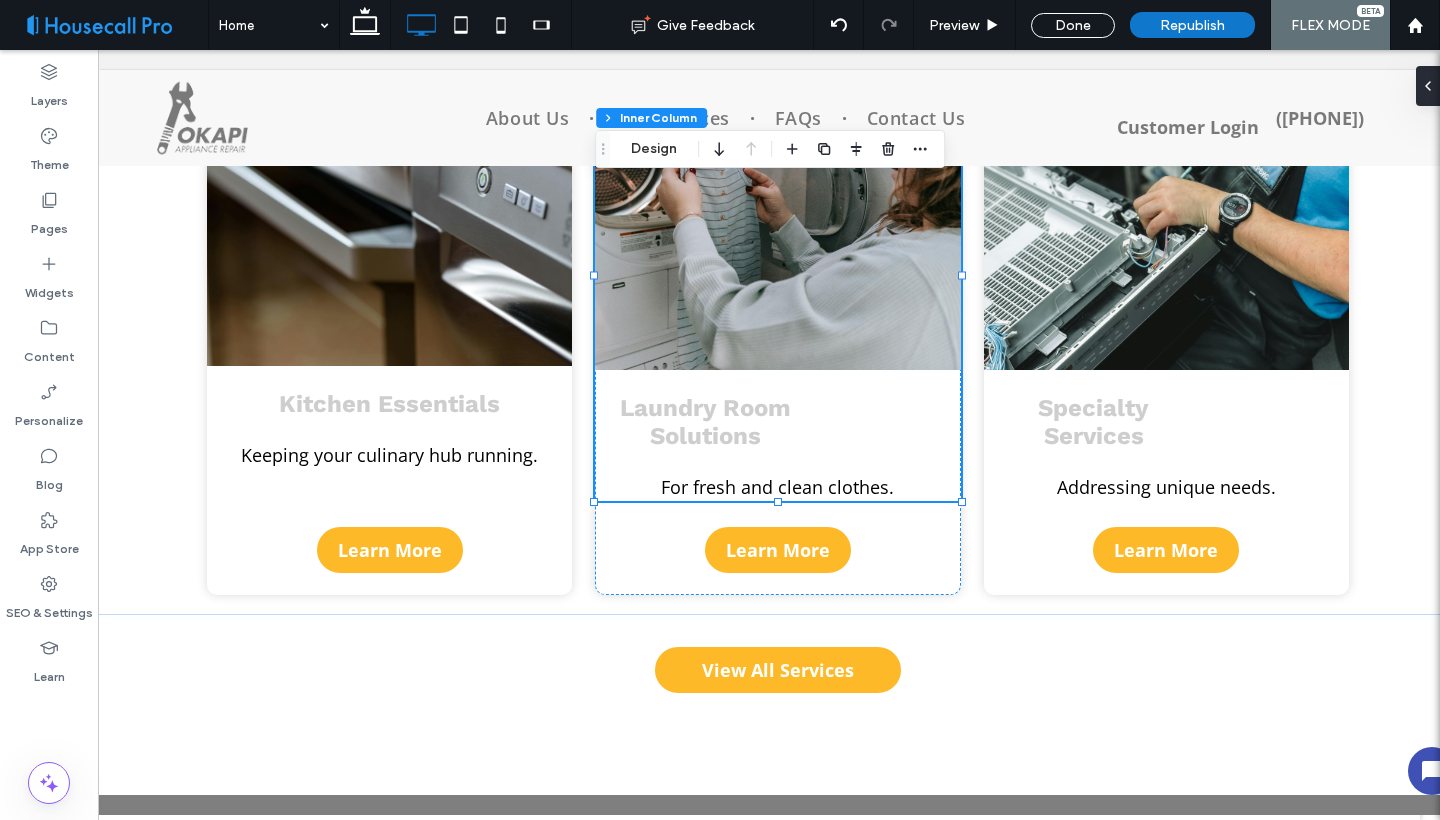 click on "Laundry Room Solutions" at bounding box center (705, 422) 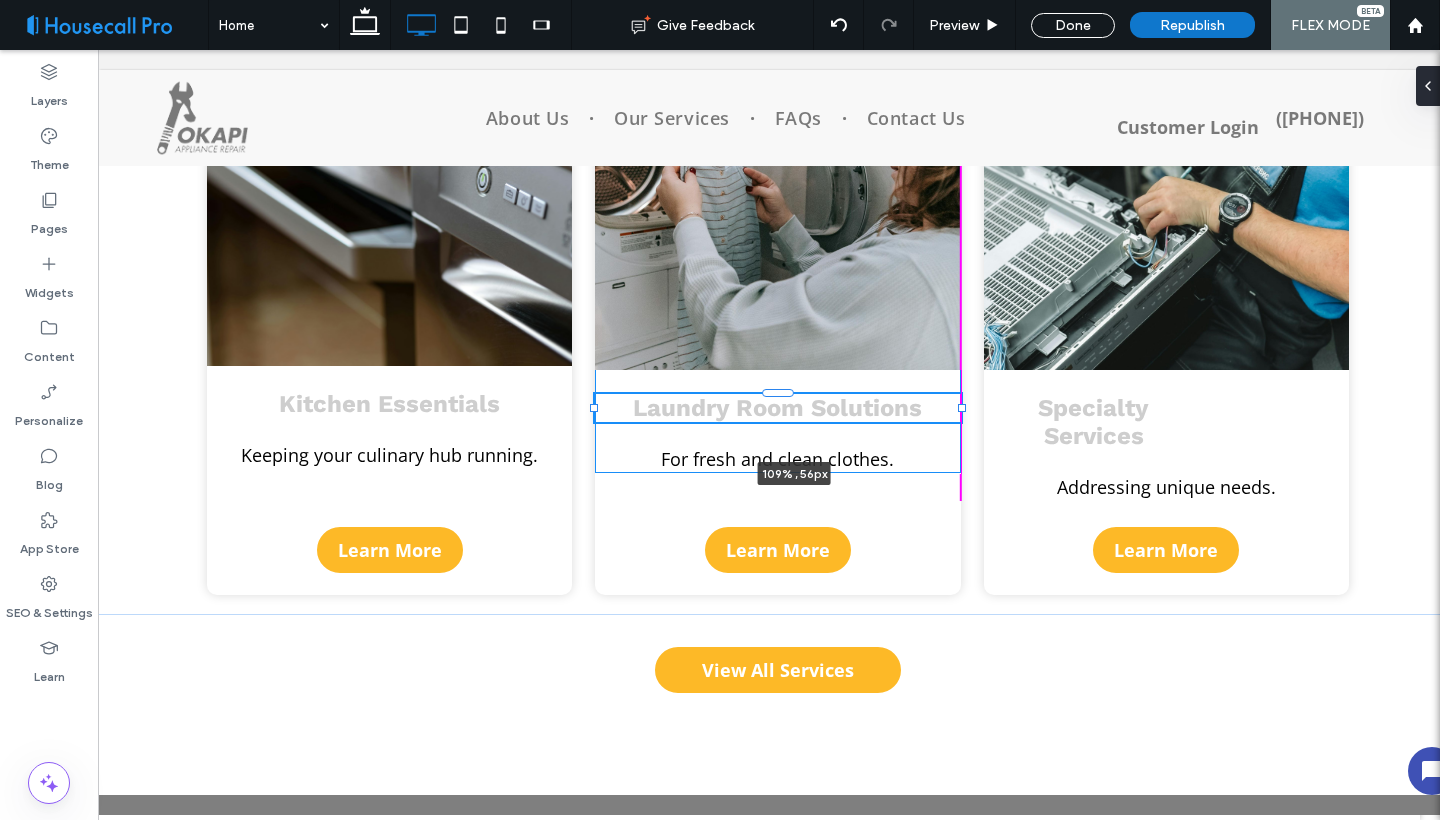 drag, startPoint x: 816, startPoint y: 423, endPoint x: 995, endPoint y: 438, distance: 179.6274 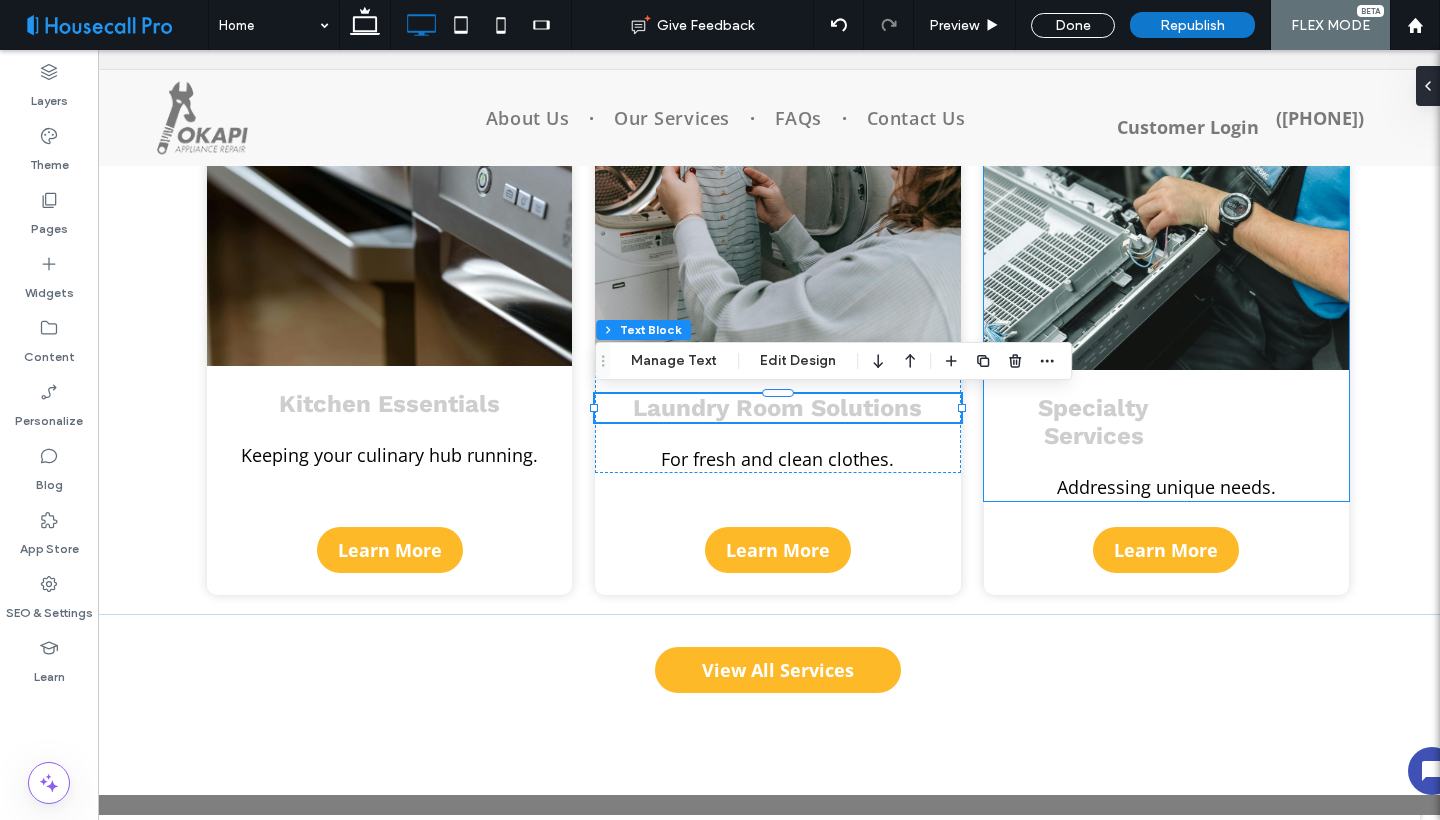 click on "Specialty Services" at bounding box center [1093, 422] 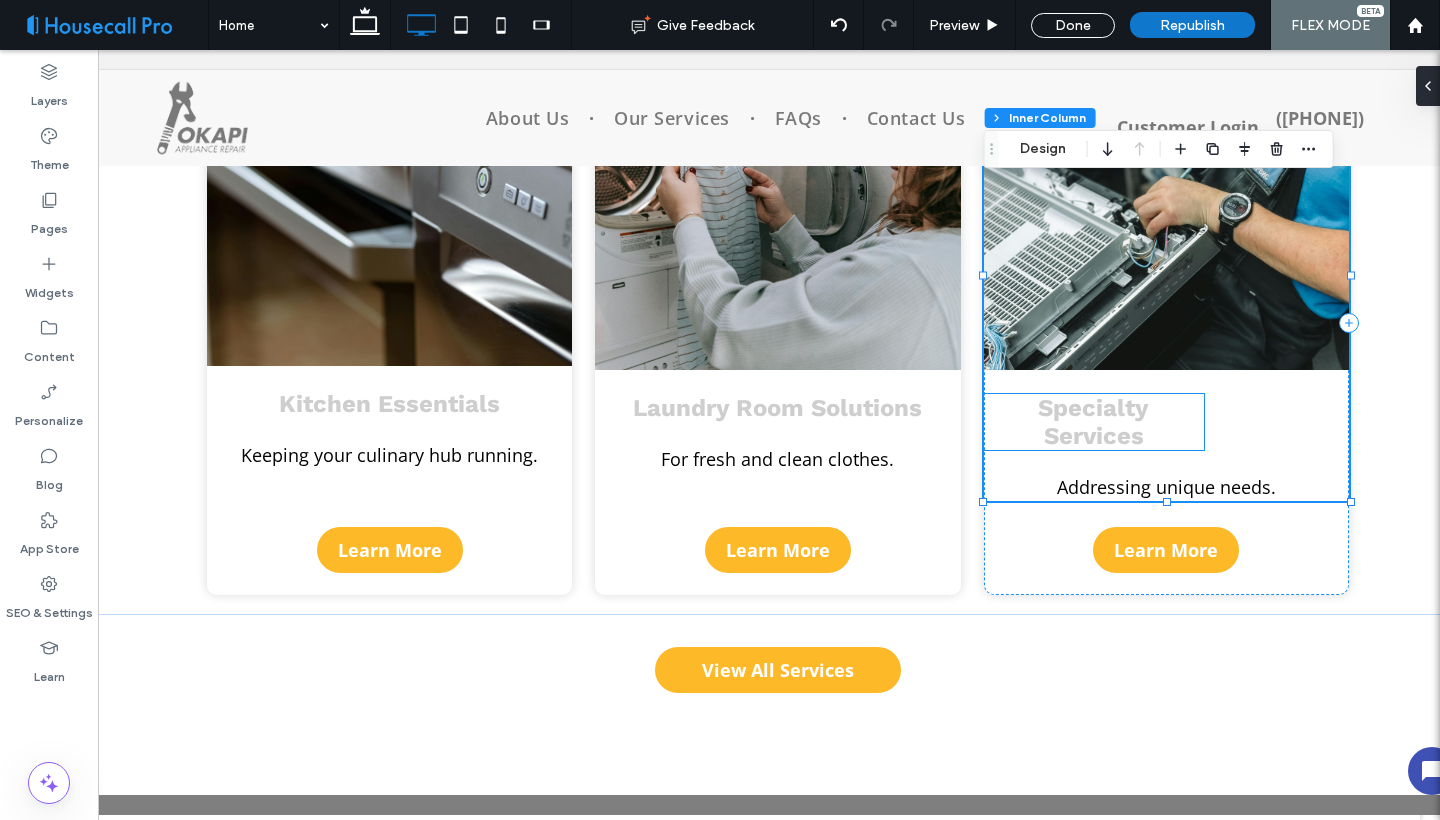 click on "Specialty Services" at bounding box center [1093, 422] 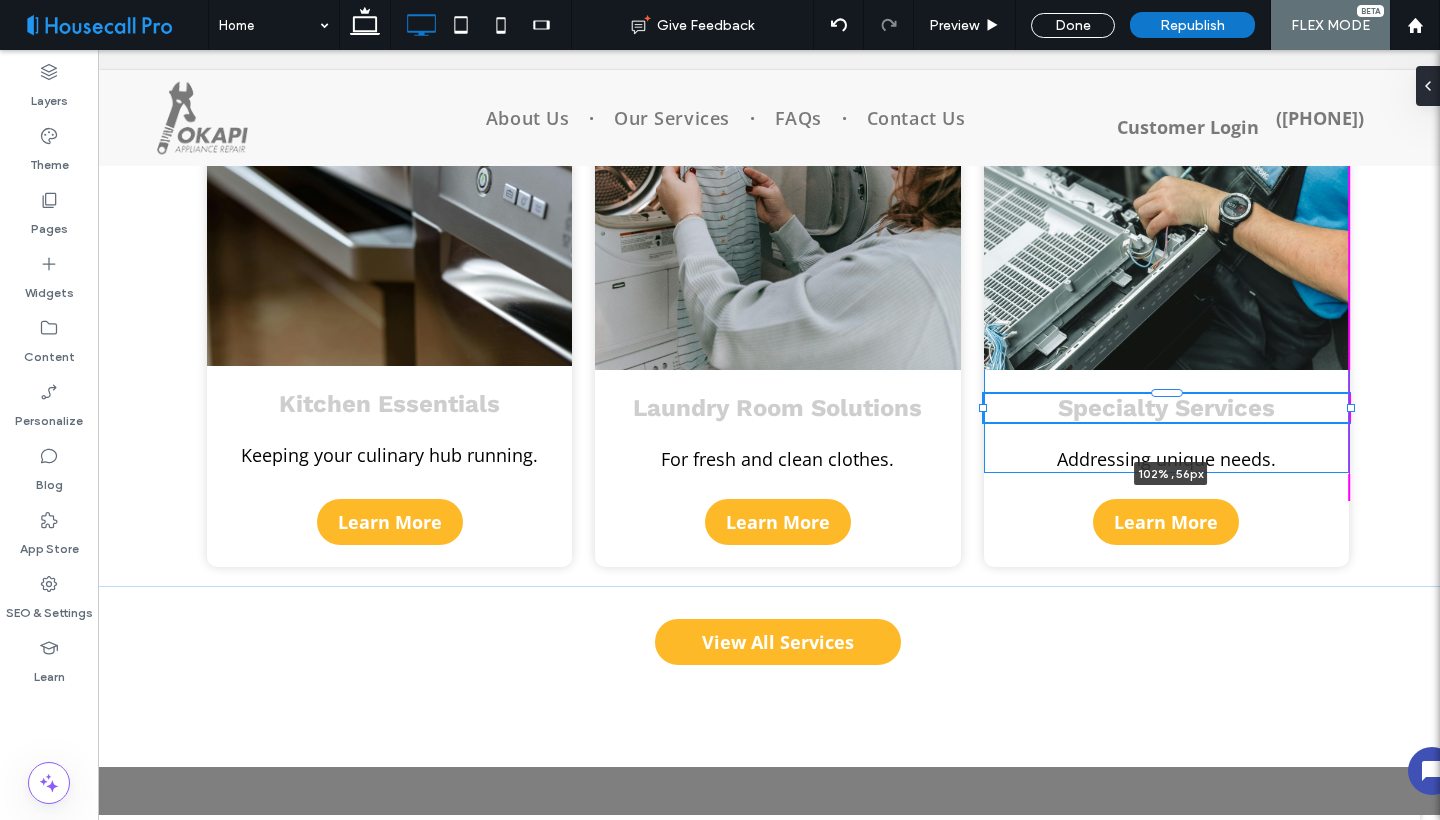 drag, startPoint x: 1206, startPoint y: 422, endPoint x: 1363, endPoint y: 430, distance: 157.20369 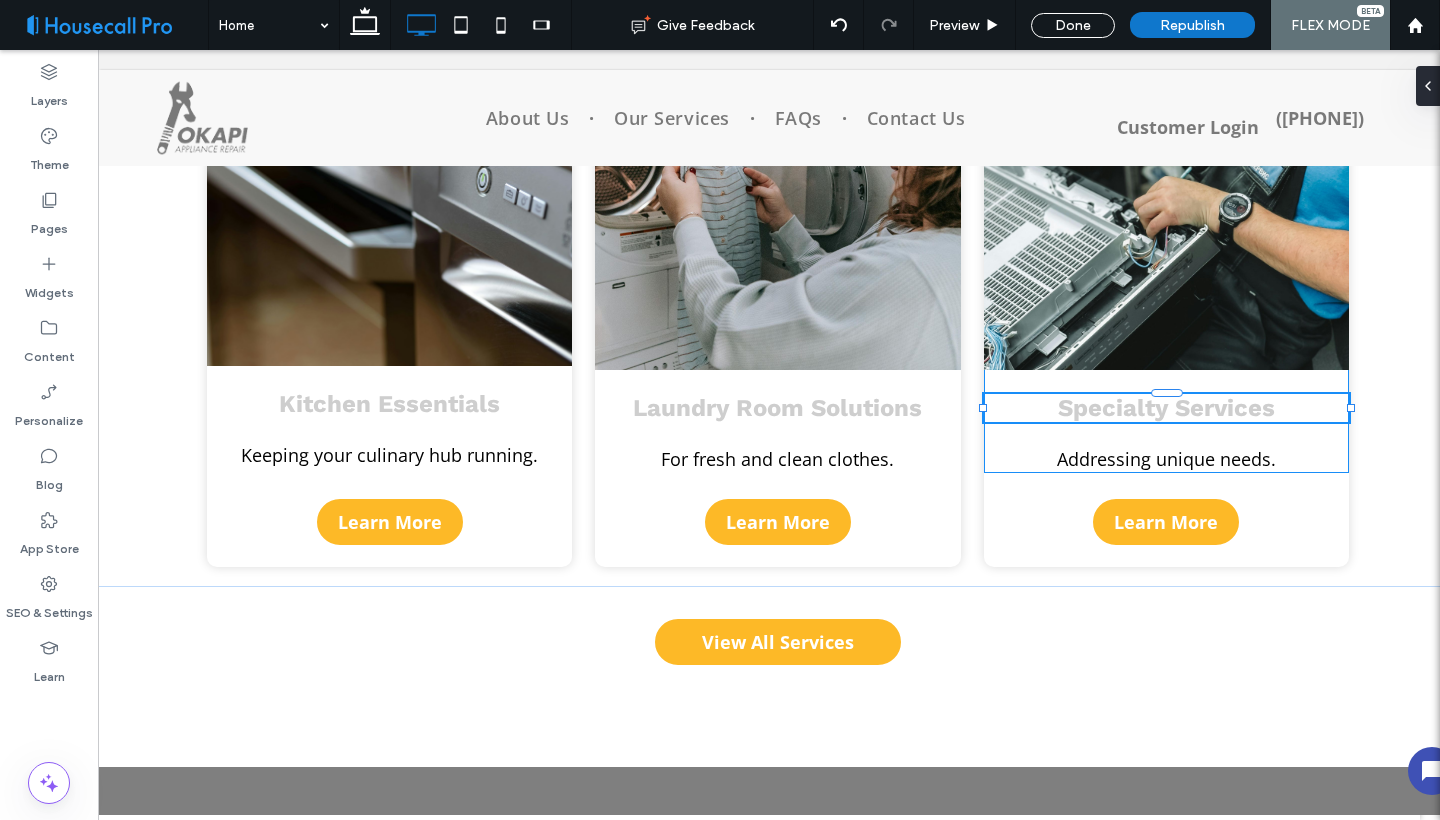 type on "***" 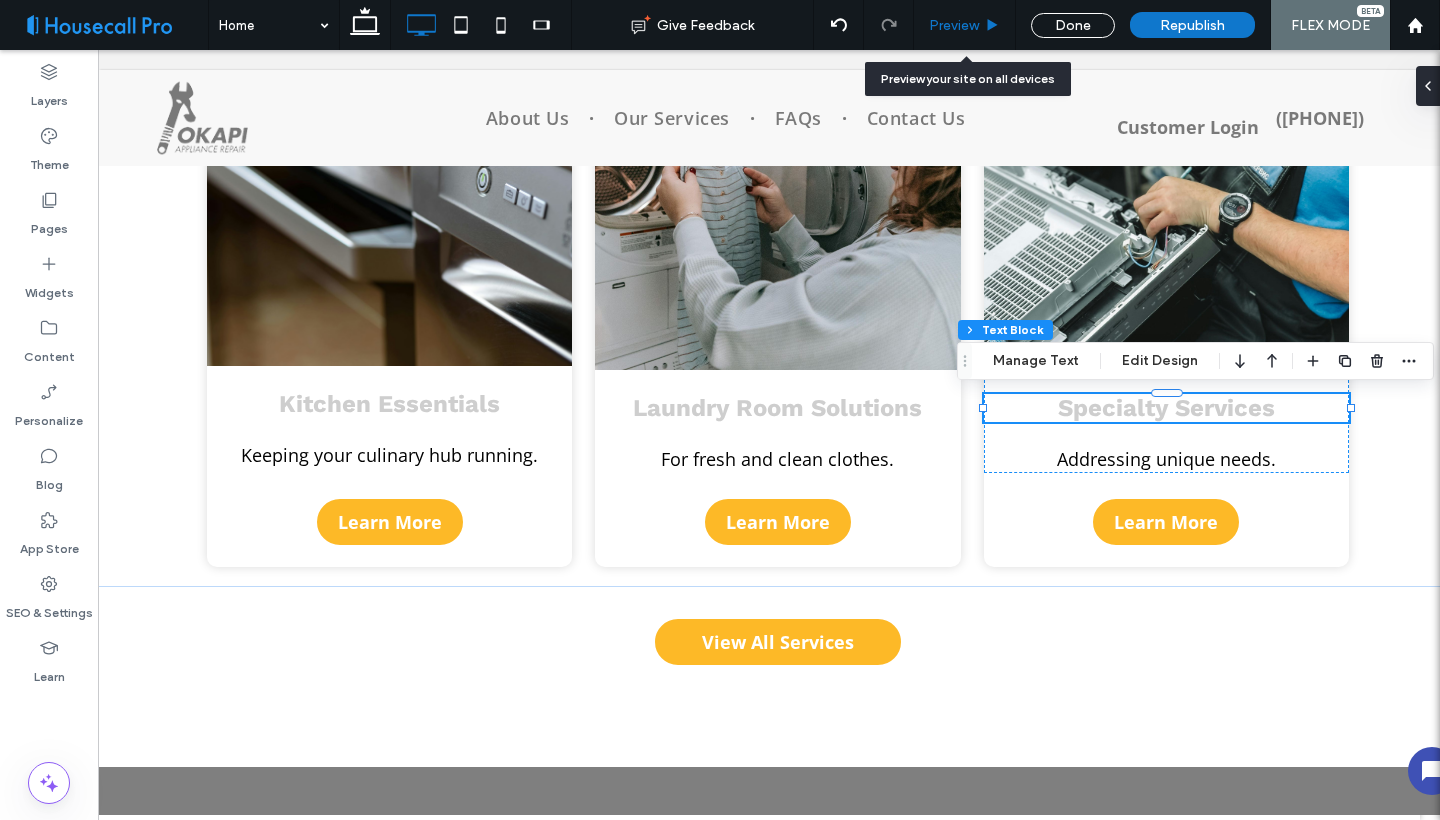 click on "Preview" at bounding box center (965, 25) 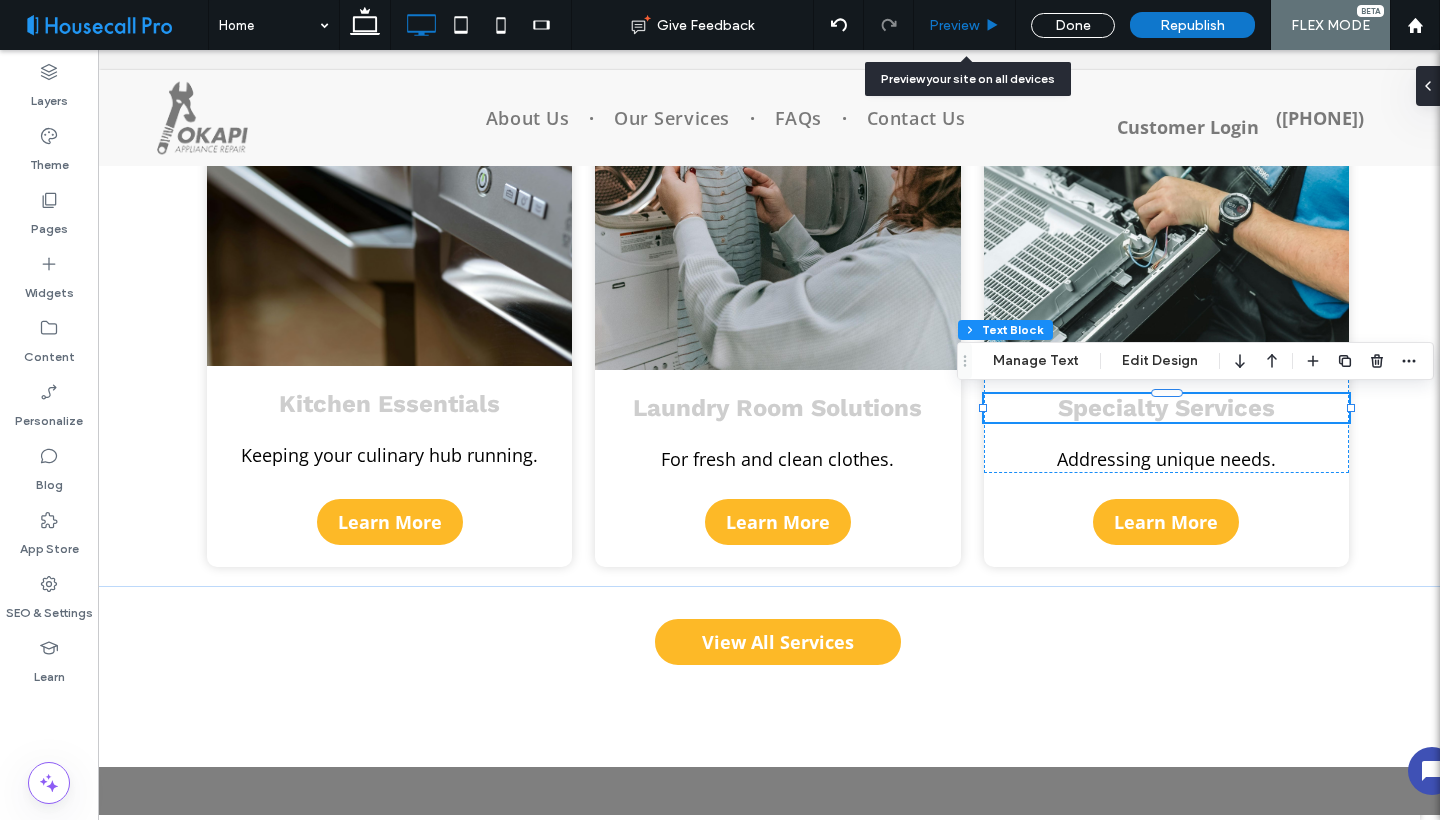 click on "Preview" at bounding box center (954, 25) 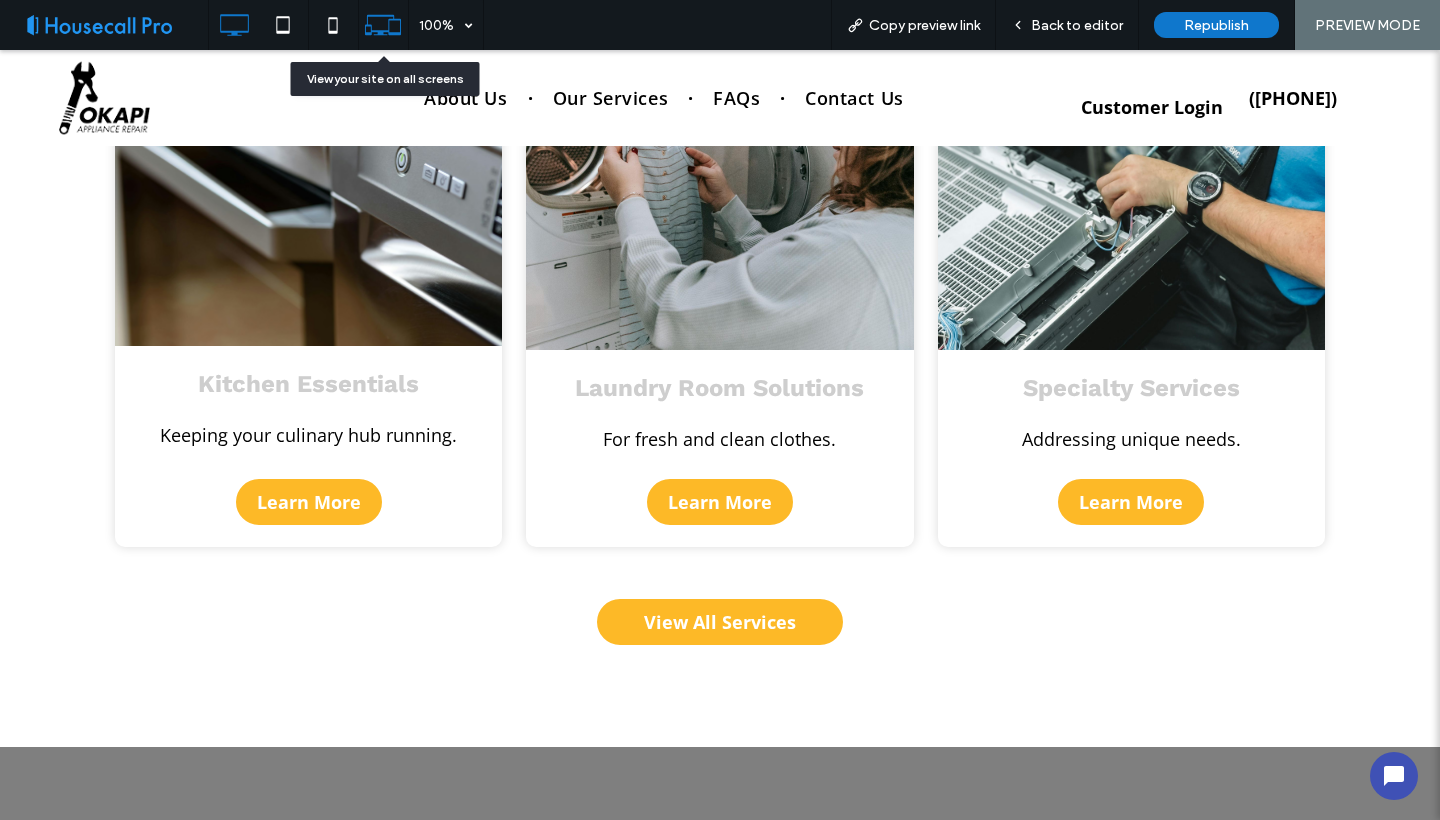 click 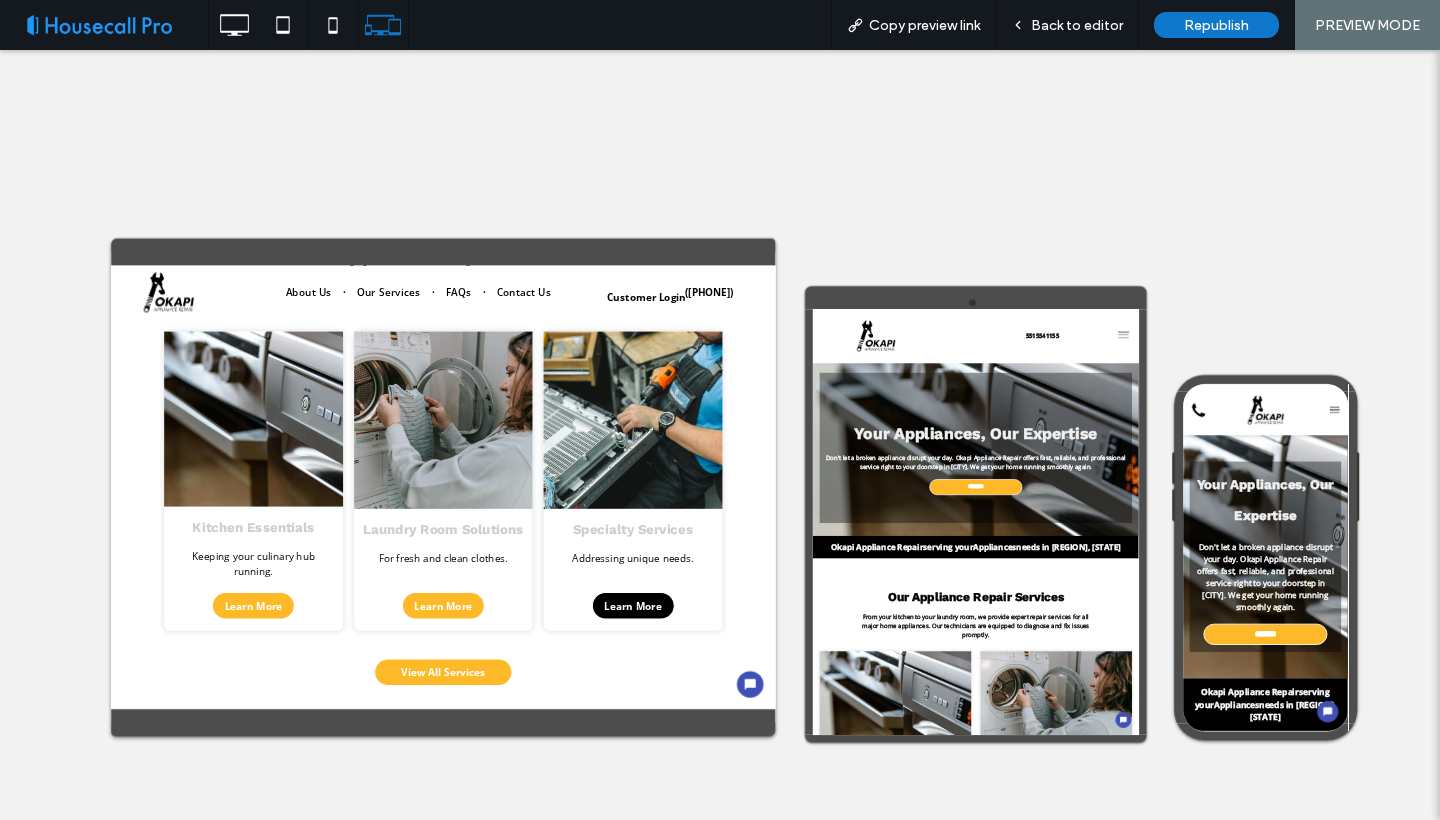 scroll, scrollTop: 0, scrollLeft: 0, axis: both 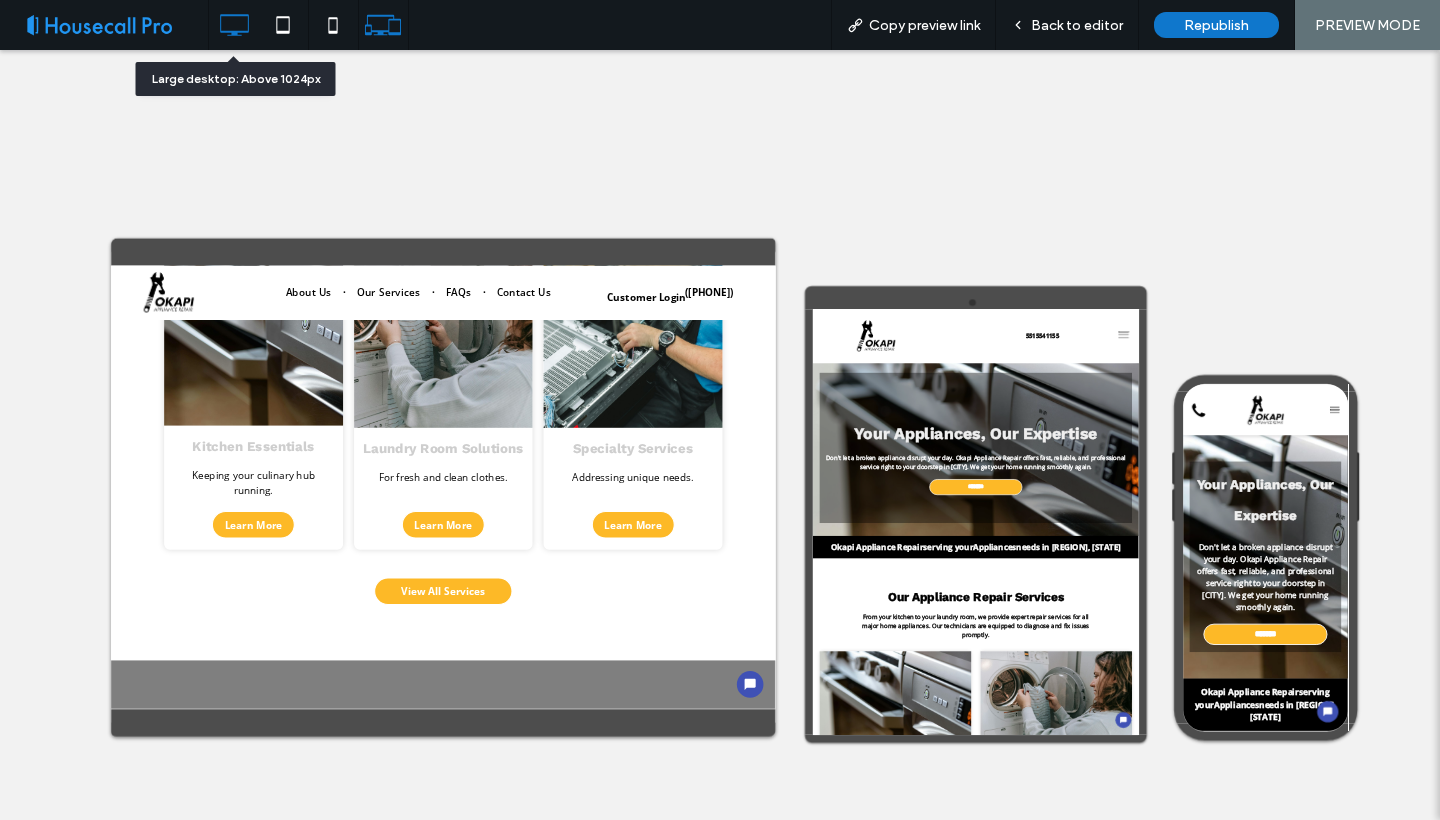 click 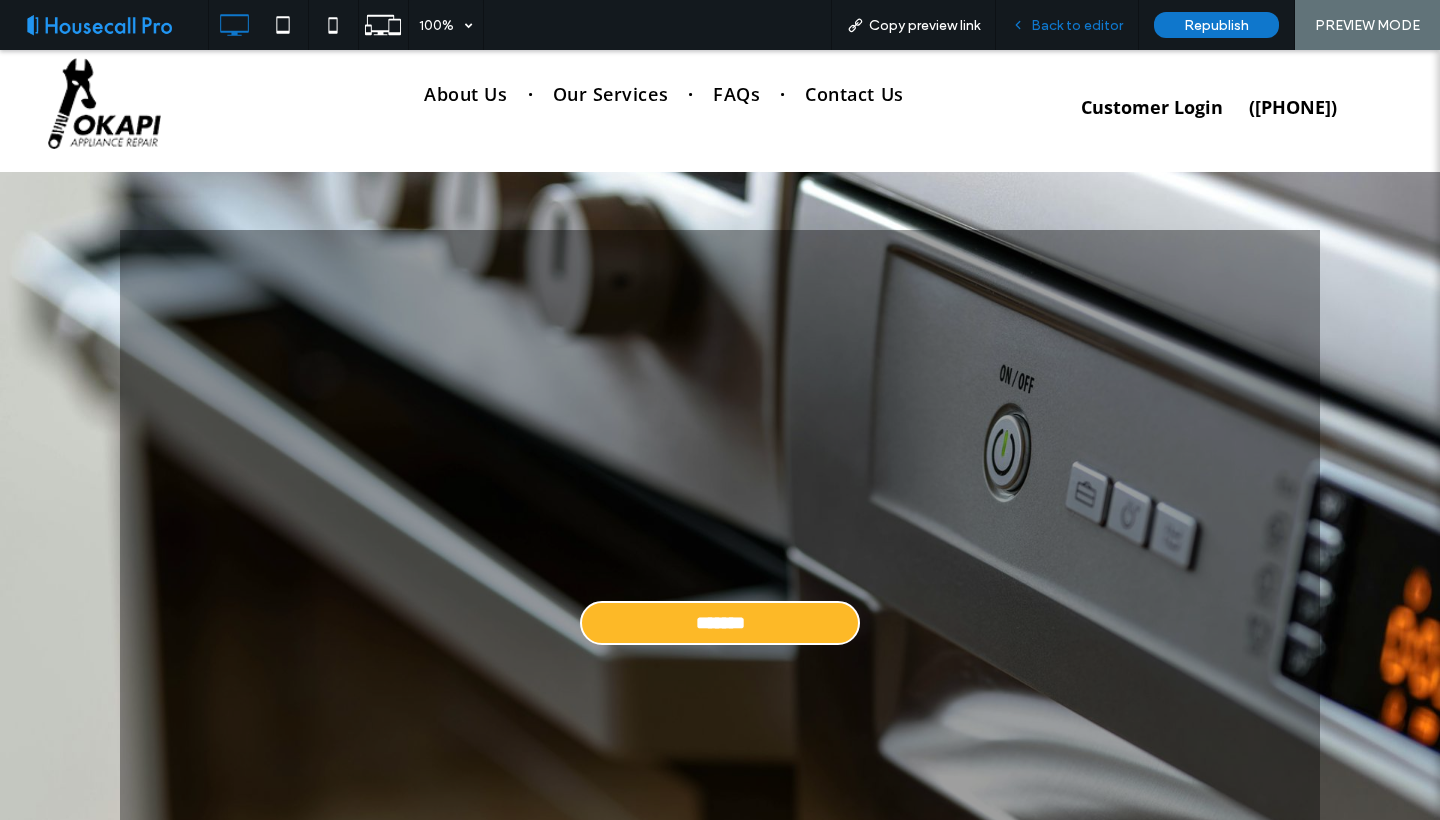 click on "Back to editor" at bounding box center [1077, 25] 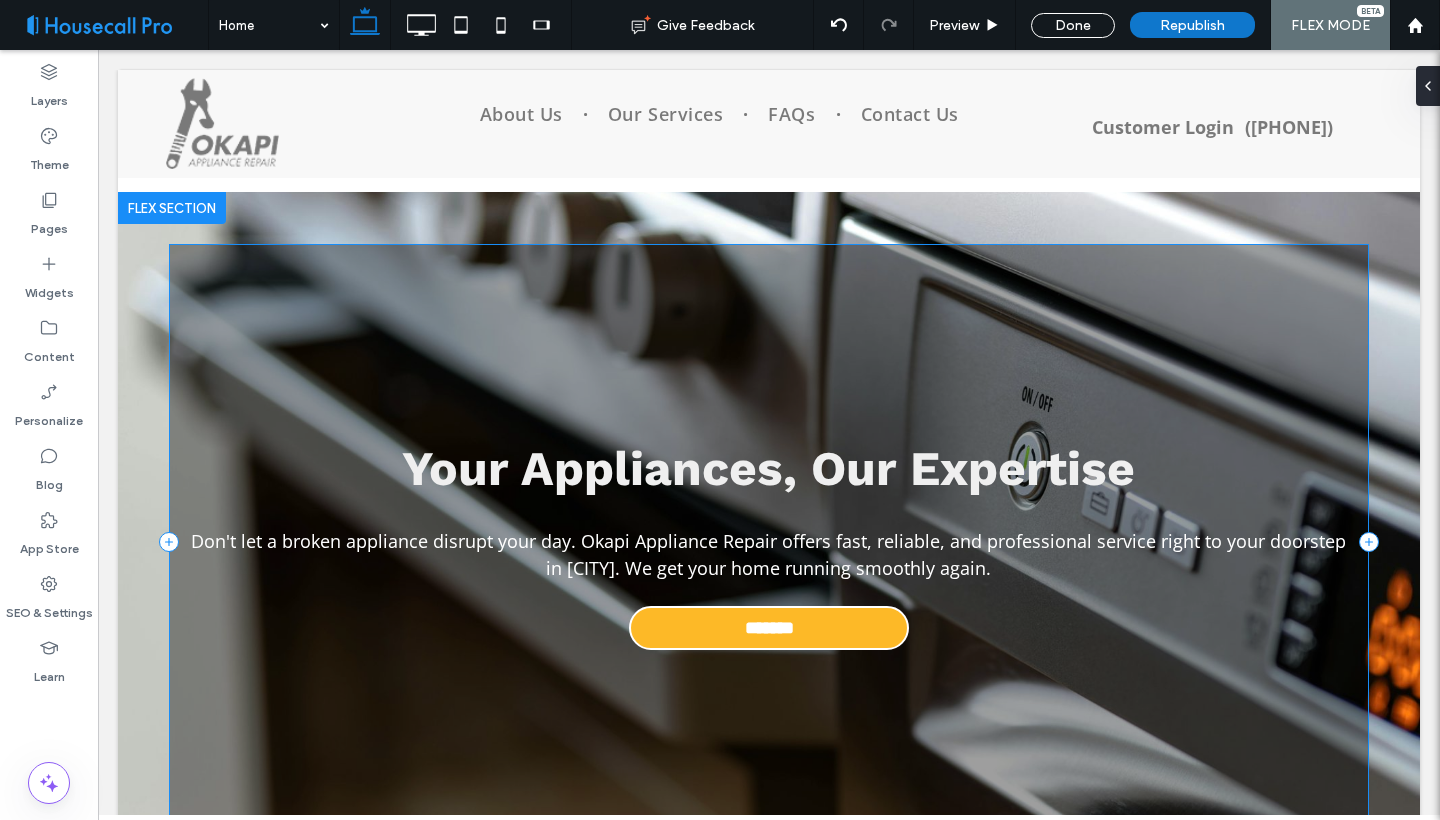scroll, scrollTop: 0, scrollLeft: 0, axis: both 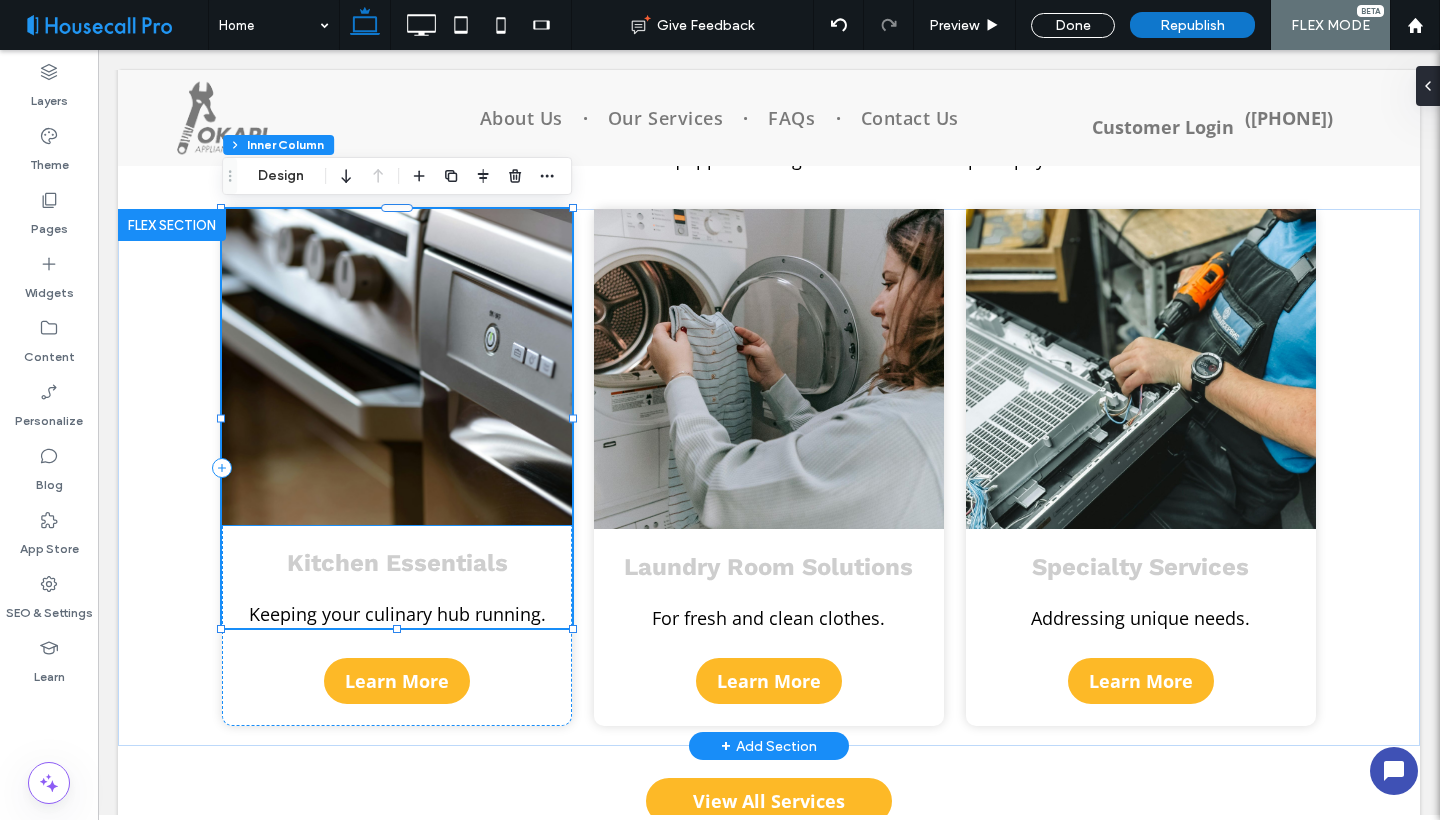 click at bounding box center [397, 367] 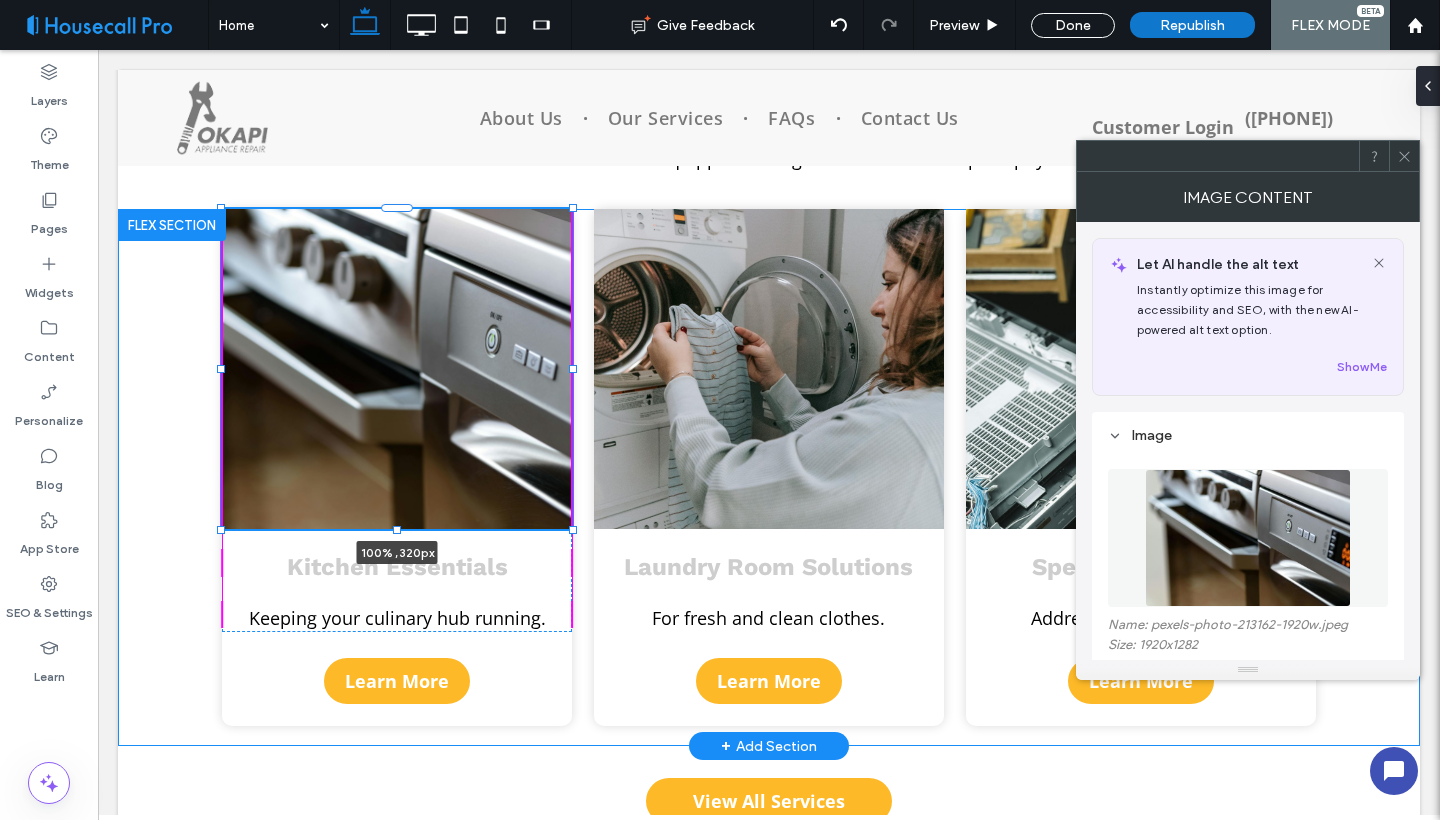 click on "100% , 320px
Kitchen Essentials
Keeping your culinary hub running.
Learn More
Laundry Room Solutions
For fresh and clean clothes.
Learn More
Specialty Services
Addressing unique needs.
Learn More" at bounding box center (769, 477) 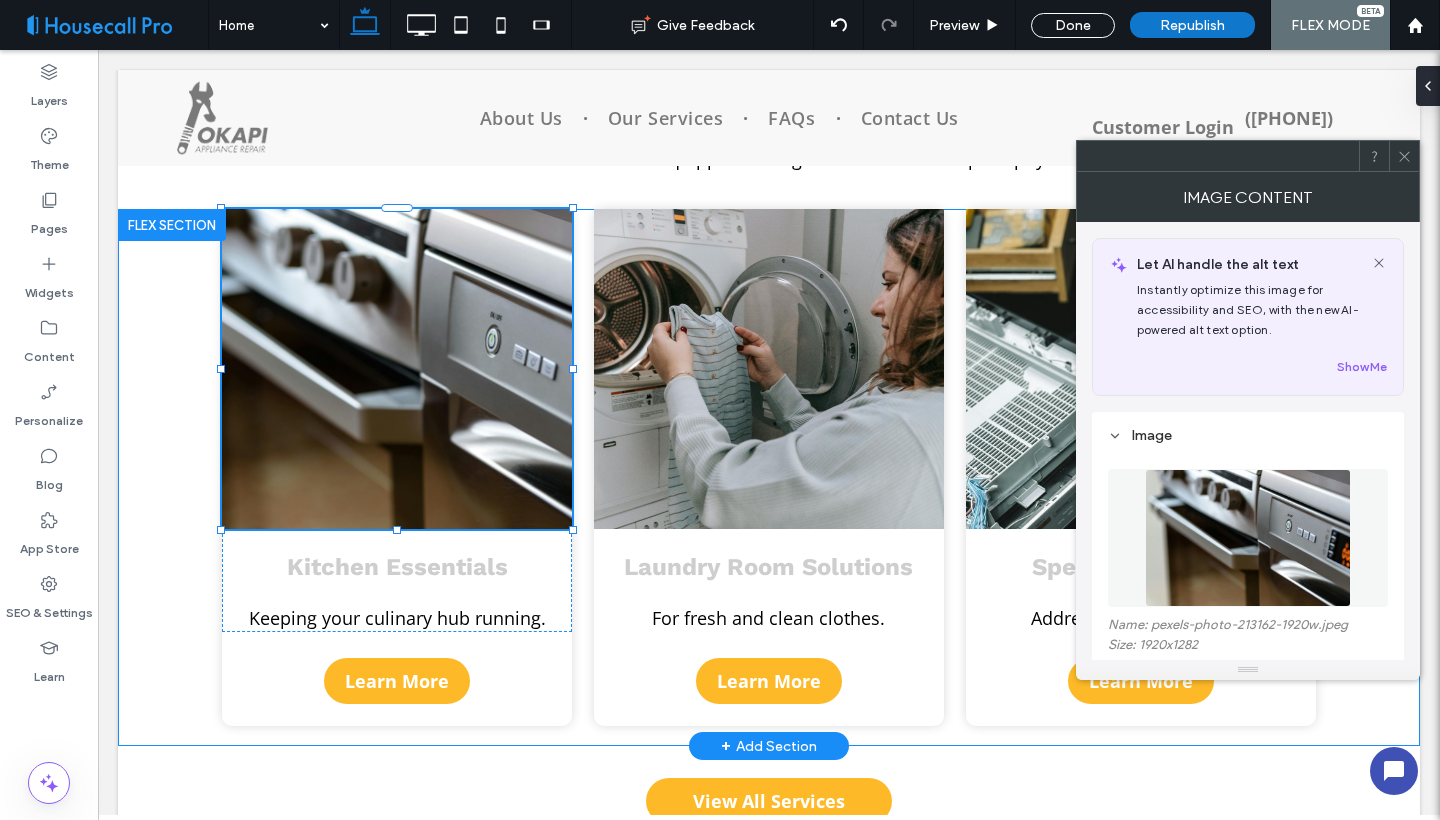 type on "***" 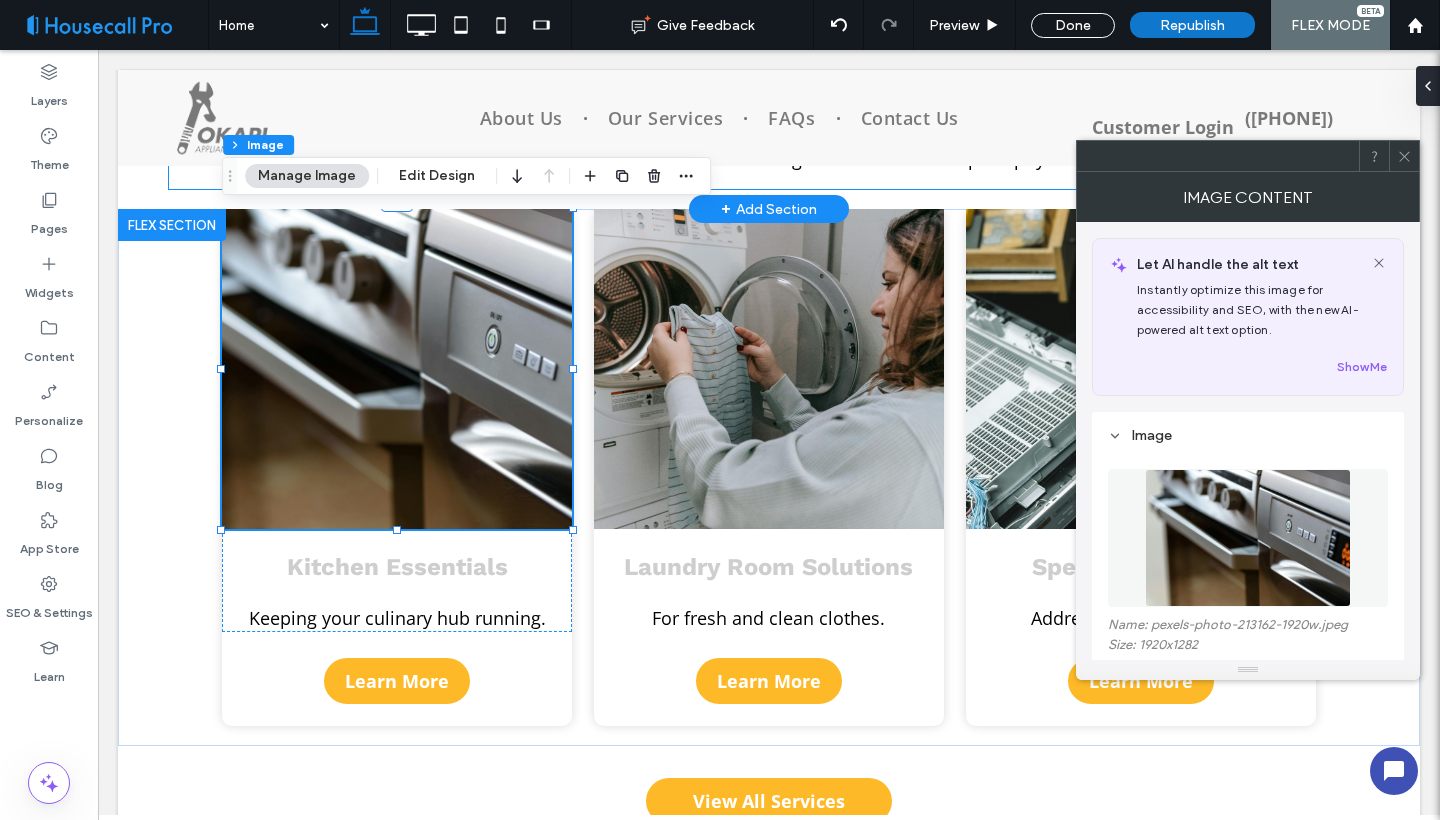 click on "Our Appliance Repair Services
From your kitchen to your laundry room, we provide expert repair services for all major home appliances. Our technicians are equipped to diagnose and fix issues promptly." at bounding box center [769, 113] 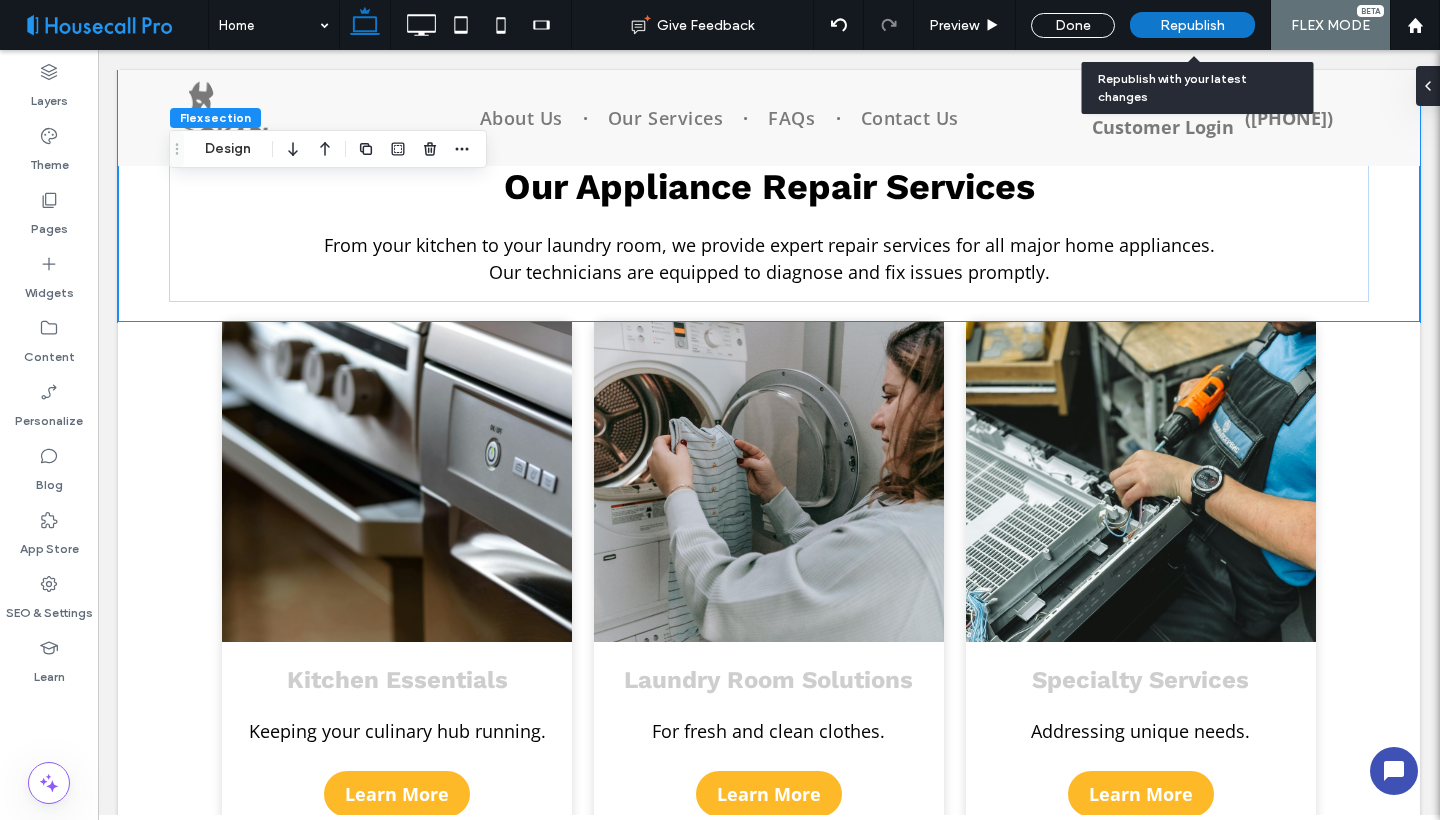 click on "Republish" at bounding box center [1192, 25] 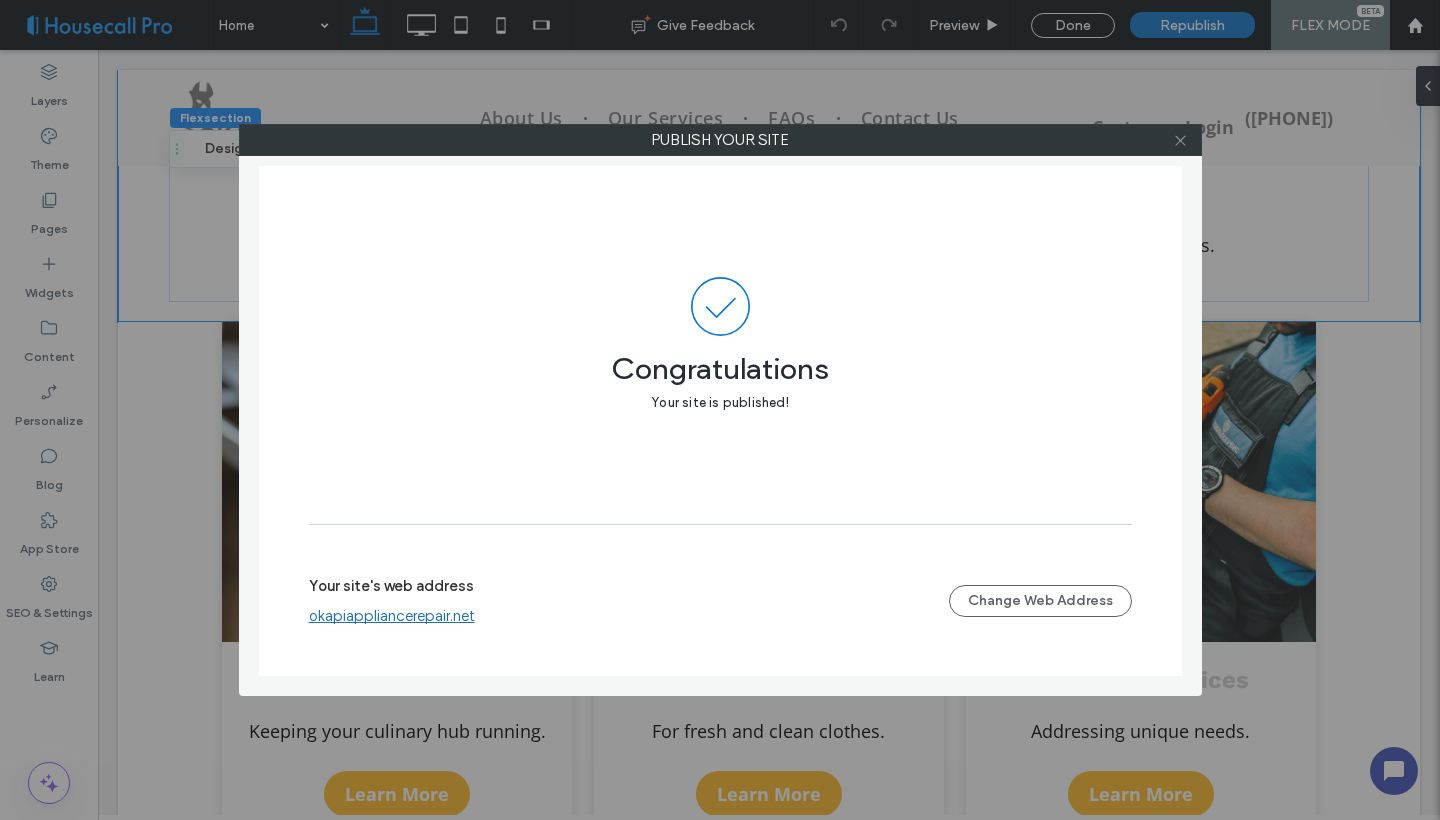 click 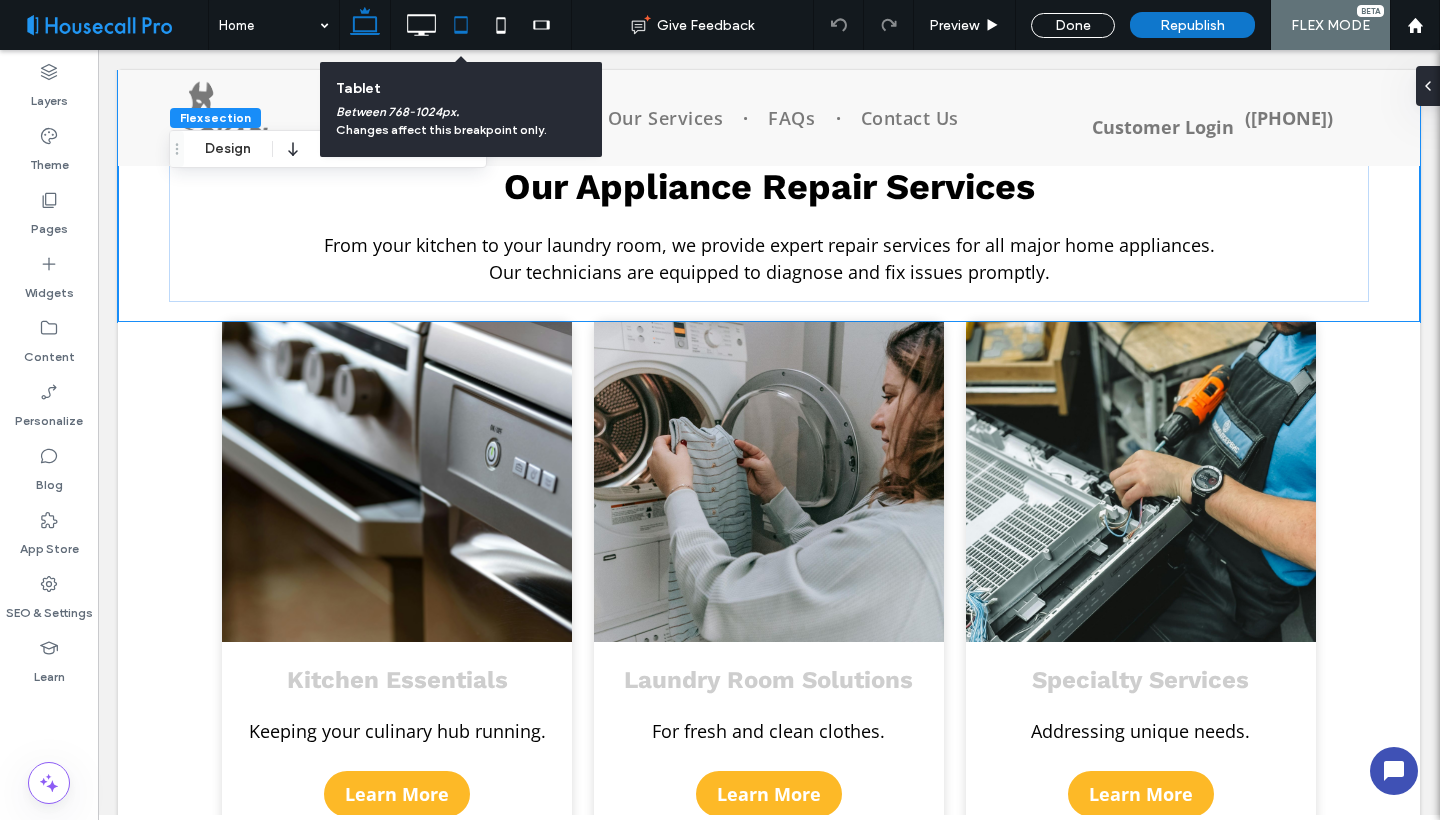 click 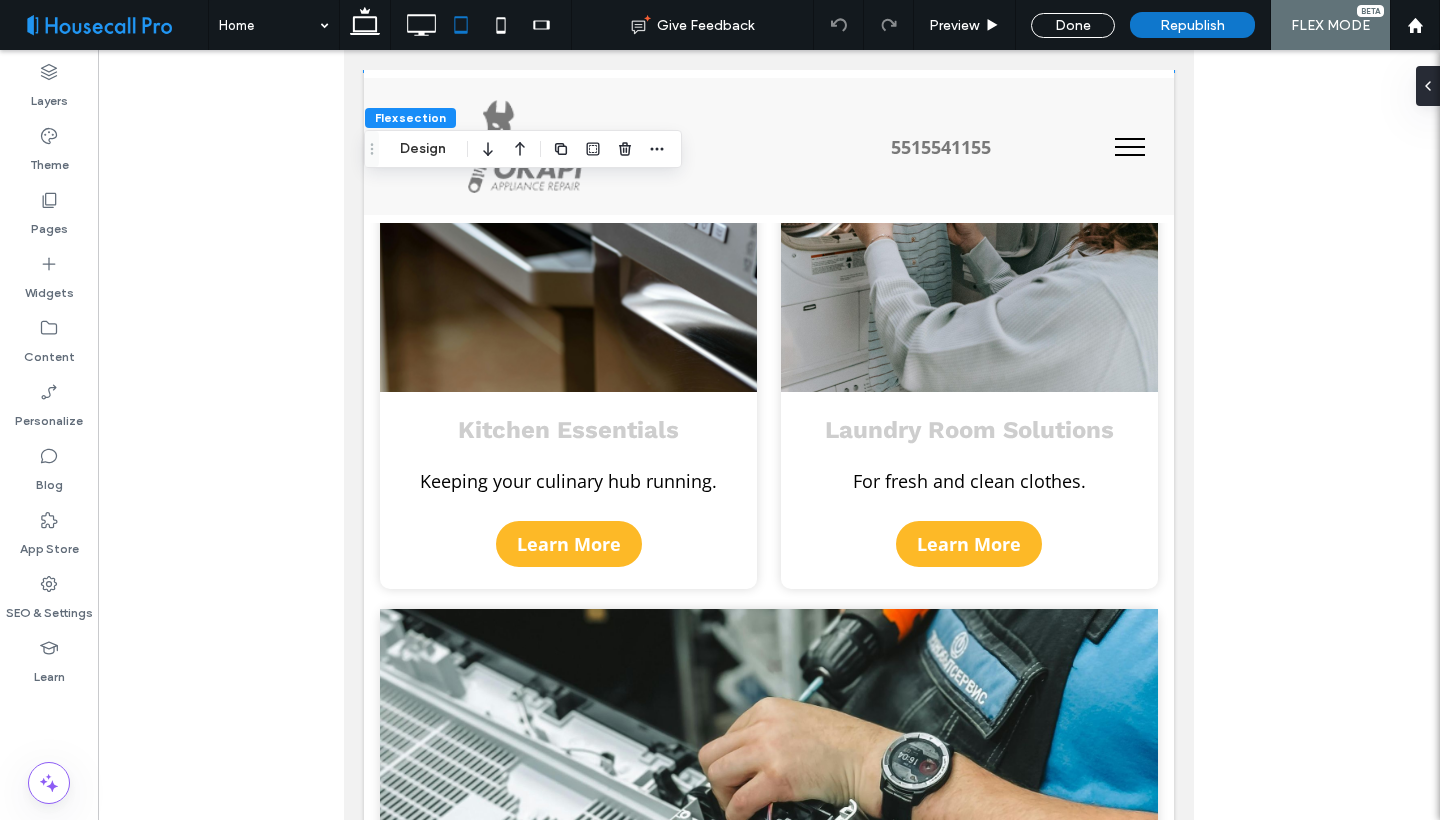 scroll, scrollTop: 1066, scrollLeft: 0, axis: vertical 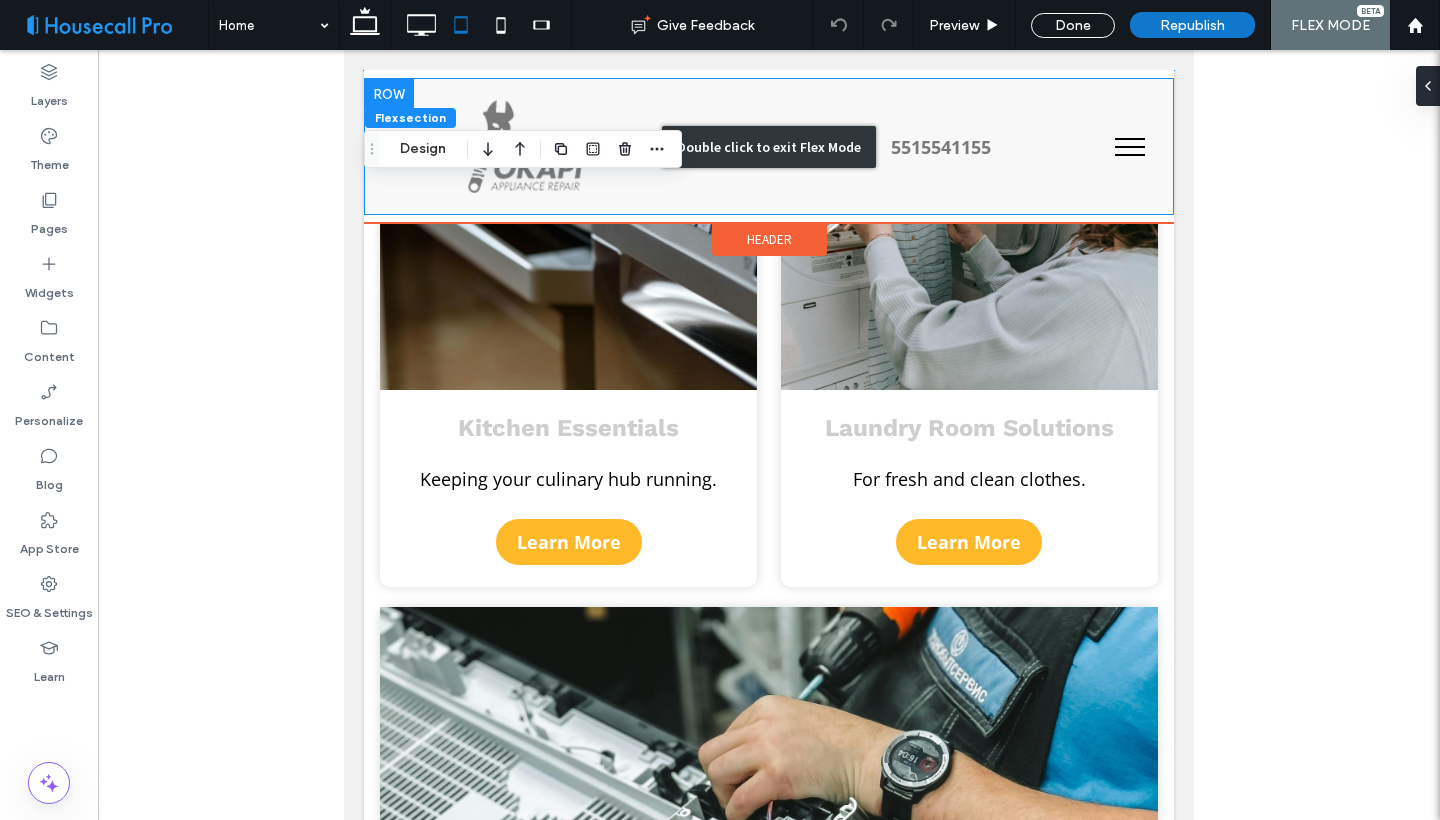 click on "Double click to exit Flex Mode" at bounding box center [769, 146] 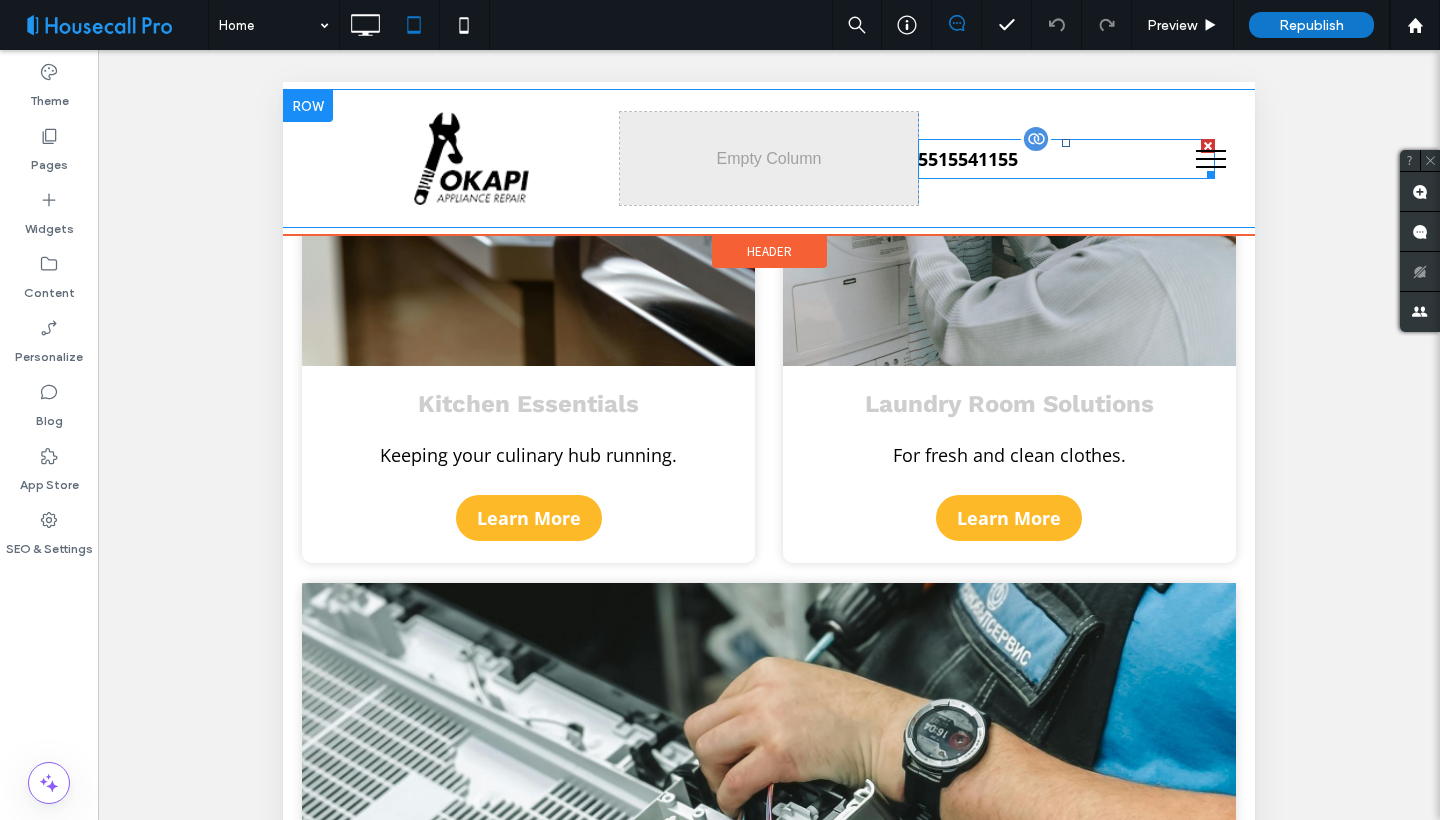 click on "5515541155" at bounding box center [968, 159] 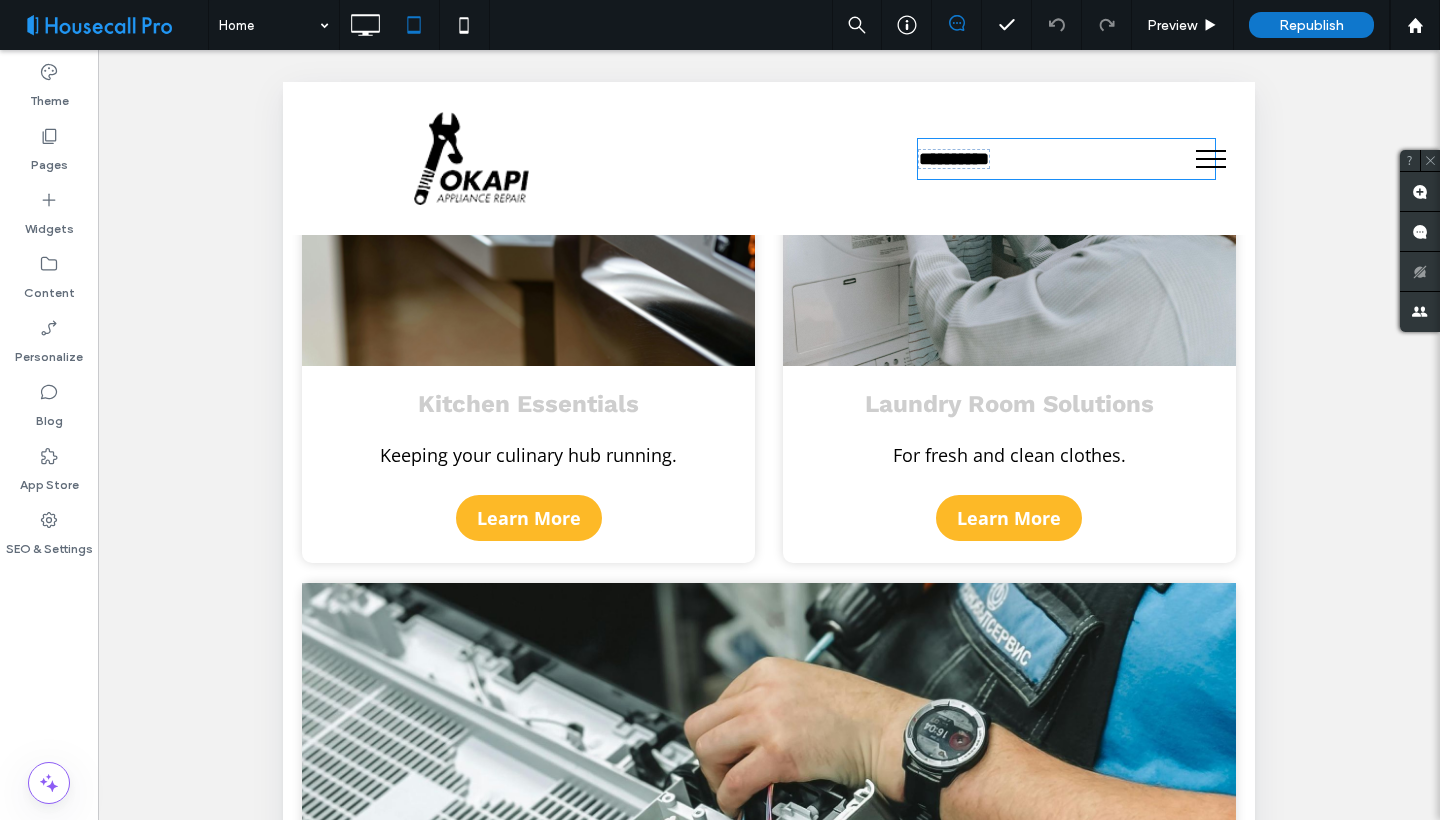 type on "*********" 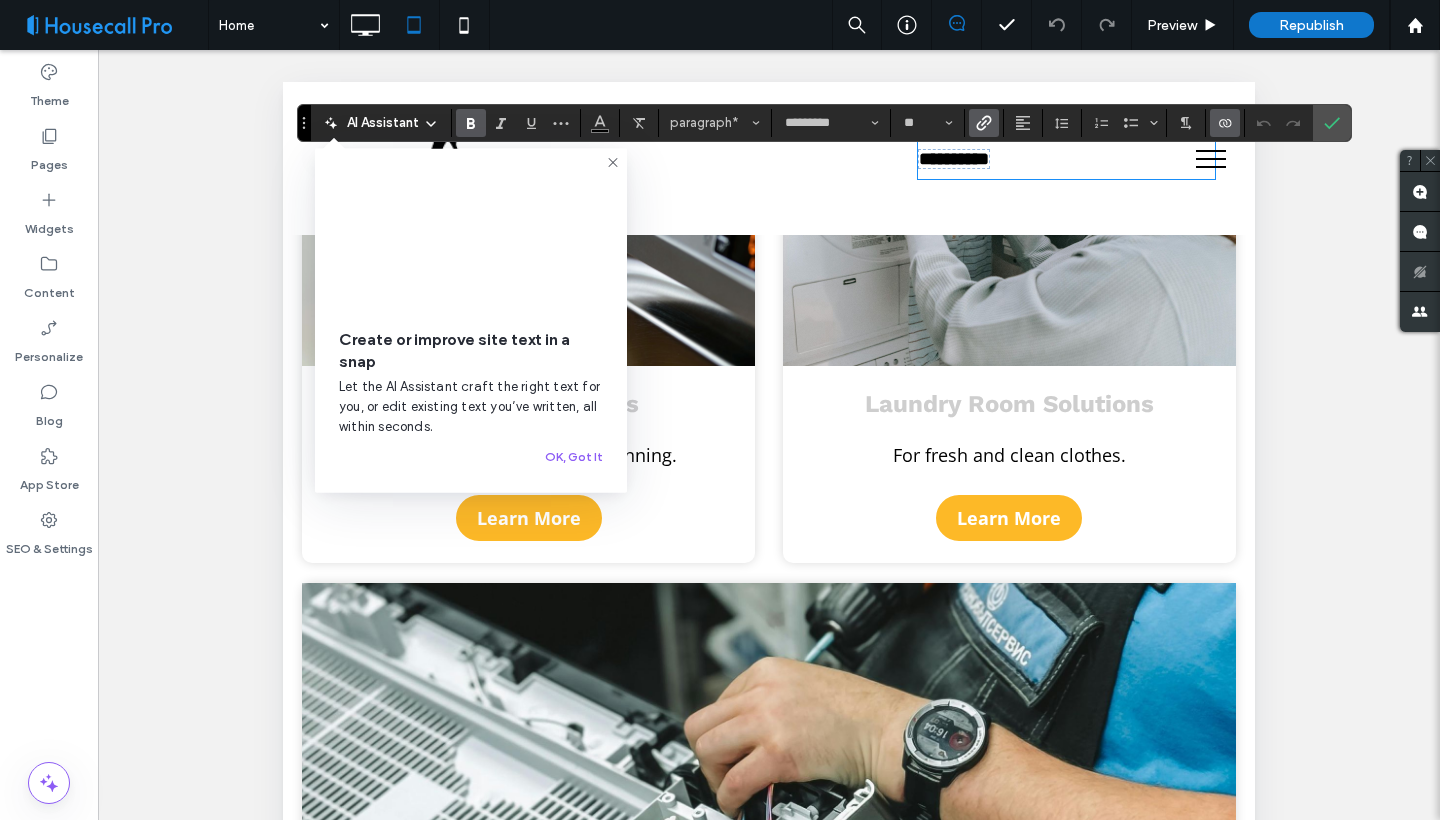 click 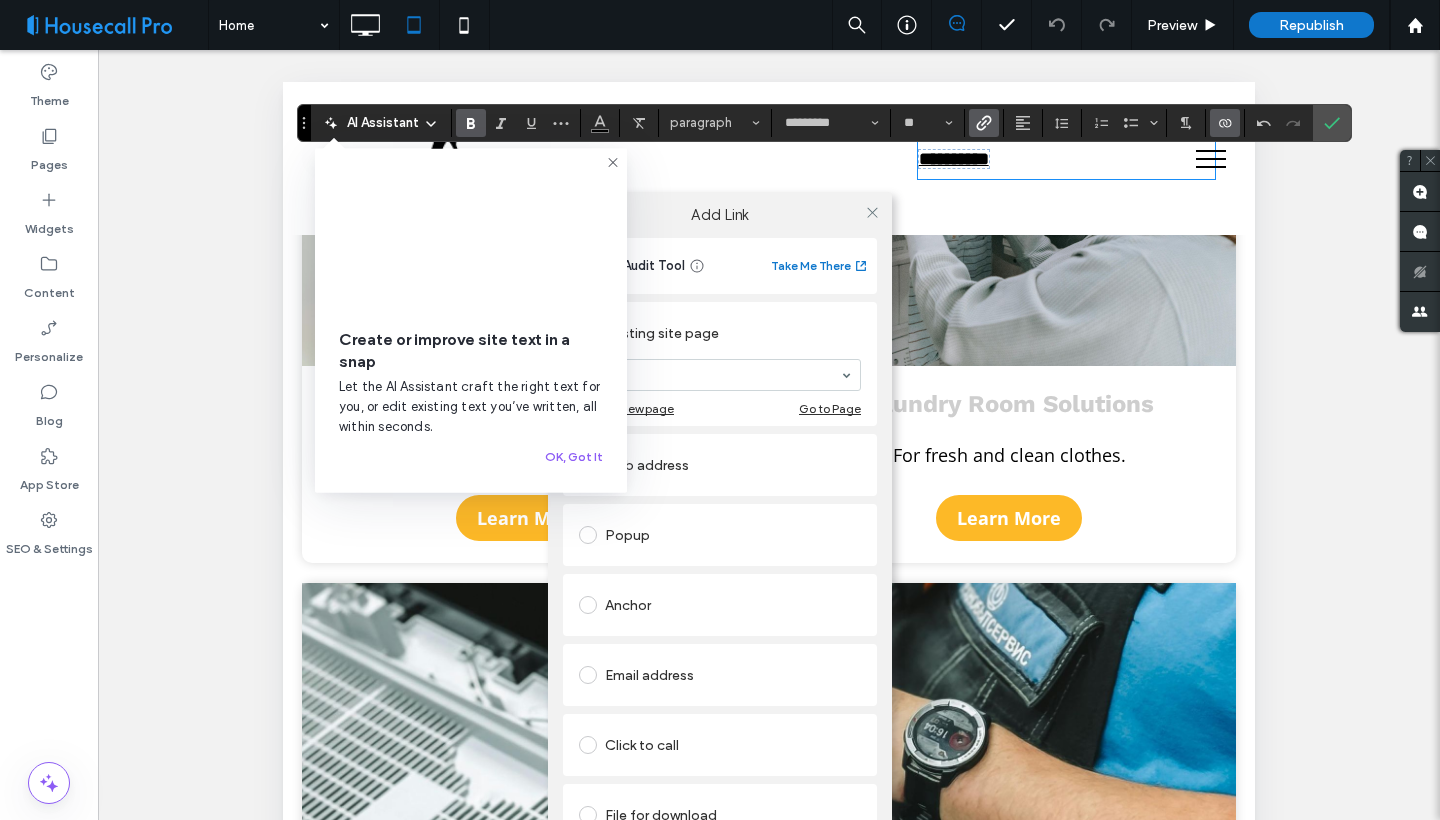 click on "Click to call" at bounding box center (720, 745) 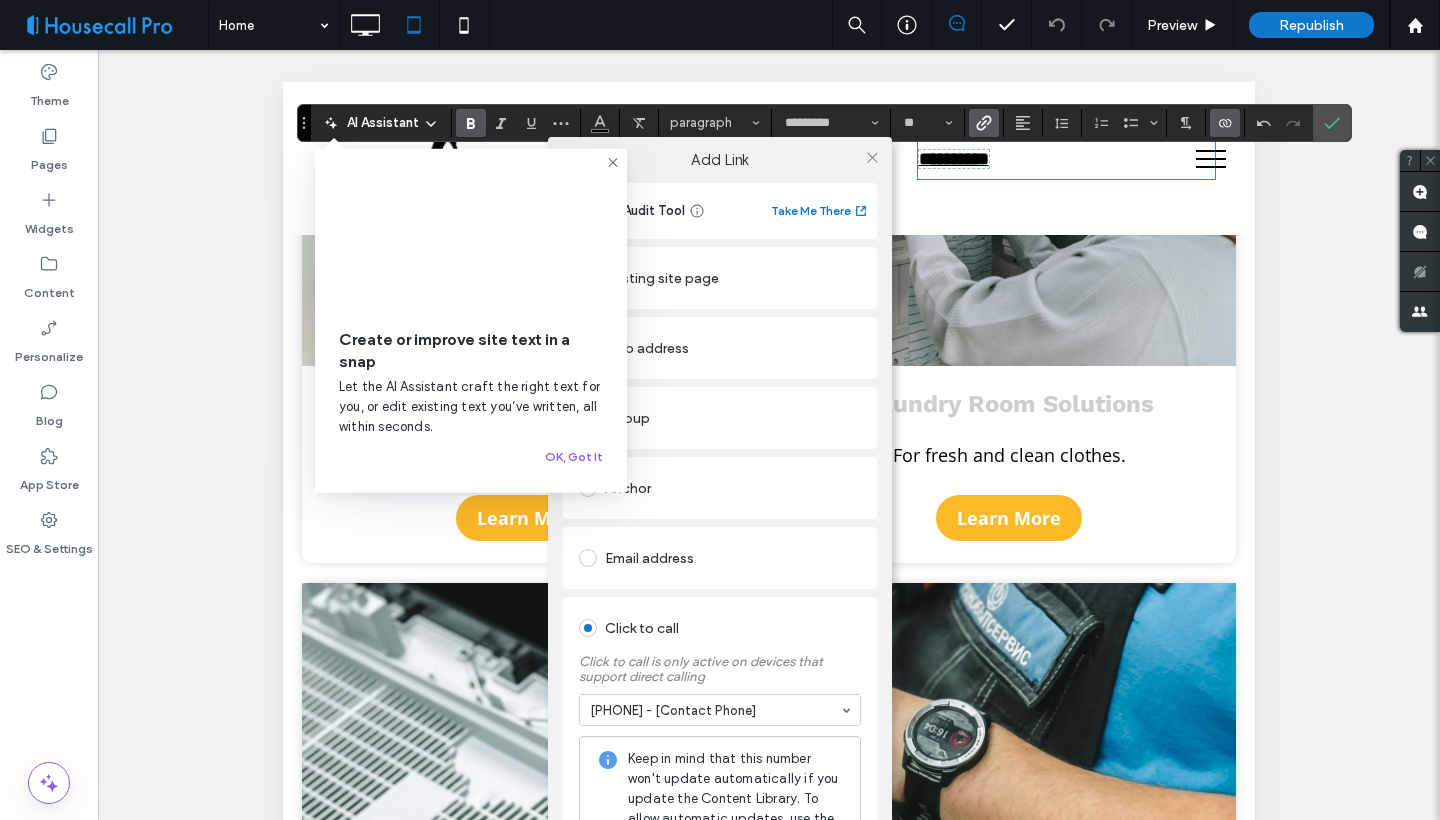 click on "Add Link Links Audit Tool Take Me There Existing site page Home Create new page Go to Page Web address Popup Anchor Email address Click to call Click to call is only active on devices that support direct calling 5515541155 - [Contact Phone] Keep in mind that this number won't update automatically if you update the Content Library. To allow automatic updates, use the Connect to Data option in the editor. File for download Remove link" at bounding box center (720, 547) 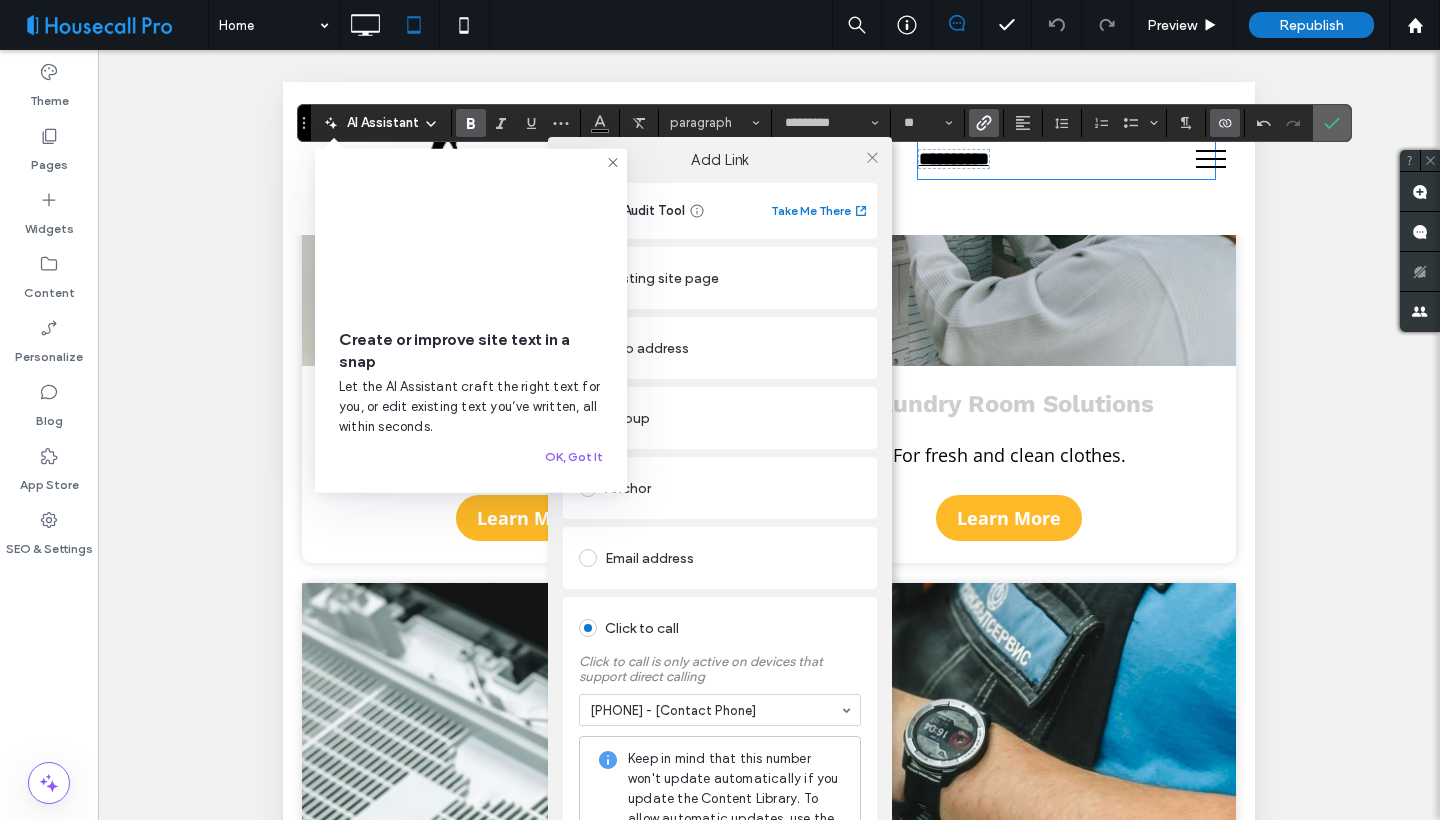click 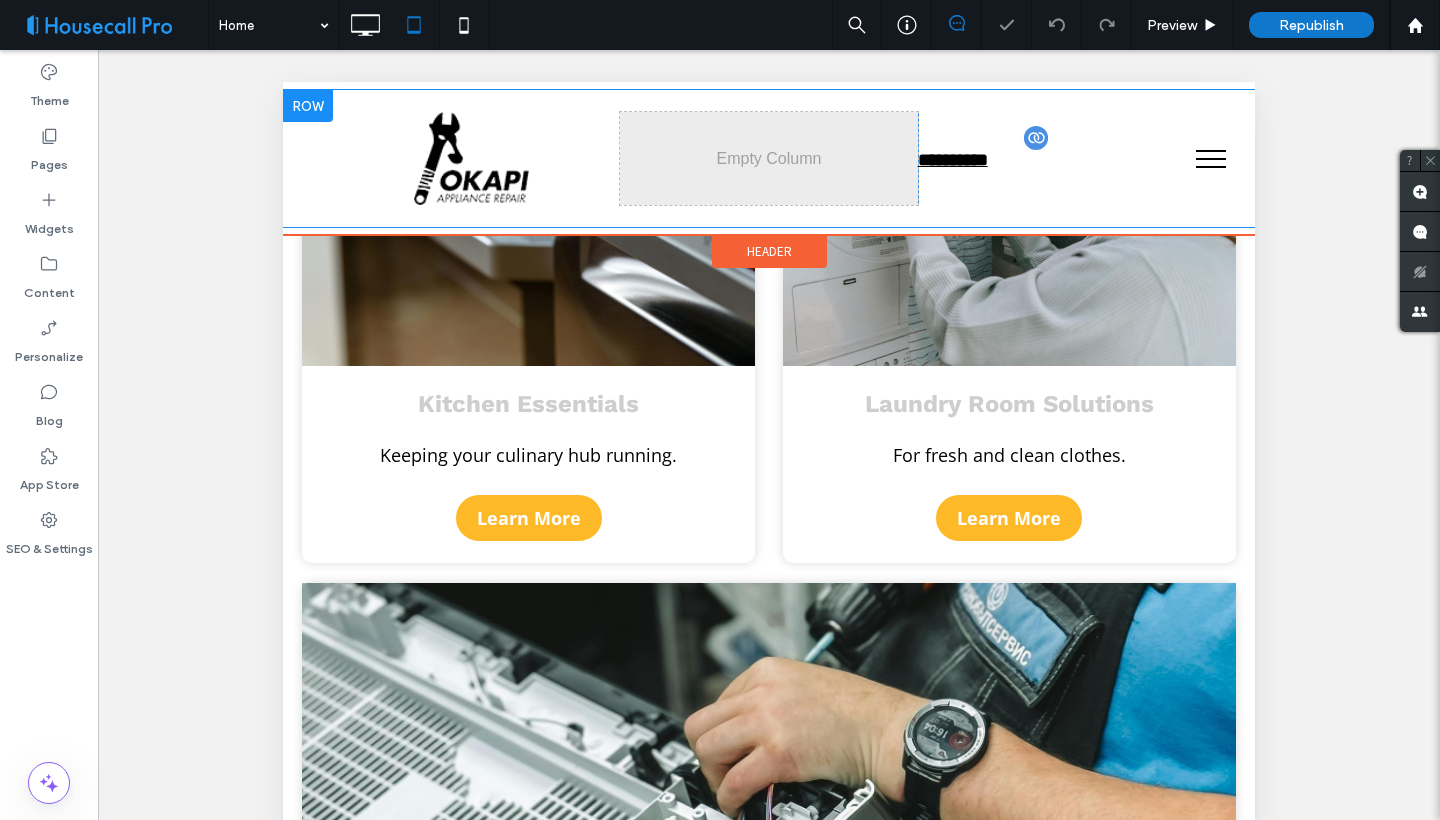 click at bounding box center (769, 460) 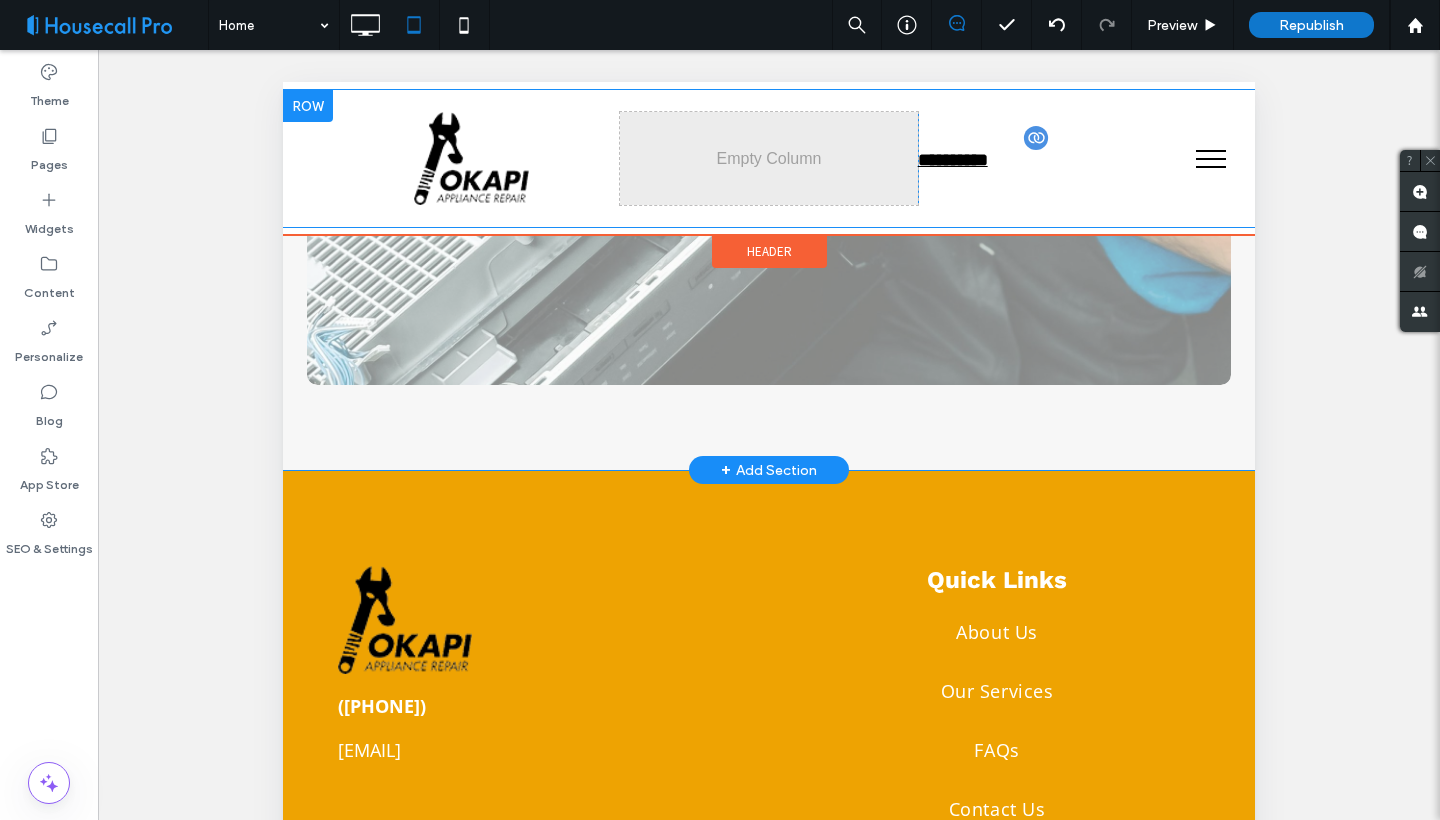 scroll, scrollTop: 3453, scrollLeft: 0, axis: vertical 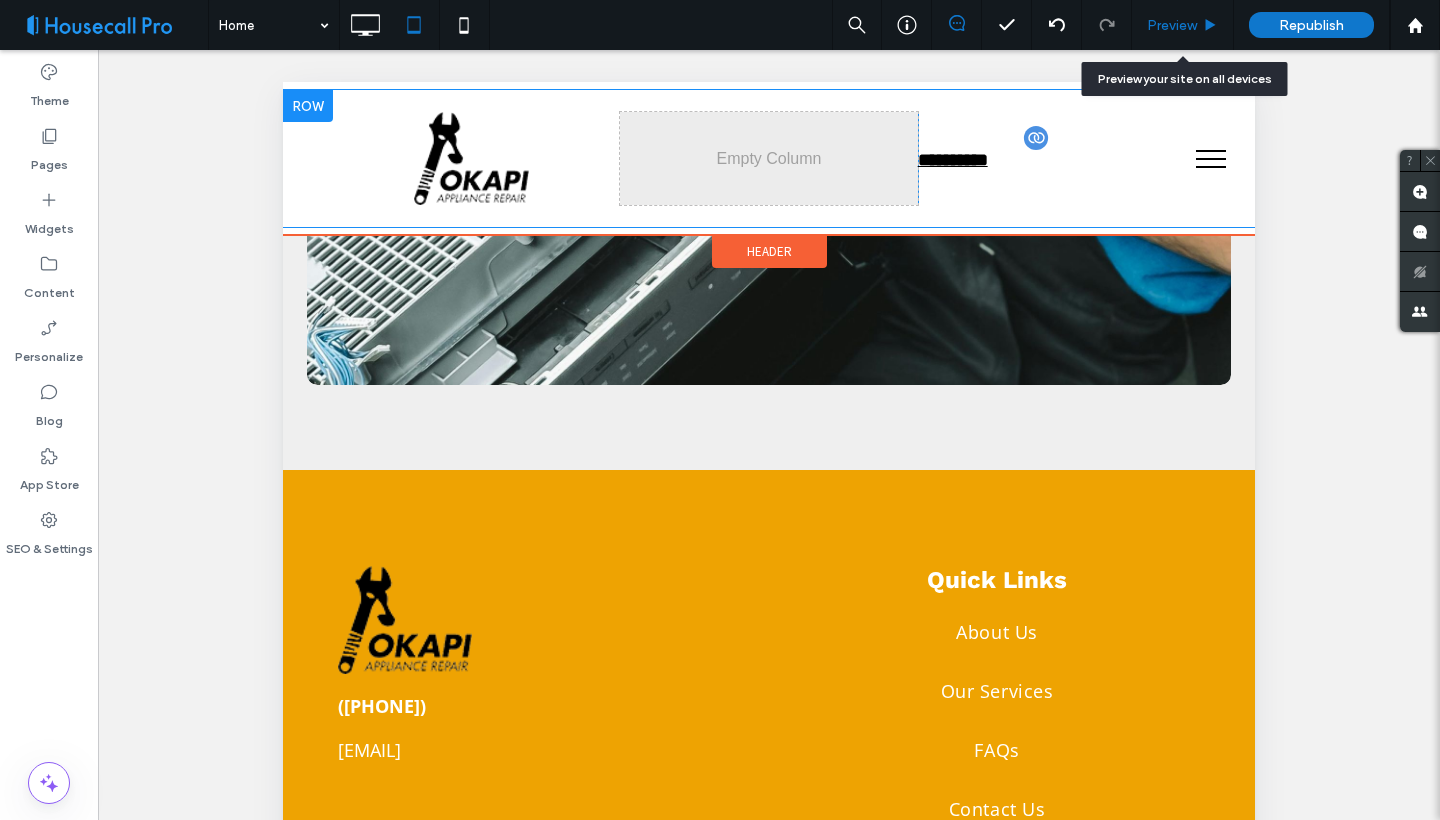click on "Preview" at bounding box center (1172, 25) 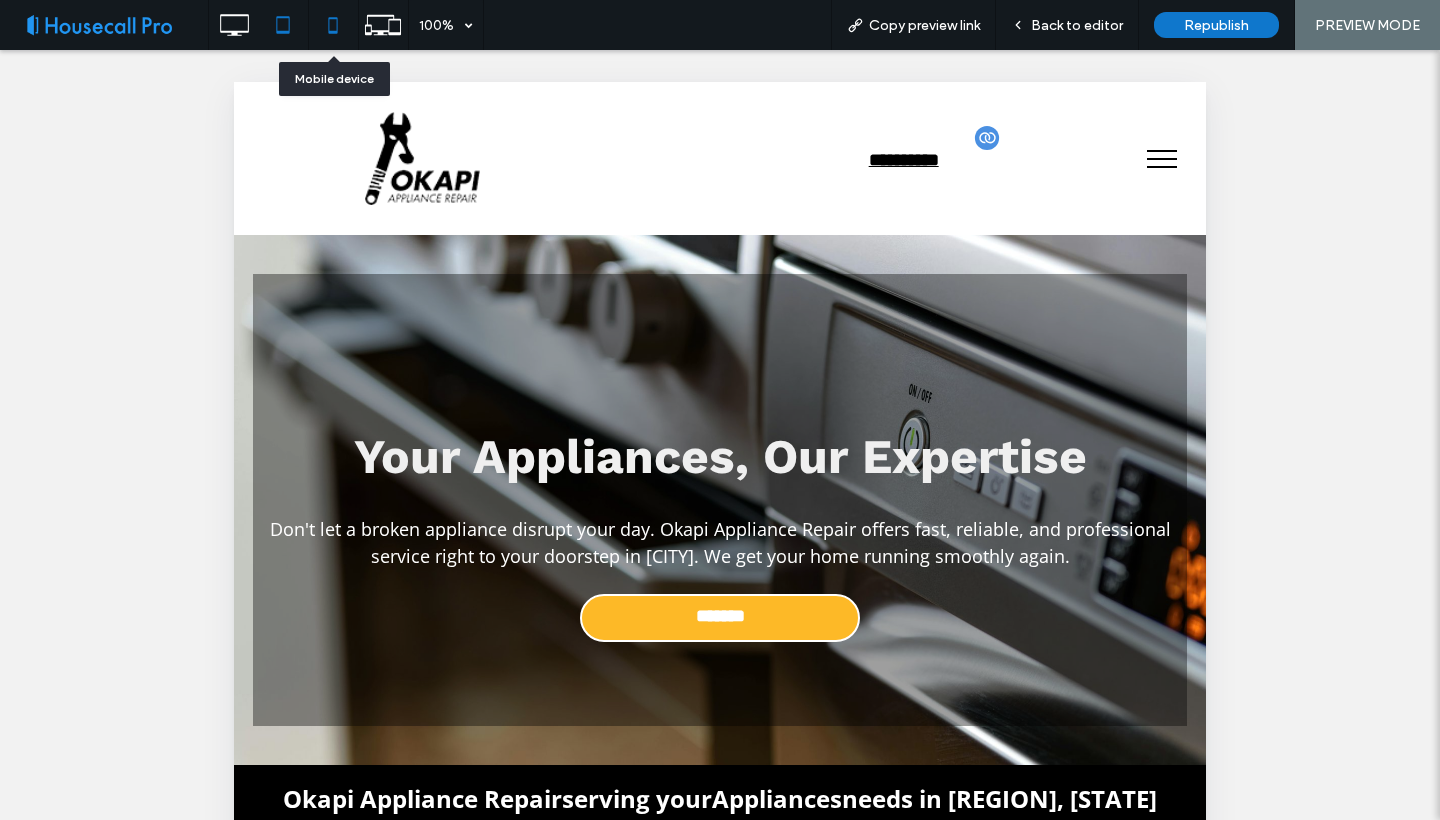 scroll, scrollTop: 0, scrollLeft: 0, axis: both 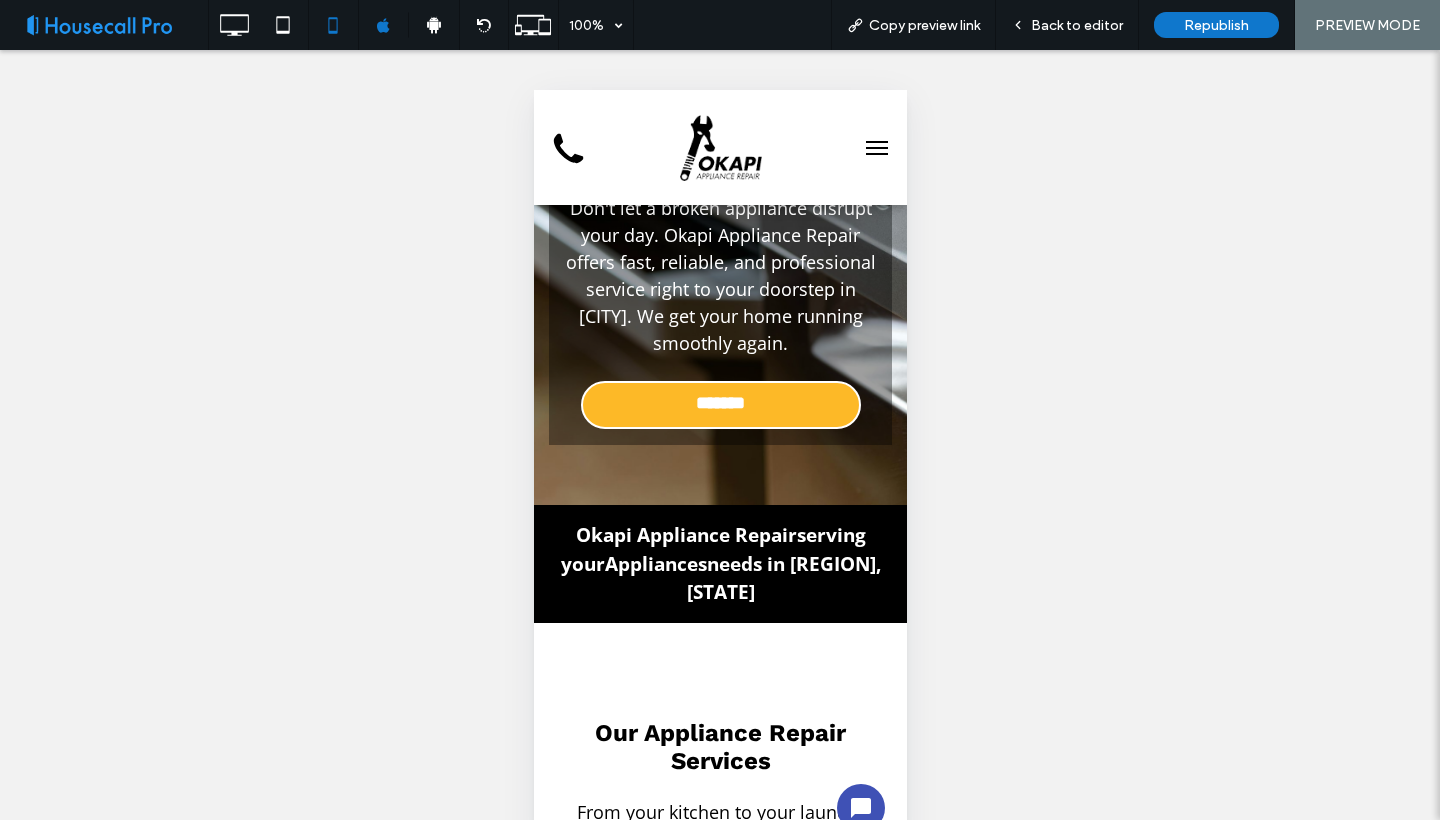 click 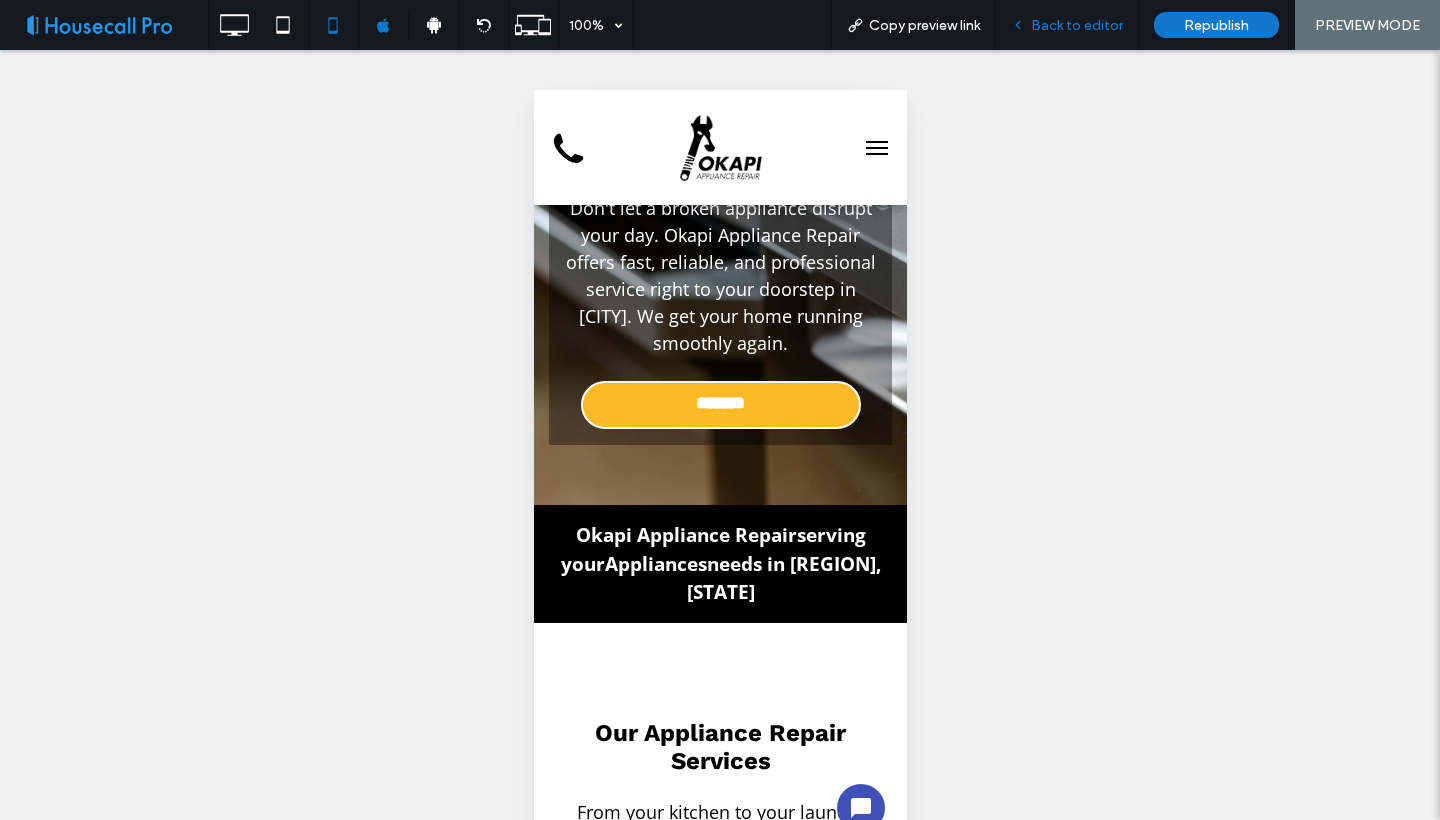 drag, startPoint x: 1431, startPoint y: 0, endPoint x: 1075, endPoint y: 19, distance: 356.50665 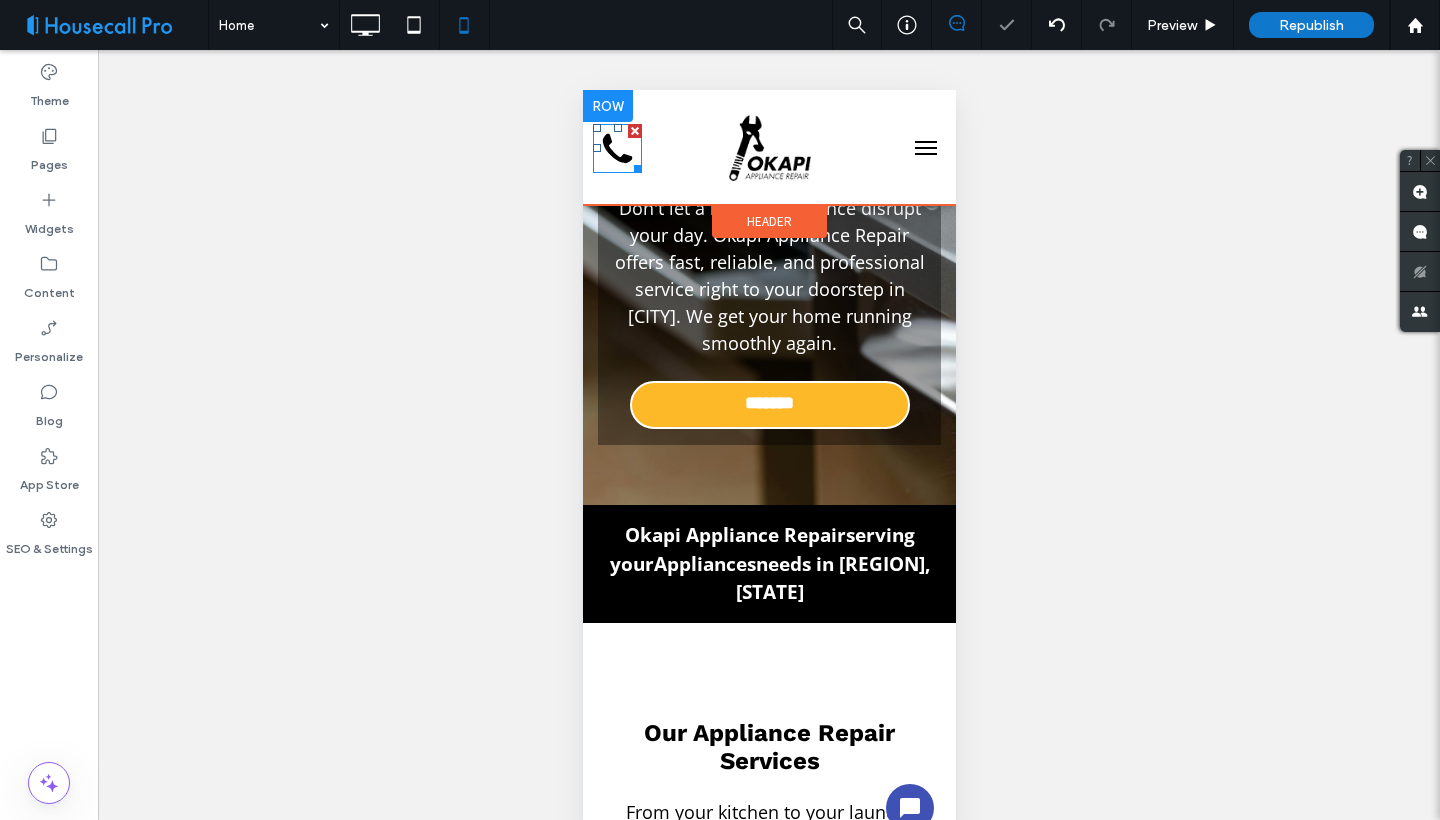 click 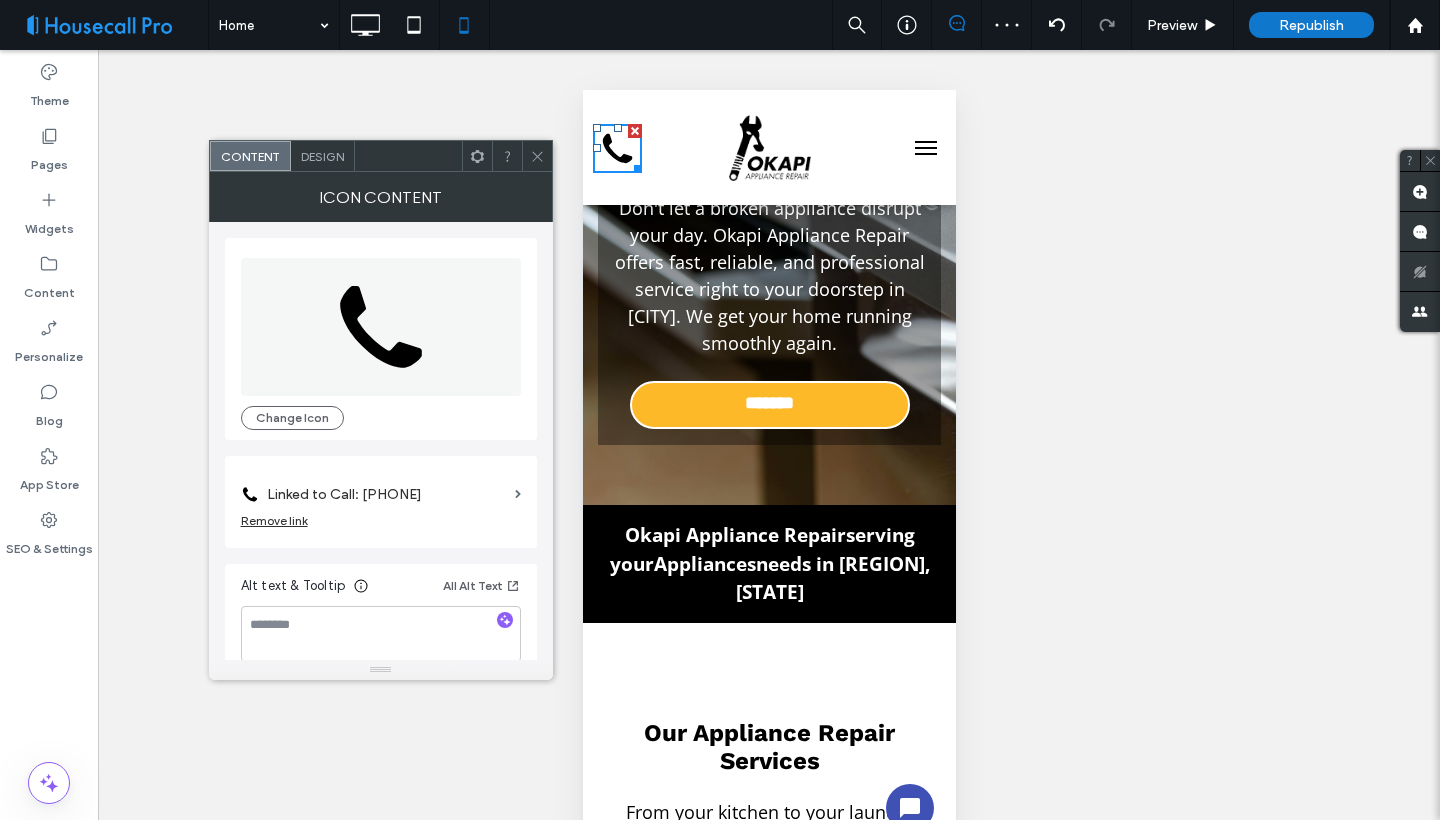 click 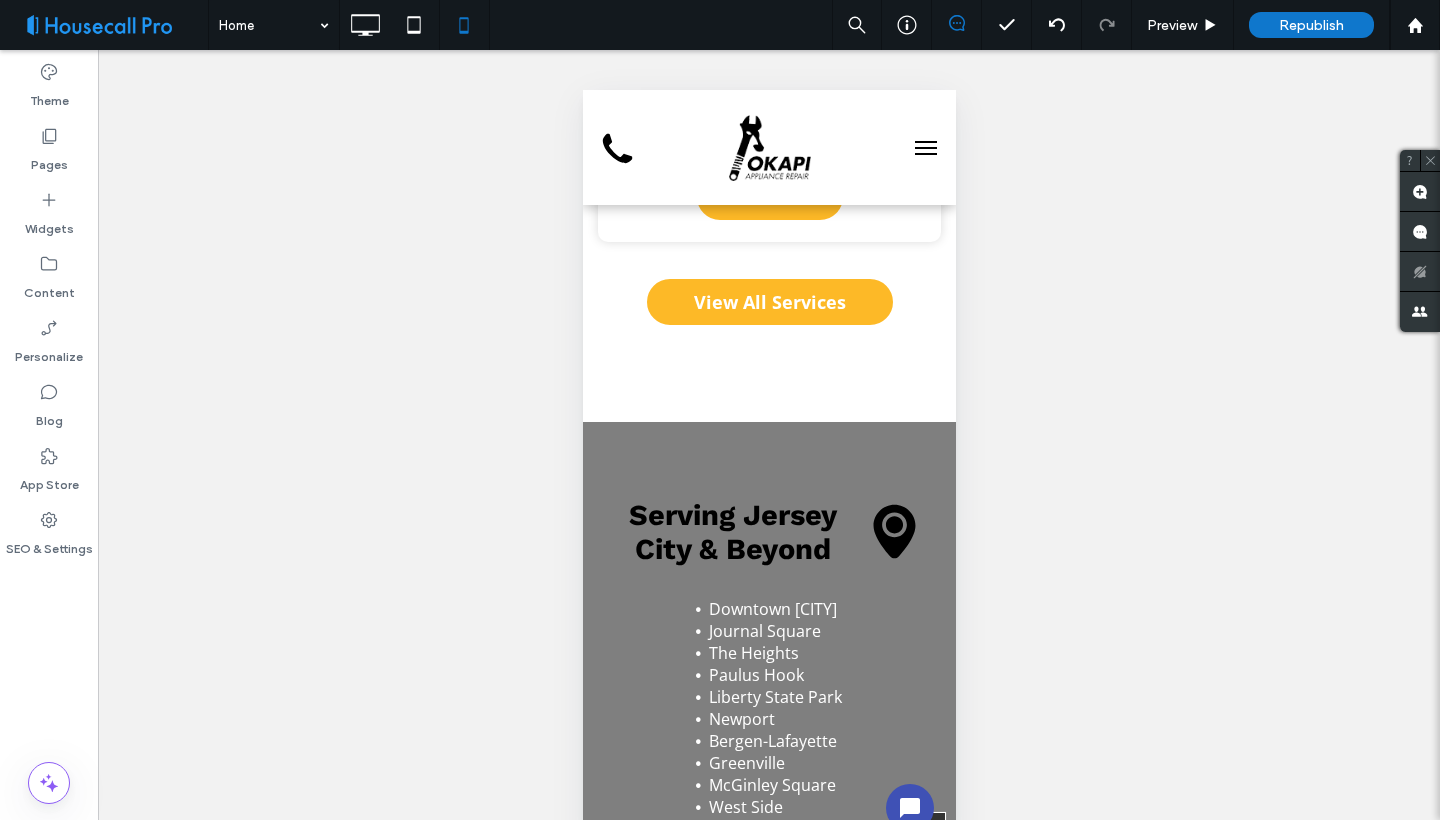 scroll, scrollTop: 1229, scrollLeft: 0, axis: vertical 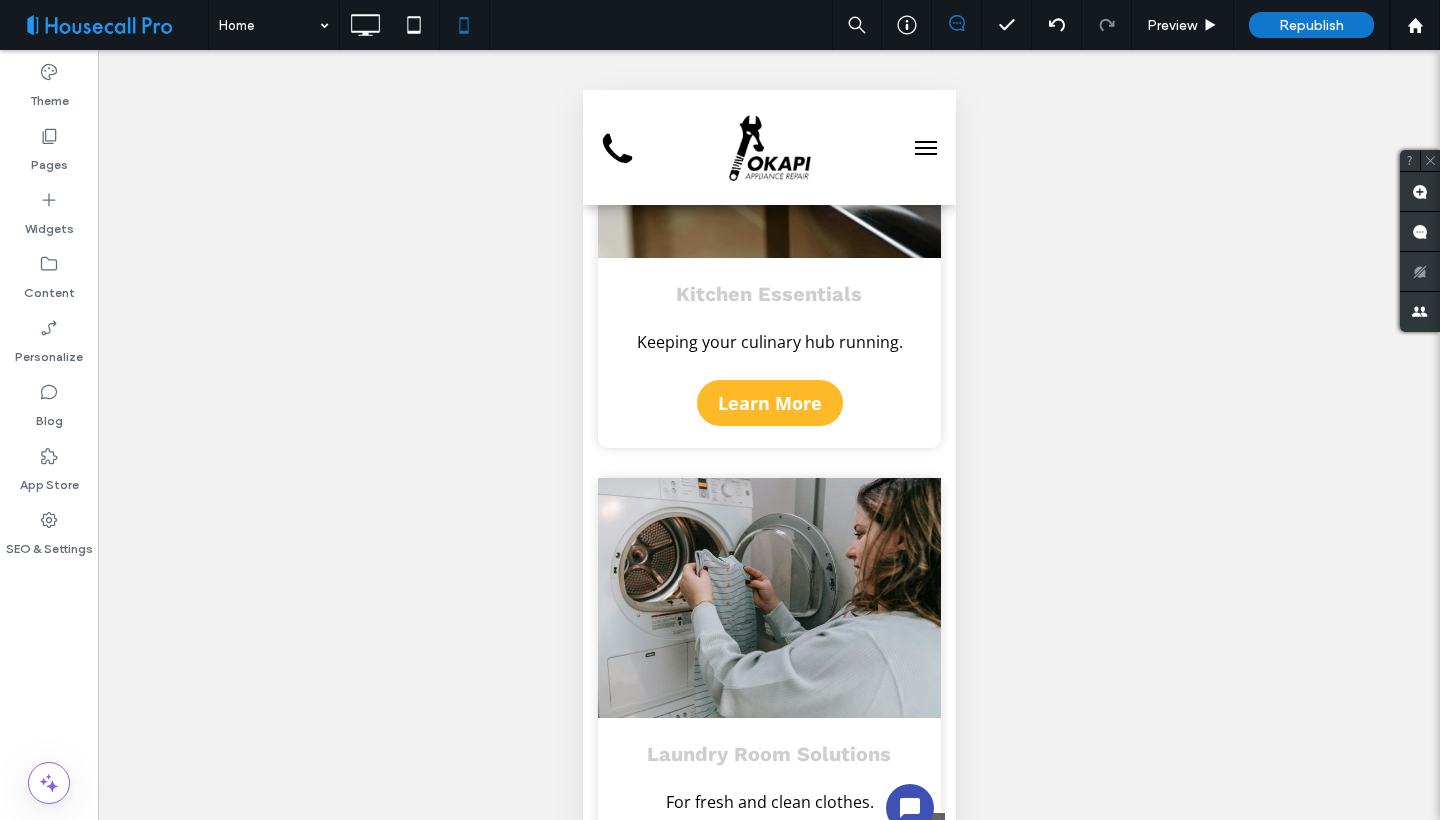 click at bounding box center (925, 148) 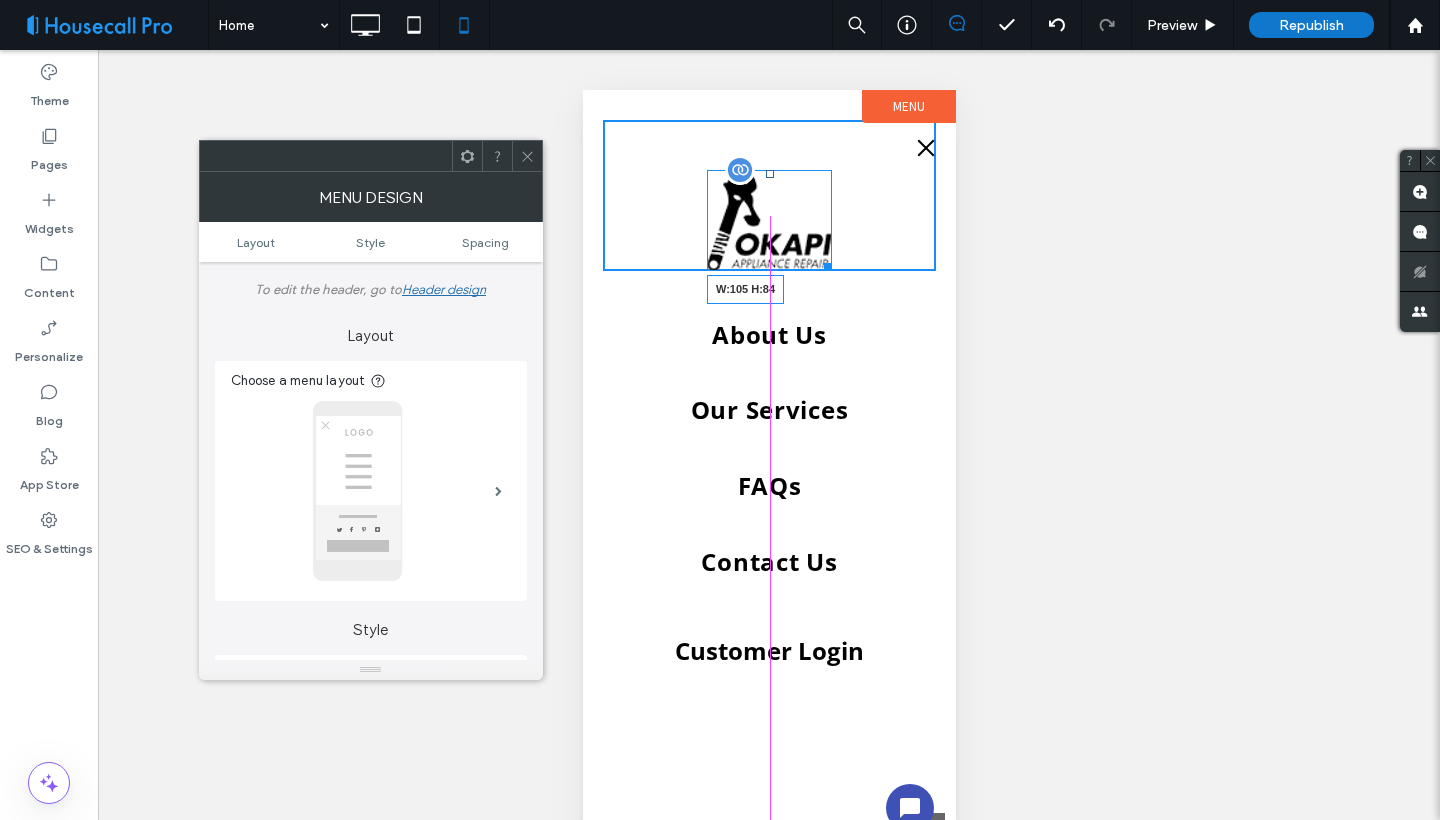 drag, startPoint x: 826, startPoint y: 263, endPoint x: 816, endPoint y: 253, distance: 14.142136 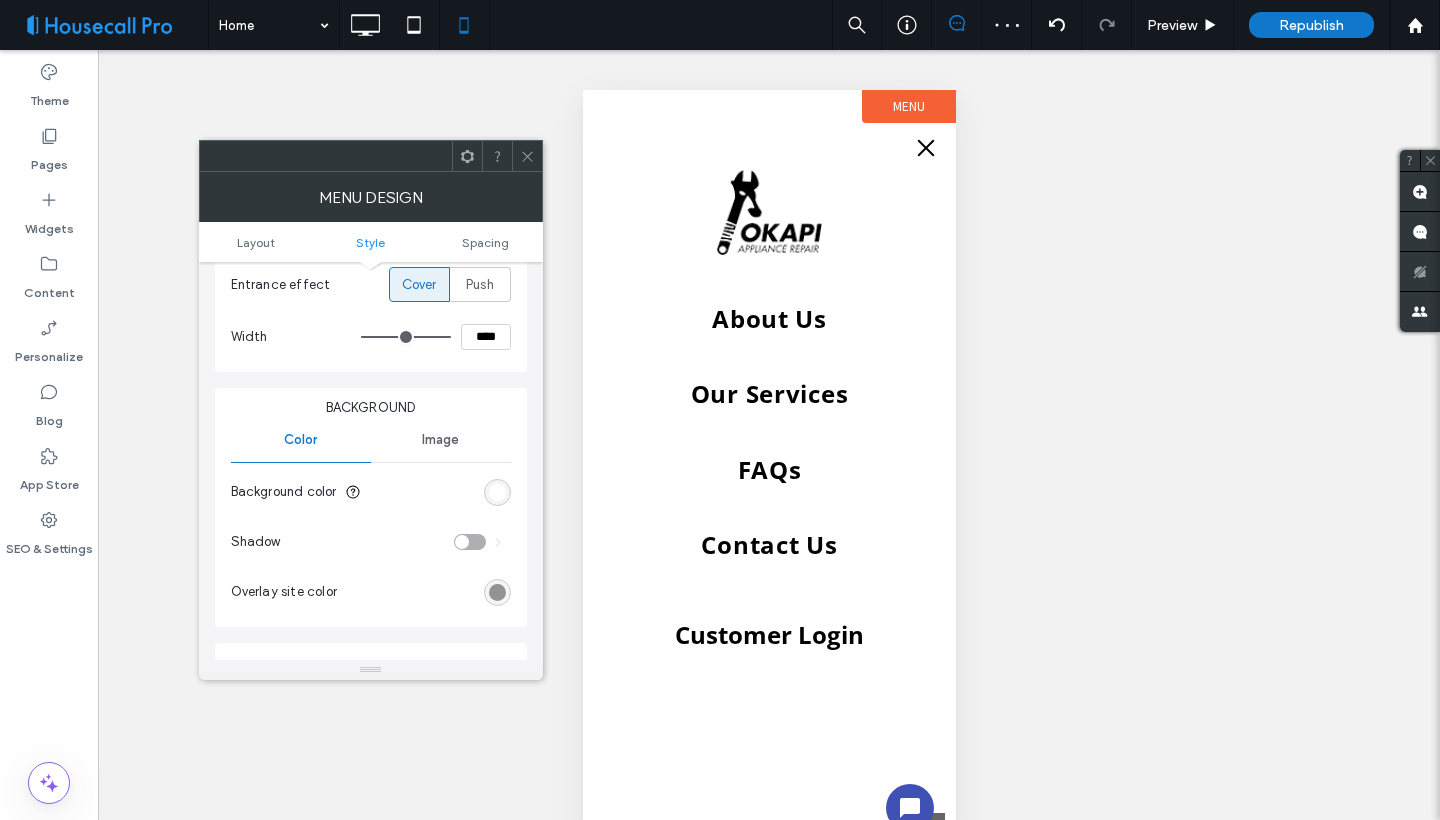 scroll, scrollTop: 490, scrollLeft: 0, axis: vertical 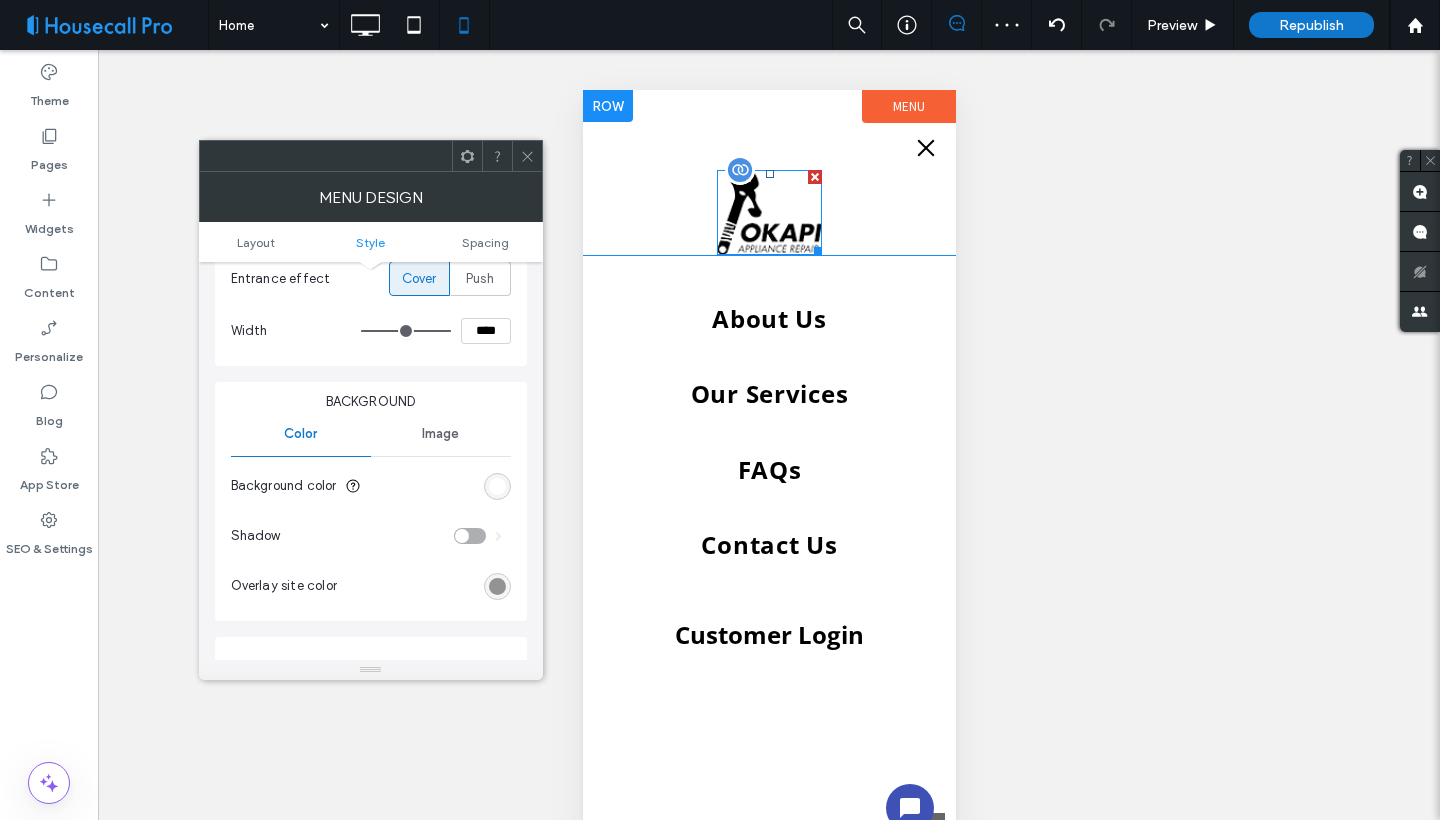click at bounding box center [768, 212] 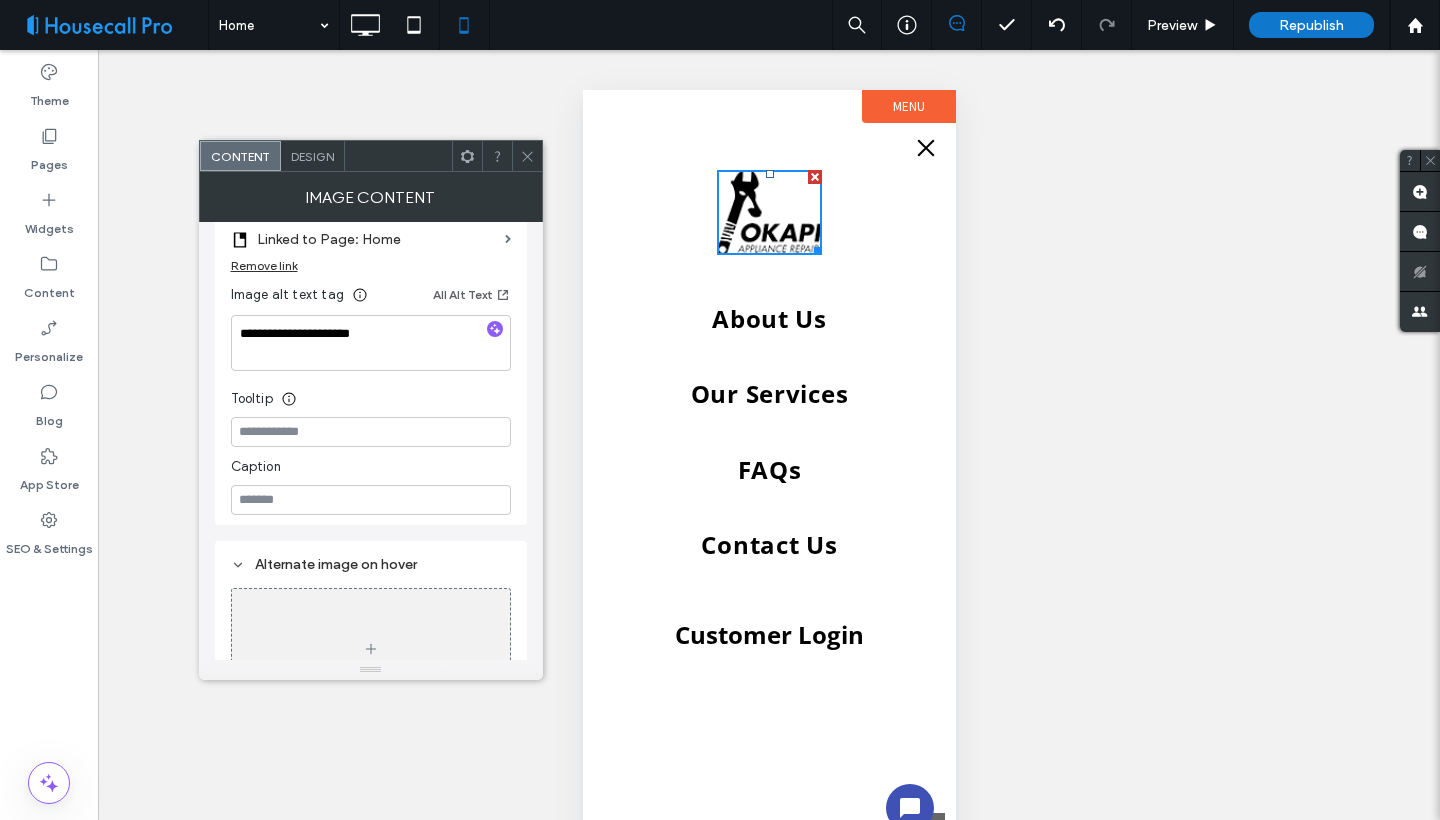 scroll, scrollTop: 621, scrollLeft: 0, axis: vertical 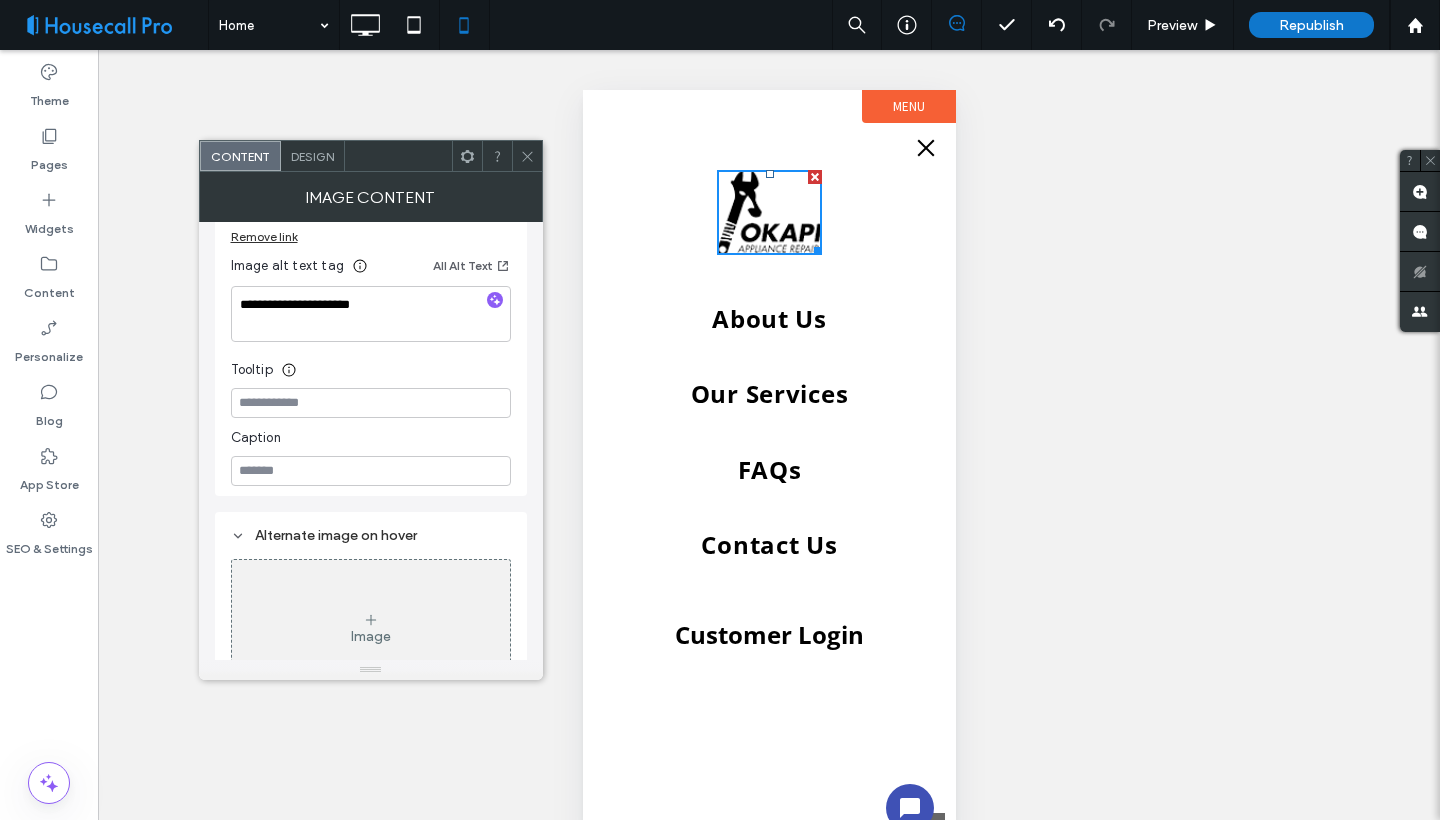 click at bounding box center [925, 148] 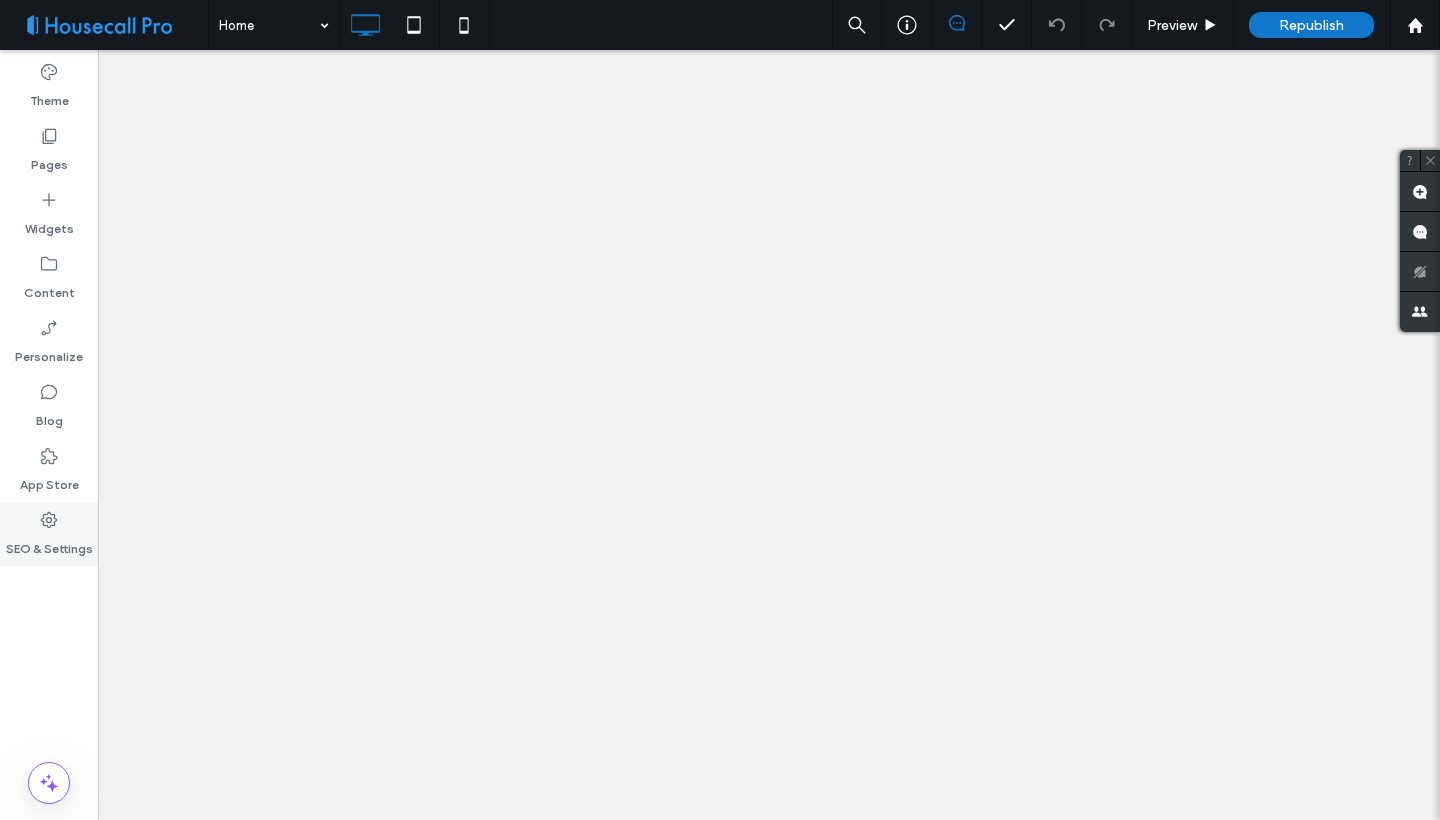 click on "SEO & Settings" at bounding box center (49, 544) 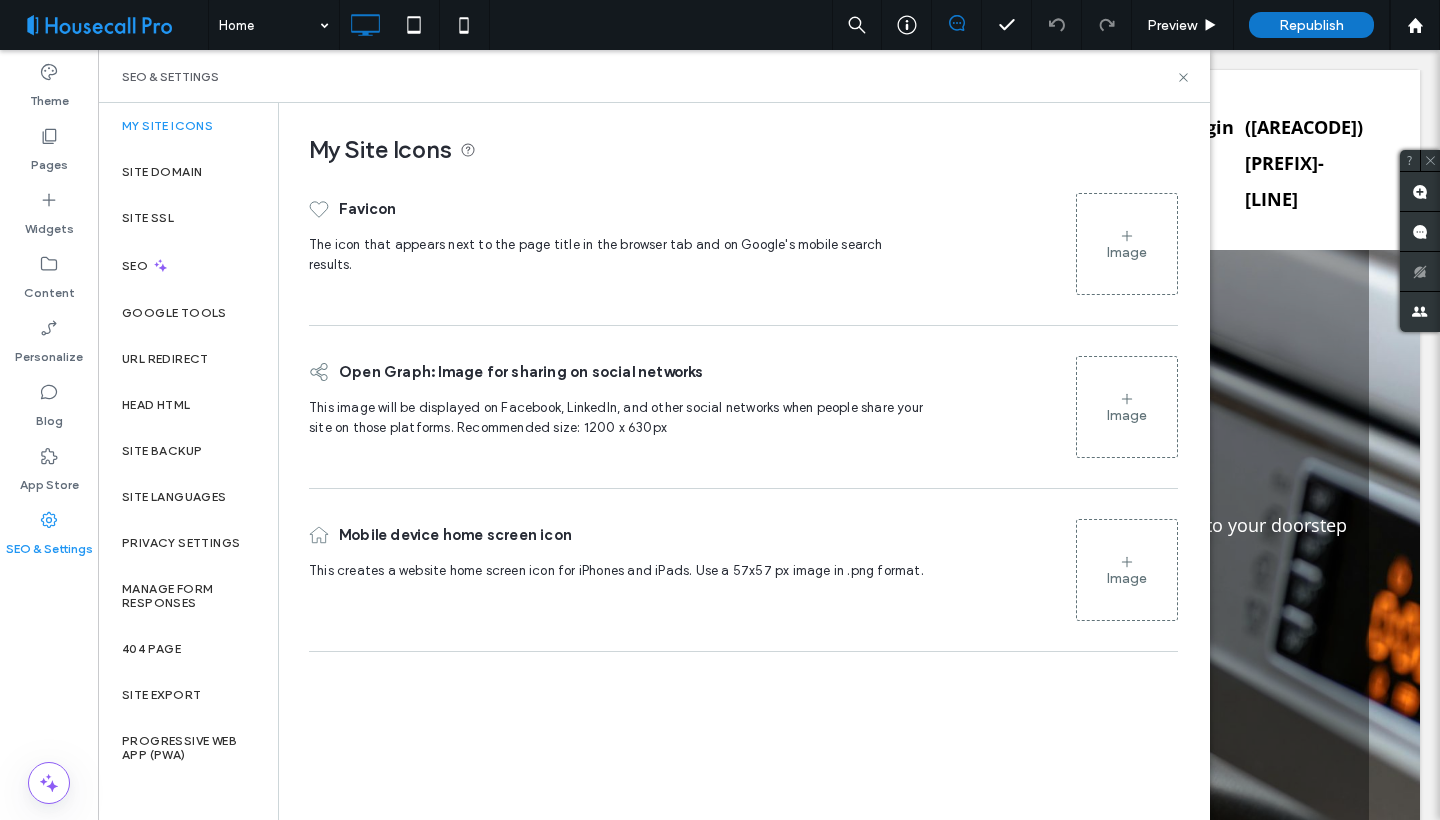 scroll, scrollTop: 0, scrollLeft: 0, axis: both 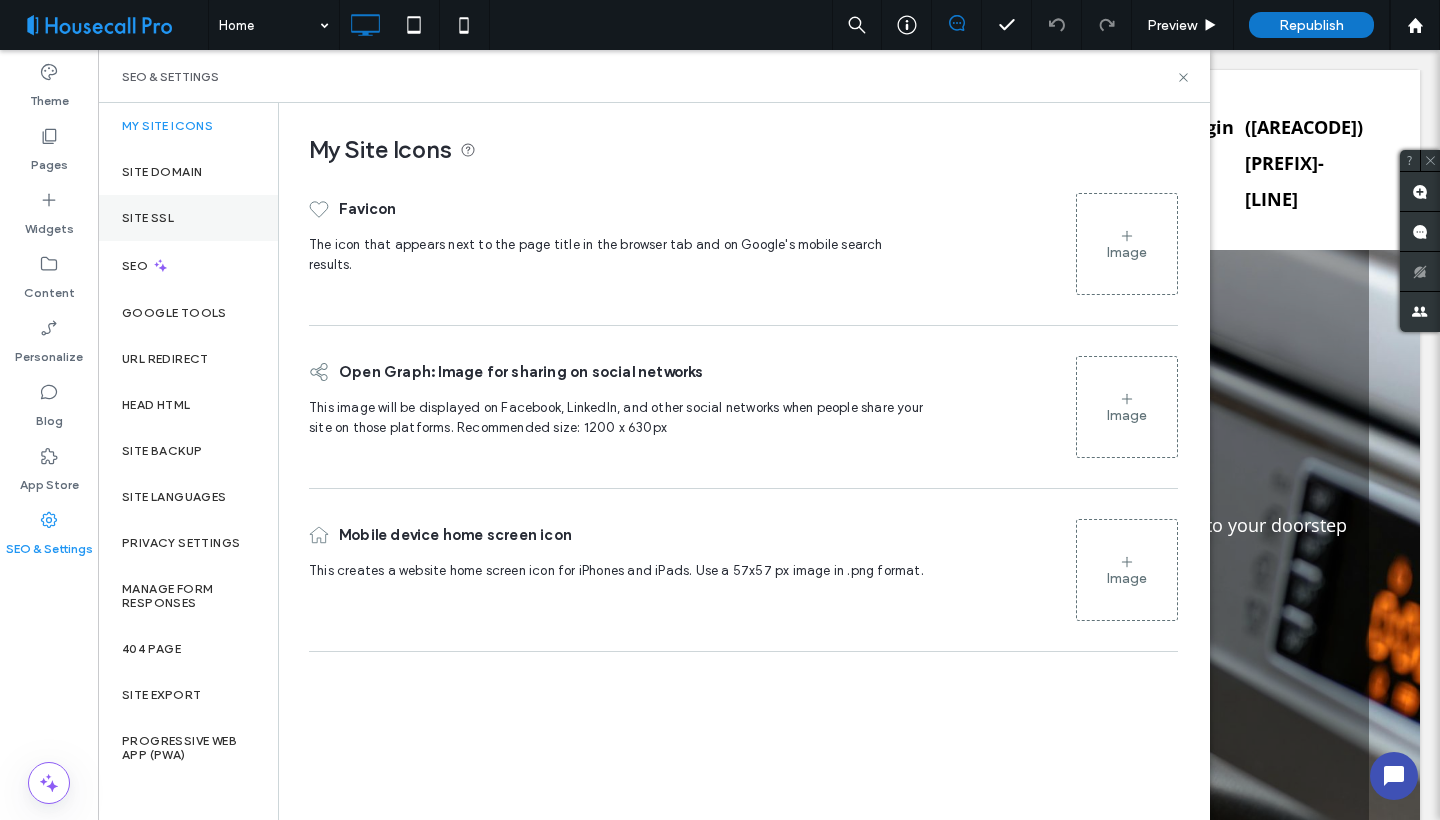 click on "Site SSL" at bounding box center [188, 218] 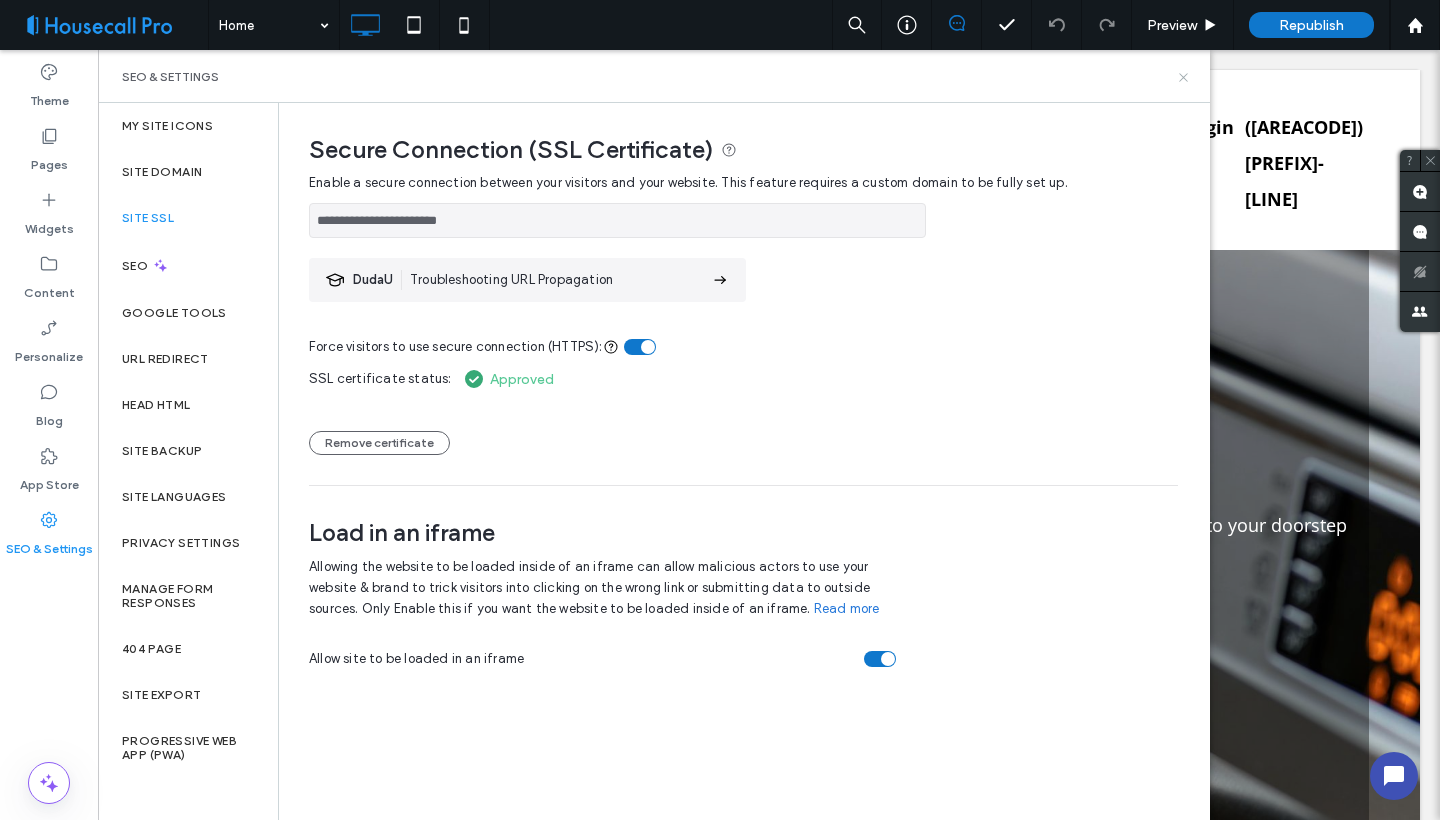 click 